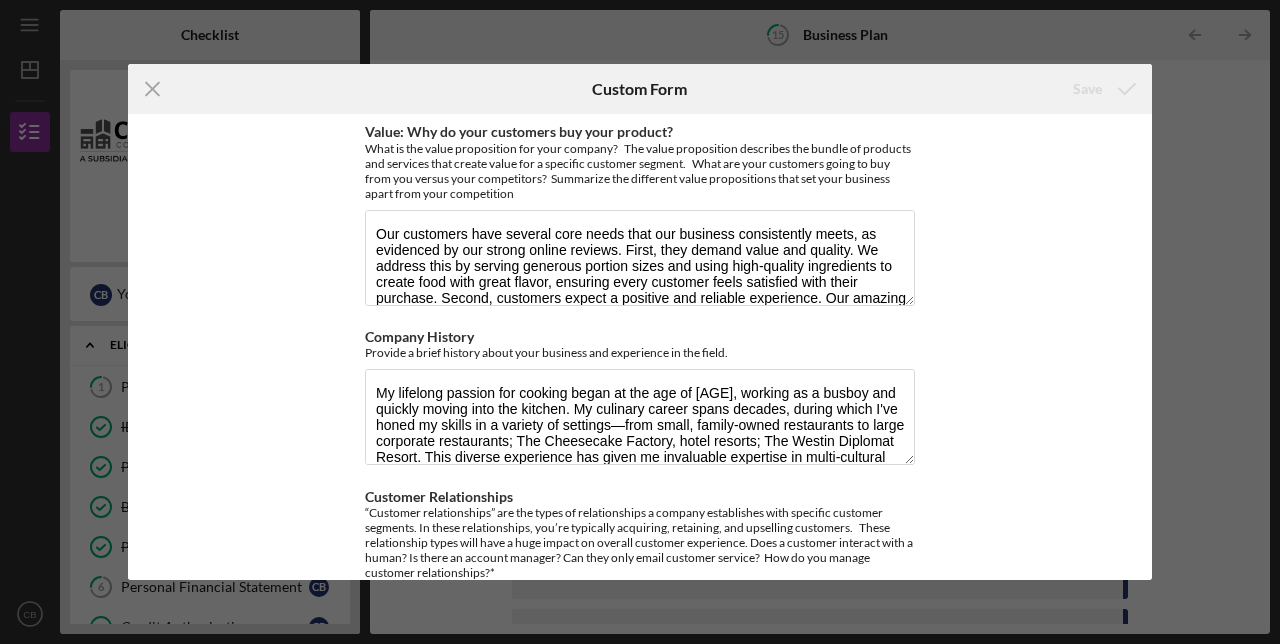 scroll, scrollTop: 0, scrollLeft: 0, axis: both 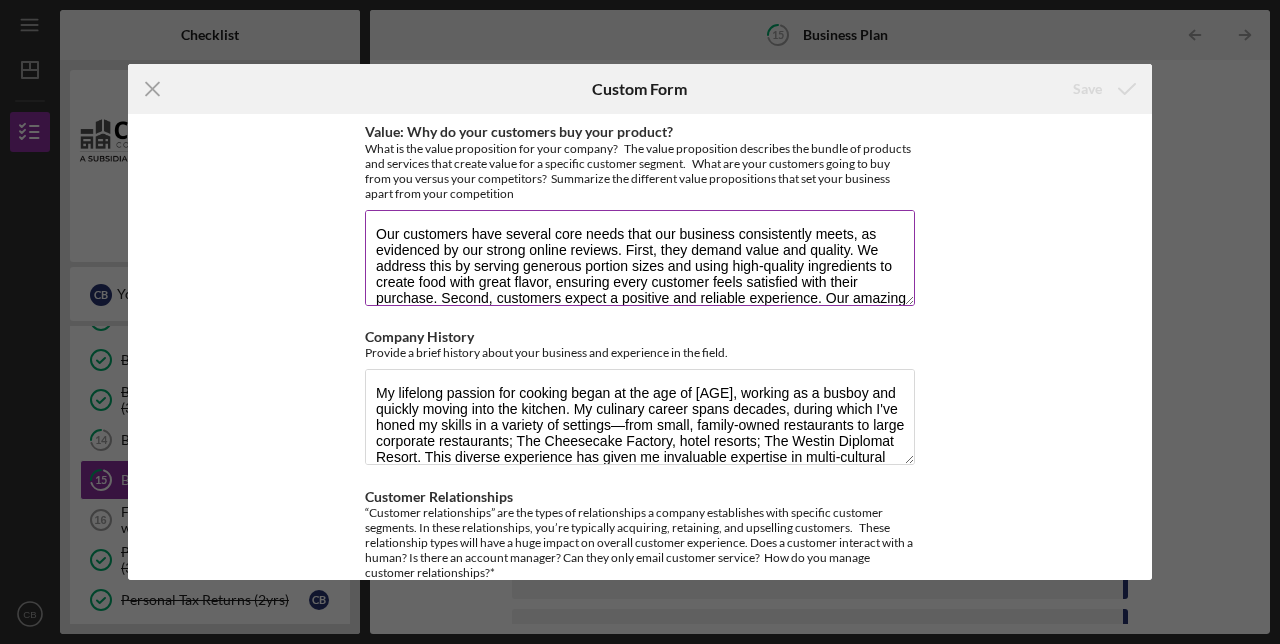 drag, startPoint x: 527, startPoint y: 284, endPoint x: 385, endPoint y: 183, distance: 174.25555 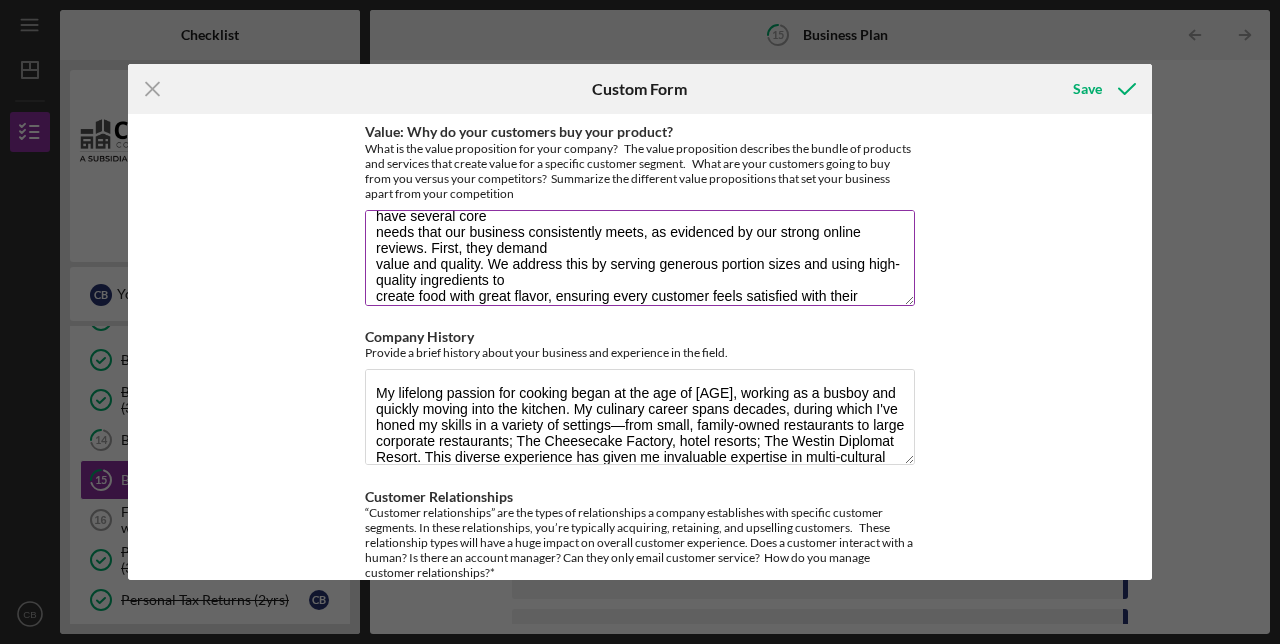 scroll, scrollTop: 0, scrollLeft: 0, axis: both 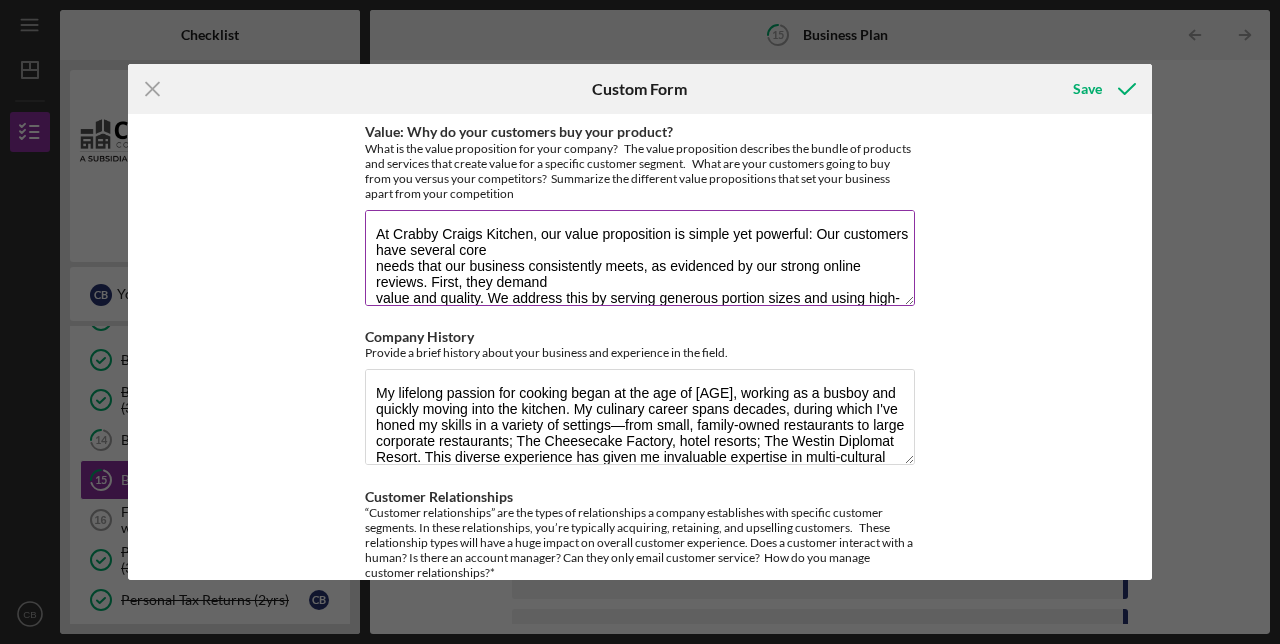 click on "At Crabby Craigs Kitchen, our value proposition is simple yet powerful: Our customers have several core
needs that our business consistently meets, as evidenced by our strong online reviews. First, they demand
value and quality. We address this by serving generous portion sizes and using high-quality ingredients to
create food with great flavor, ensuring every customer feels satisfied with their purchase. Second,
customers expect a positive and reliable experience. Our amazing customer service is a key differentiator,
creating a loyal customer base. Finally, we meet the critical need for late-night convenience. By operating
as a late-night kitchen, we provide a reliable, high-quality option for customers who are underserved by
traditional dining hours." at bounding box center [640, 258] 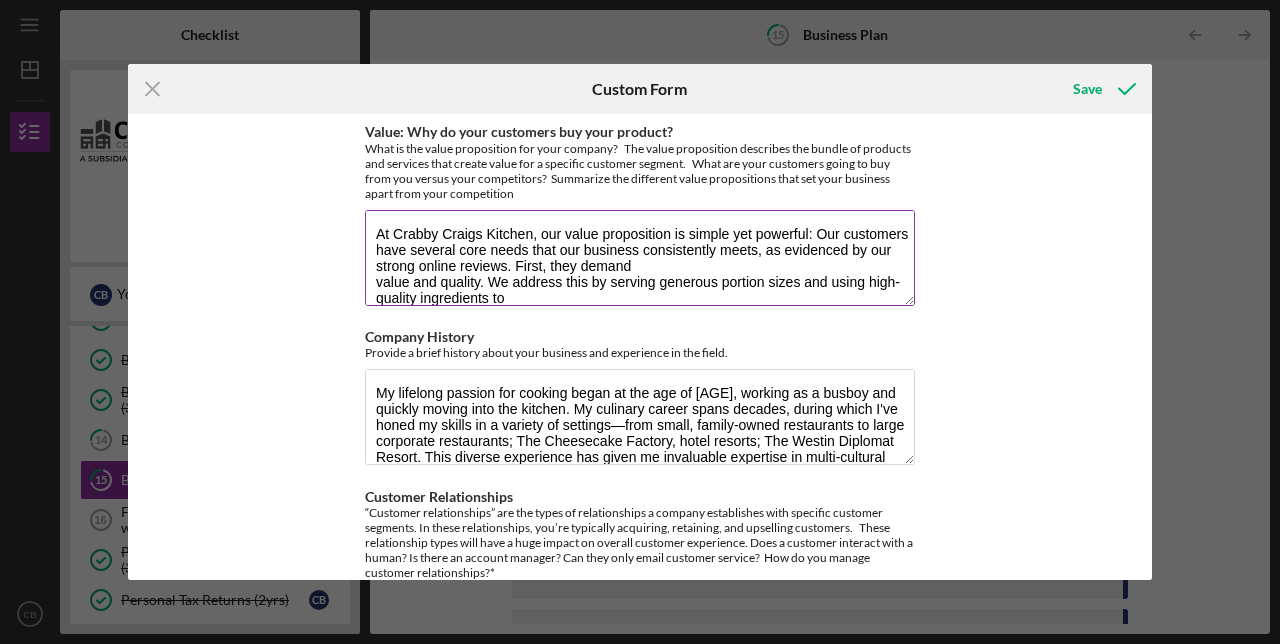 click on "At Crabby Craigs Kitchen, our value proposition is simple yet powerful: Our customers have several core needs that our business consistently meets, as evidenced by our strong online reviews. First, they demand
value and quality. We address this by serving generous portion sizes and using high-quality ingredients to
create food with great flavor, ensuring every customer feels satisfied with their purchase. Second,
customers expect a positive and reliable experience. Our amazing customer service is a key differentiator,
creating a loyal customer base. Finally, we meet the critical need for late-night convenience. By operating
as a late-night kitchen, we provide a reliable, high-quality option for customers who are underserved by
traditional dining hours." at bounding box center [640, 258] 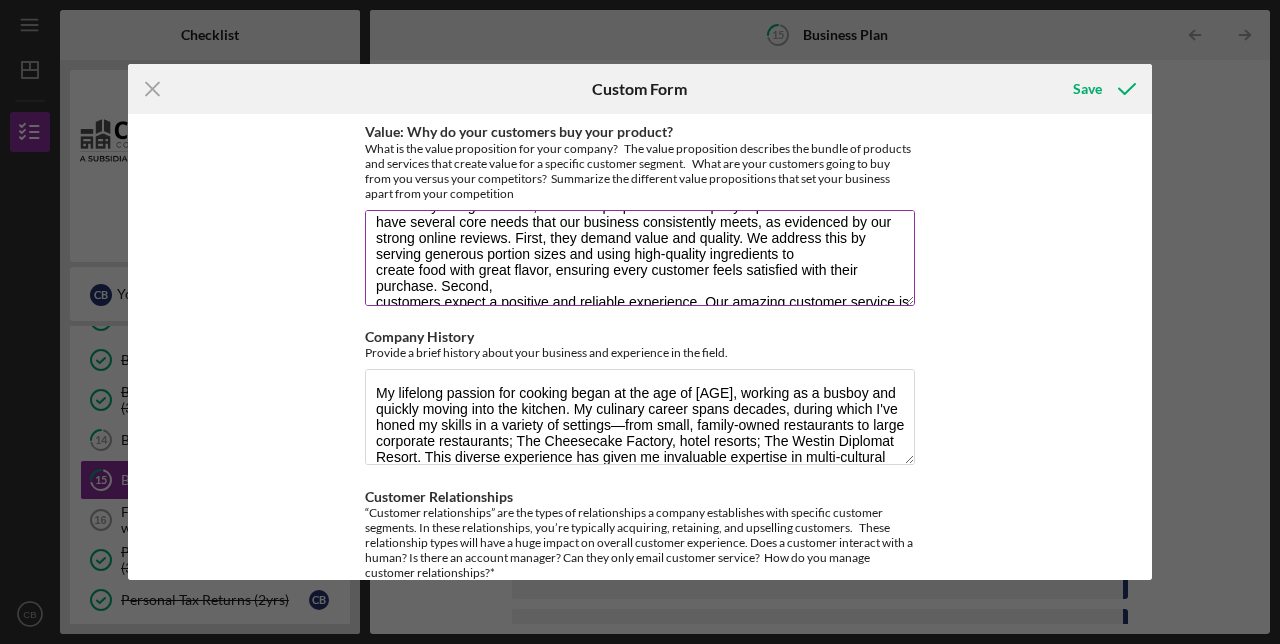 scroll, scrollTop: 38, scrollLeft: 0, axis: vertical 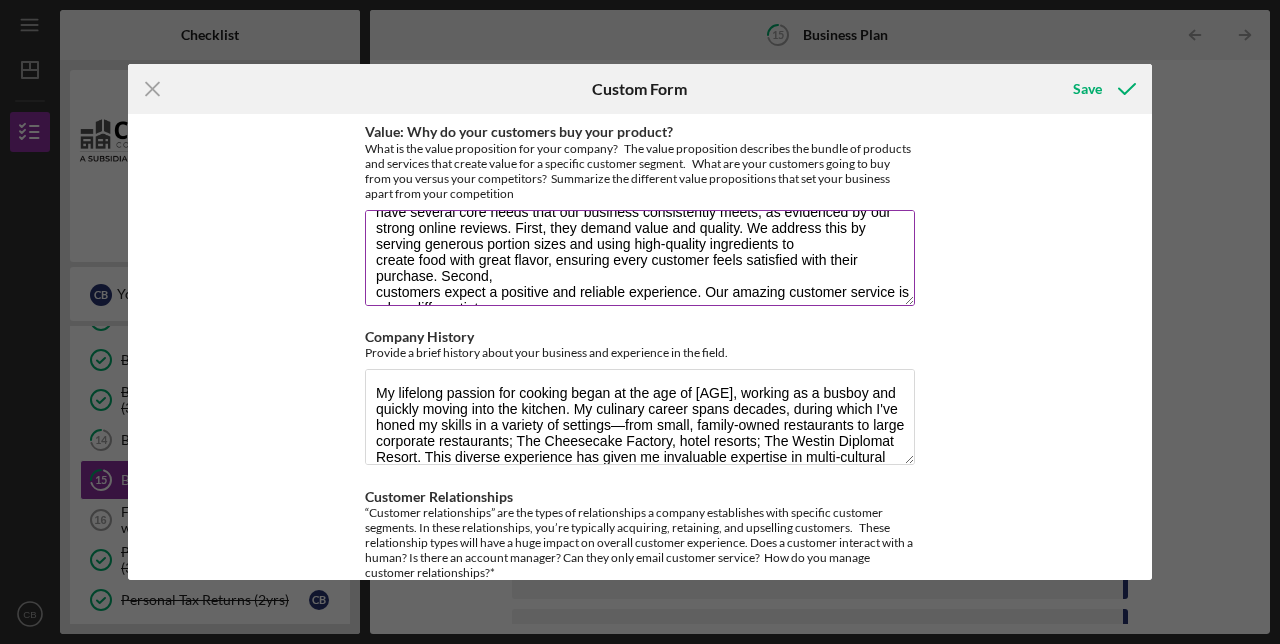 click on "At Crabby Craigs Kitchen, our value proposition is simple yet powerful: Our customers have several core needs that our business consistently meets, as evidenced by our strong online reviews. First, they demand value and quality. We address this by serving generous portion sizes and using high-quality ingredients to
create food with great flavor, ensuring every customer feels satisfied with their purchase. Second,
customers expect a positive and reliable experience. Our amazing customer service is a key differentiator,
creating a loyal customer base. Finally, we meet the critical need for late-night convenience. By operating
as a late-night kitchen, we provide a reliable, high-quality option for customers who are underserved by
traditional dining hours." at bounding box center [640, 258] 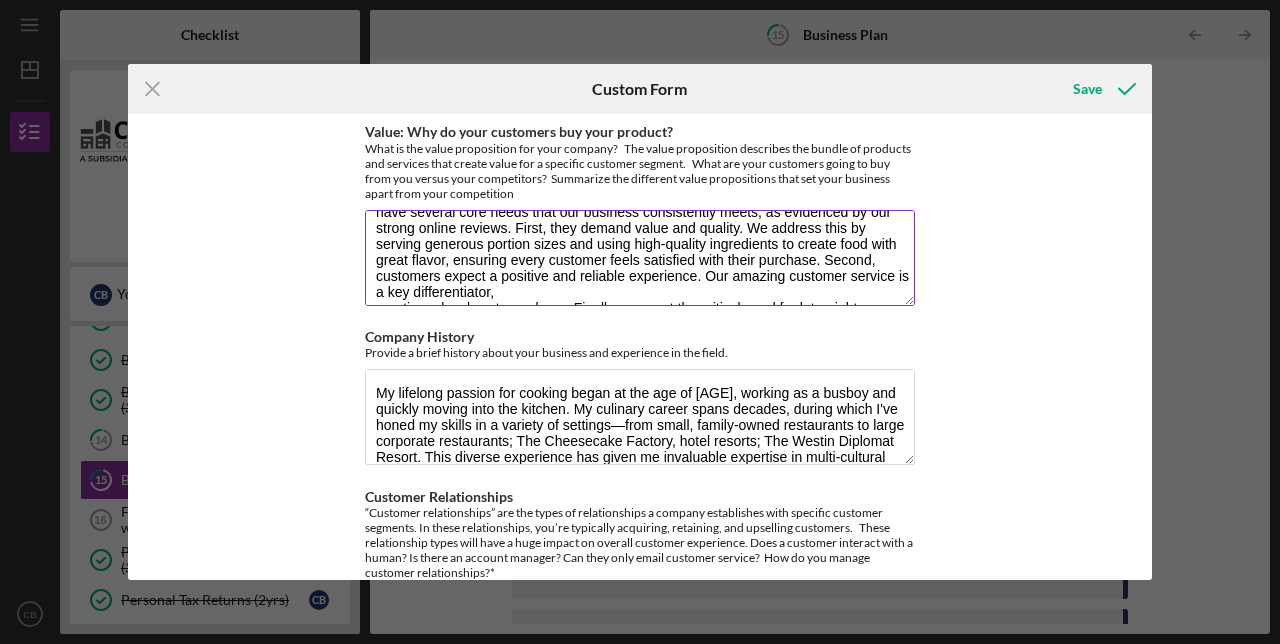 scroll, scrollTop: 90, scrollLeft: 0, axis: vertical 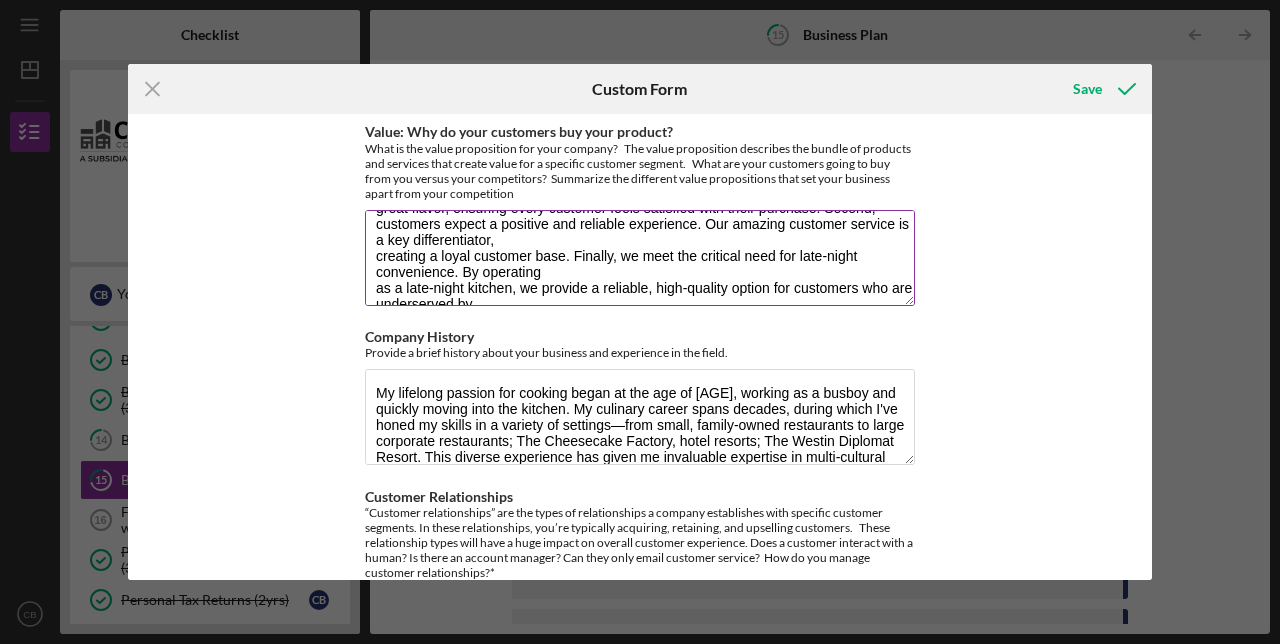 click on "At Crabby Craigs Kitchen, our value proposition is simple yet powerful: Our customers have several core needs that our business consistently meets, as evidenced by our strong online reviews. First, they demand value and quality. We address this by serving generous portion sizes and using high-quality ingredients to create food with great flavor, ensuring every customer feels satisfied with their purchase. Second,
customers expect a positive and reliable experience. Our amazing customer service is a key differentiator,
creating a loyal customer base. Finally, we meet the critical need for late-night convenience. By operating
as a late-night kitchen, we provide a reliable, high-quality option for customers who are underserved by
traditional dining hours." at bounding box center (640, 258) 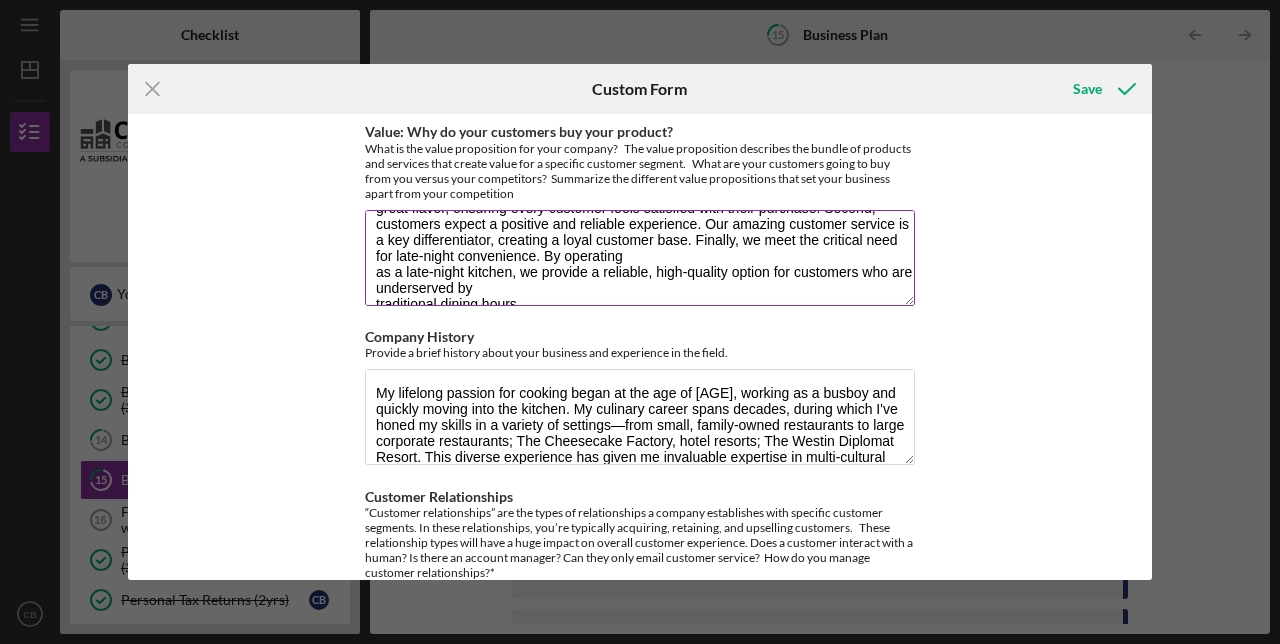 click on "At Crabby Craigs Kitchen, our value proposition is simple yet powerful: Our customers have several core needs that our business consistently meets, as evidenced by our strong online reviews. First, they demand value and quality. We address this by serving generous portion sizes and using high-quality ingredients to create food with great flavor, ensuring every customer feels satisfied with their purchase. Second,
customers expect a positive and reliable experience. Our amazing customer service is a key differentiator, creating a loyal customer base. Finally, we meet the critical need for late-night convenience. By operating
as a late-night kitchen, we provide a reliable, high-quality option for customers who are underserved by
traditional dining hours." at bounding box center (640, 258) 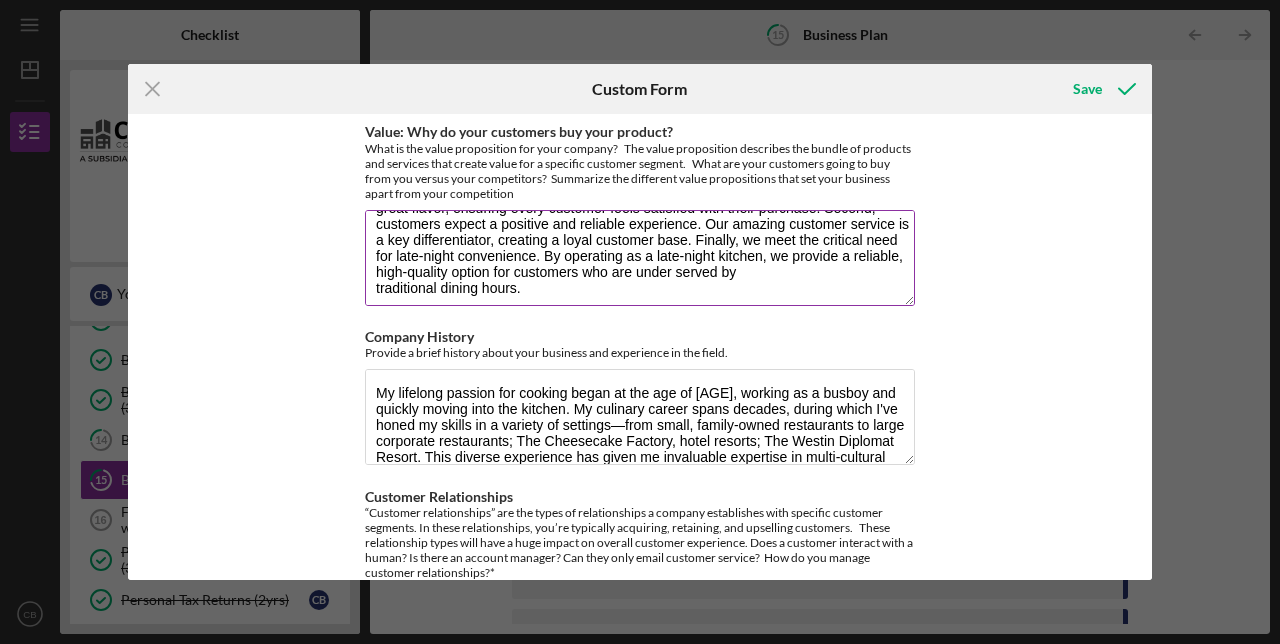 click on "At Crabby Craigs Kitchen, our value proposition is simple yet powerful: Our customers have several core needs that our business consistently meets, as evidenced by our strong online reviews. First, they demand value and quality. We address this by serving generous portion sizes and using high-quality ingredients to create food with great flavor, ensuring every customer feels satisfied with their purchase. Second,
customers expect a positive and reliable experience. Our amazing customer service is a key differentiator, creating a loyal customer base. Finally, we meet the critical need for late-night convenience. By operating as a late-night kitchen, we provide a reliable, high-quality option for customers who are under served by
traditional dining hours." at bounding box center (640, 258) 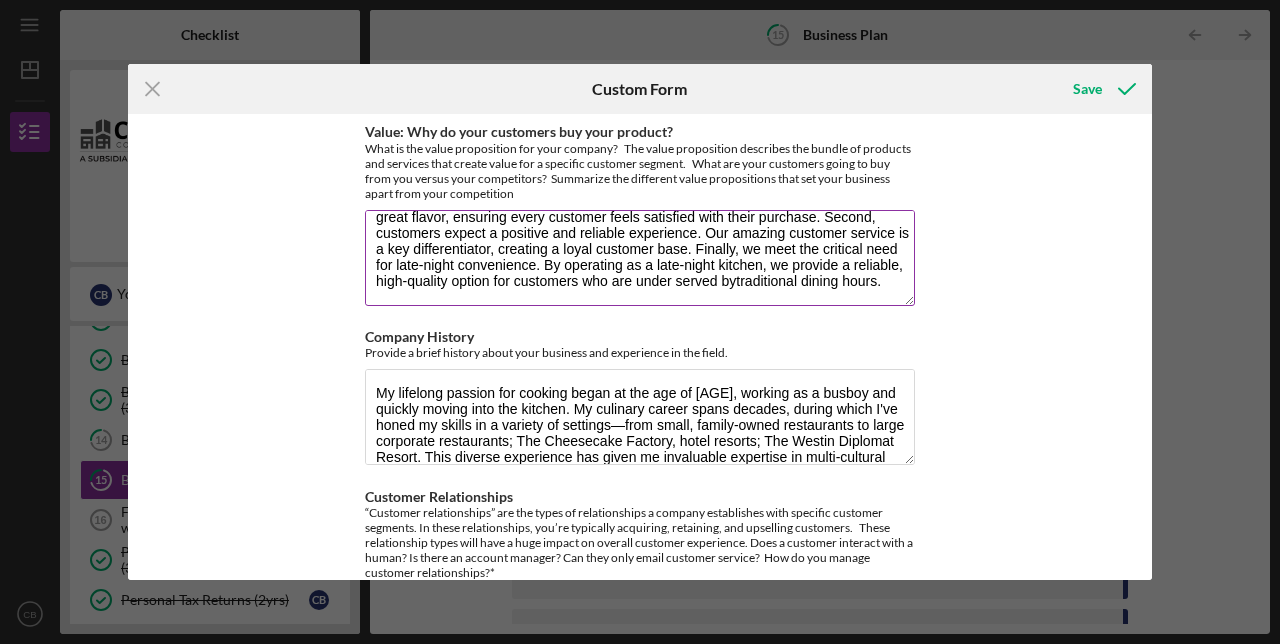 scroll, scrollTop: 80, scrollLeft: 0, axis: vertical 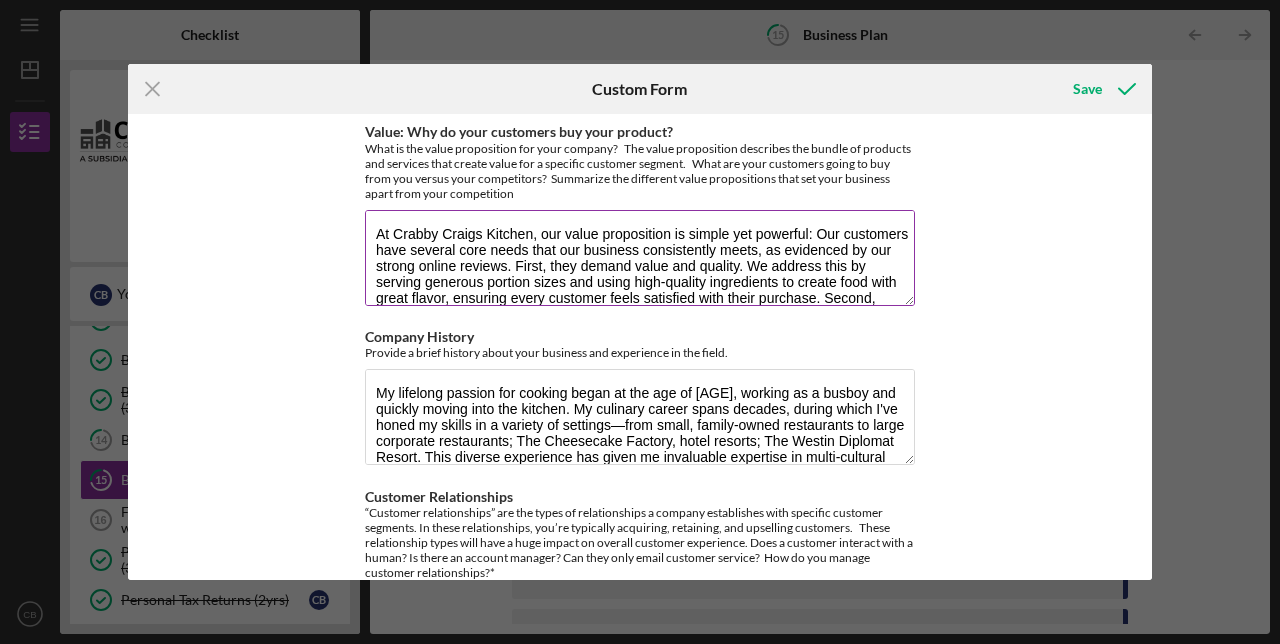 click on "At Crabby Craigs Kitchen, our value proposition is simple yet powerful: Our customers have several core needs that our business consistently meets, as evidenced by our strong online reviews. First, they demand value and quality. We address this by serving generous portion sizes and using high-quality ingredients to create food with great flavor, ensuring every customer feels satisfied with their purchase. Second,
customers expect a positive and reliable experience. Our amazing customer service is a key differentiator, creating a loyal customer base. Finally, we meet the critical need for late-night convenience. By operating as a late-night kitchen, we provide a reliable, high-quality option for customers who are under served by traditional dining hours." at bounding box center (640, 258) 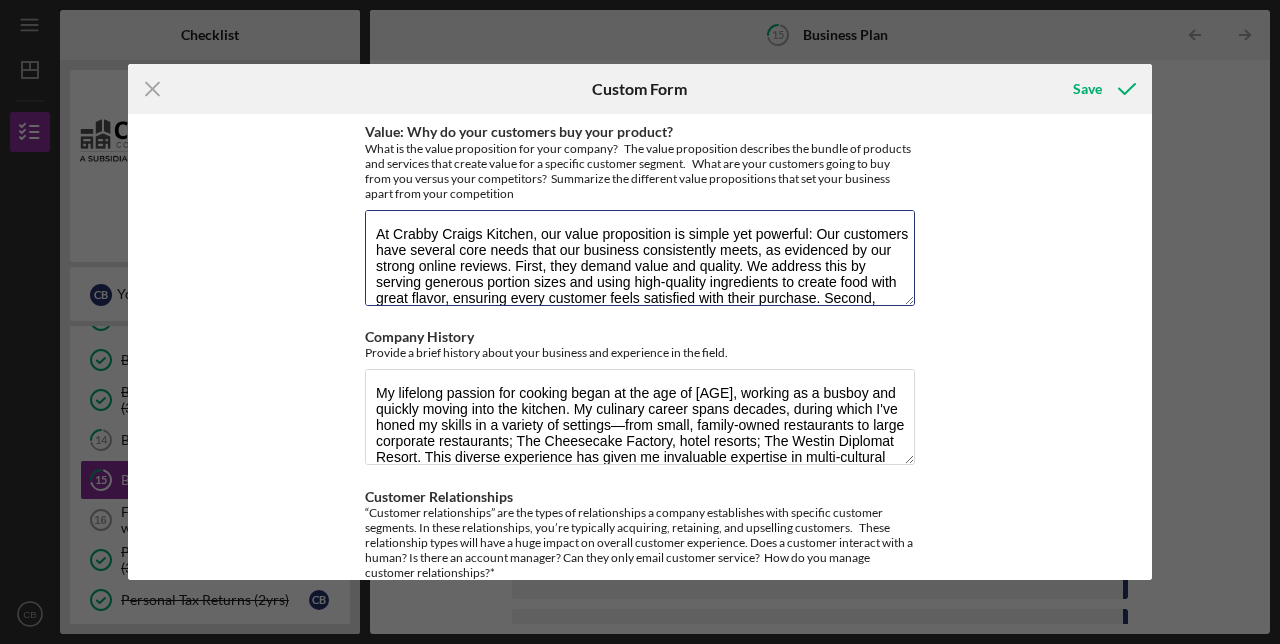 type on "At Crabby Craigs Kitchen, our value proposition is simple yet powerful: Our customers have several core needs that our business consistently meets, as evidenced by our strong online reviews. First, they demand value and quality. We address this by serving generous portion sizes and using high-quality ingredients to create food with great flavor, ensuring every customer feels satisfied with their purchase. Second,
customers expect a positive and reliable experience. Our amazing customer service is a key differentiator, creating a loyal customer base. Finally, we meet the critical need for late-night convenience. By operating as a late-night kitchen, we provide a reliable, high-quality option for customers who are under served by traditional dining hours." 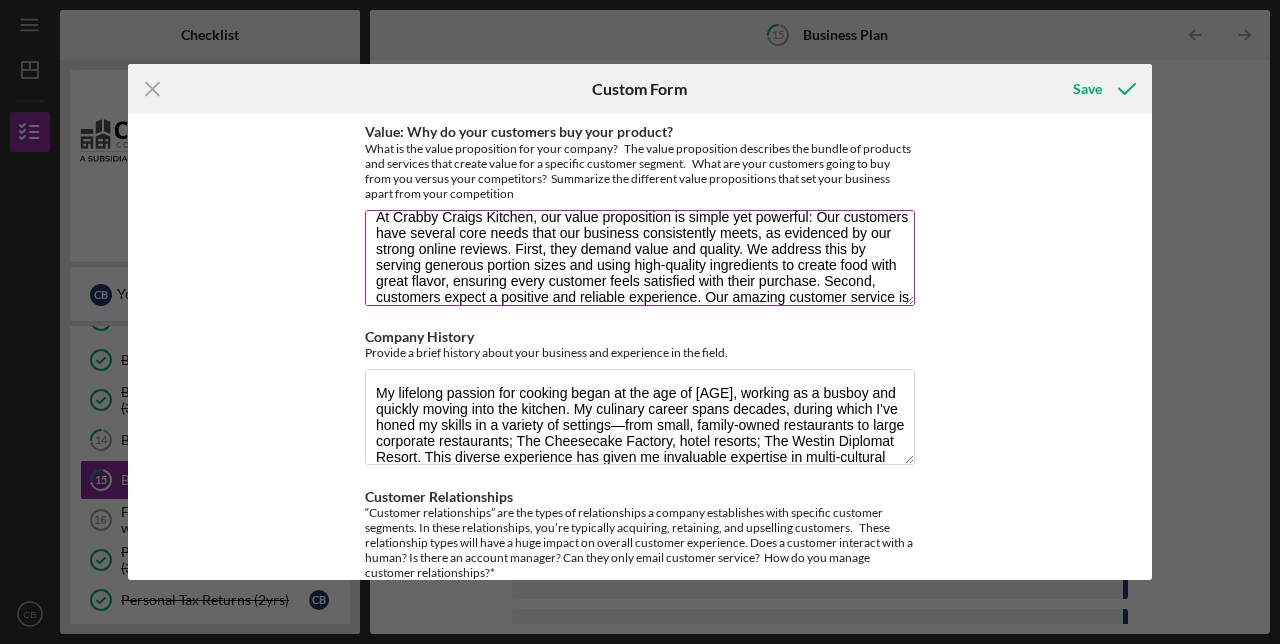 scroll, scrollTop: 0, scrollLeft: 0, axis: both 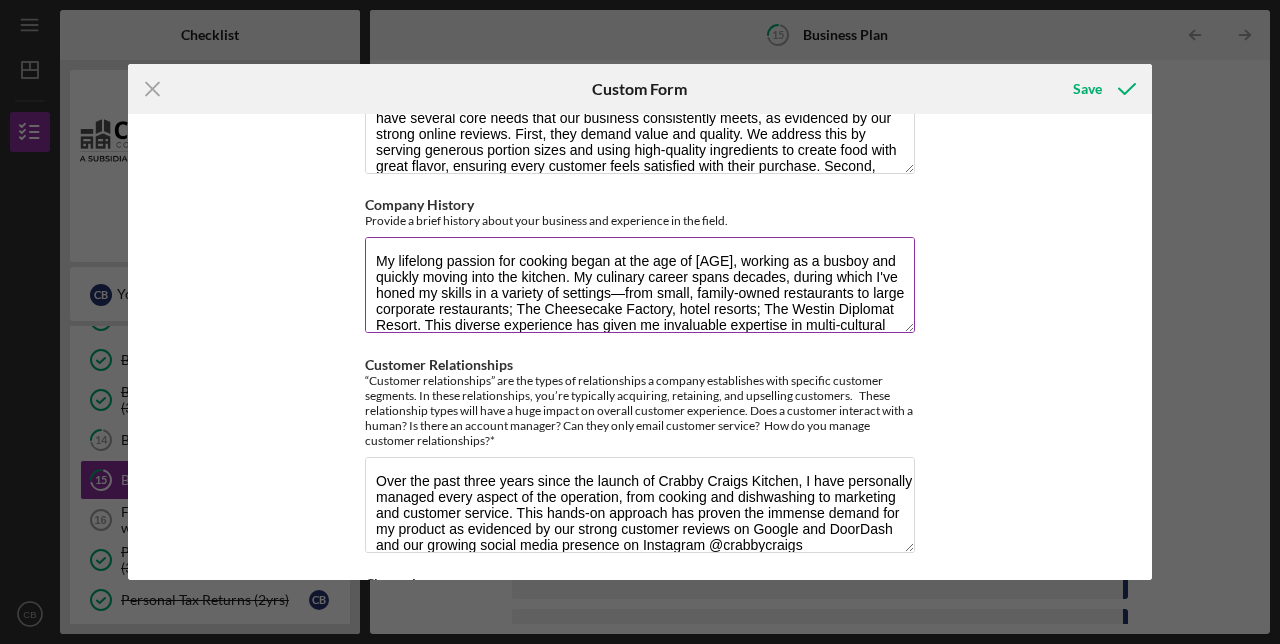 drag, startPoint x: 798, startPoint y: 306, endPoint x: 488, endPoint y: 190, distance: 330.99246 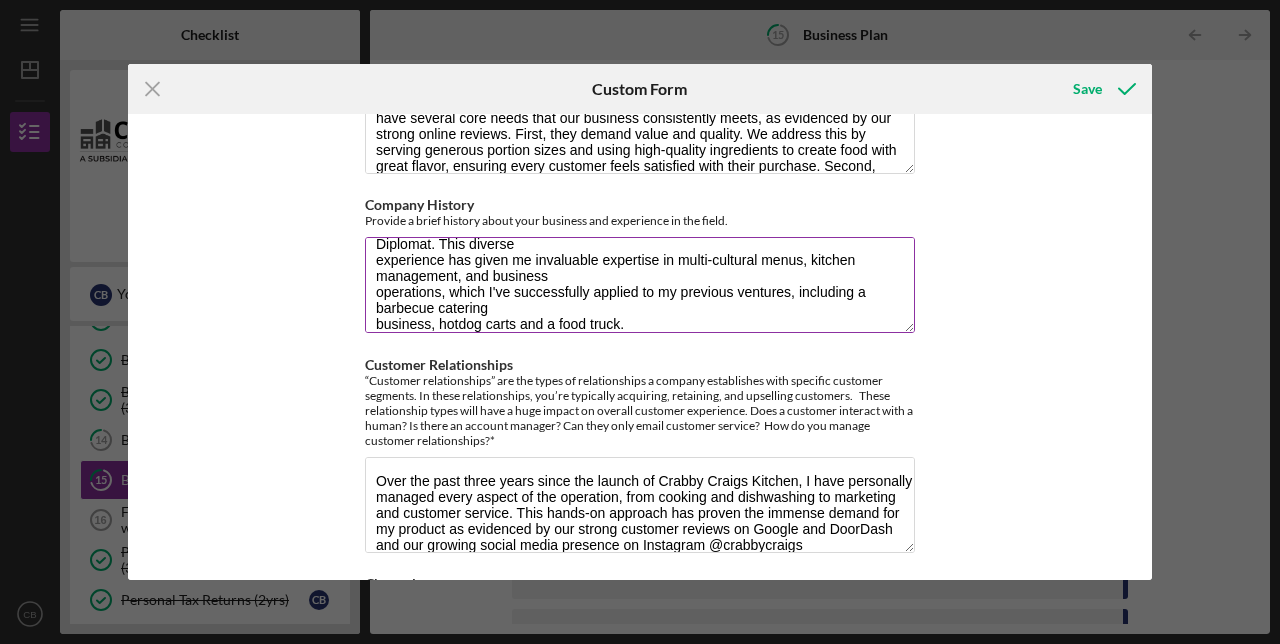 scroll, scrollTop: 145, scrollLeft: 0, axis: vertical 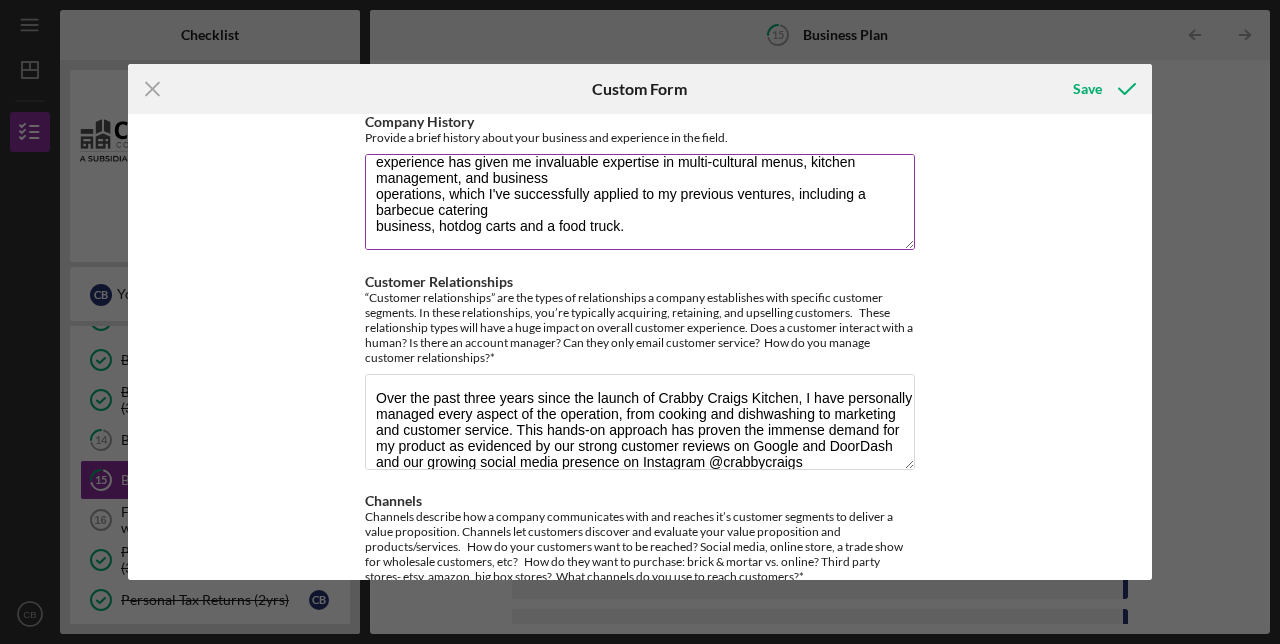 click on "As far back as I can remember cooking has always been a passion. I got my first restaurant job at the age of
[AGE] bussing tables and worked my way into the kitchen starting as a fry cook. My culinary career spans
decades, during which I've honed my skills in a variety of settings—from small, family-owned restaurants
to large corporate restaurants; The Cheesecake Factory, hotel resorts; The Westin Diplomat. This diverse
experience has given me invaluable expertise in multi-cultural menus, kitchen management, and business
operations, which I've successfully applied to my previous ventures, including a barbecue catering
business, hotdog carts and a food truck." at bounding box center (640, 202) 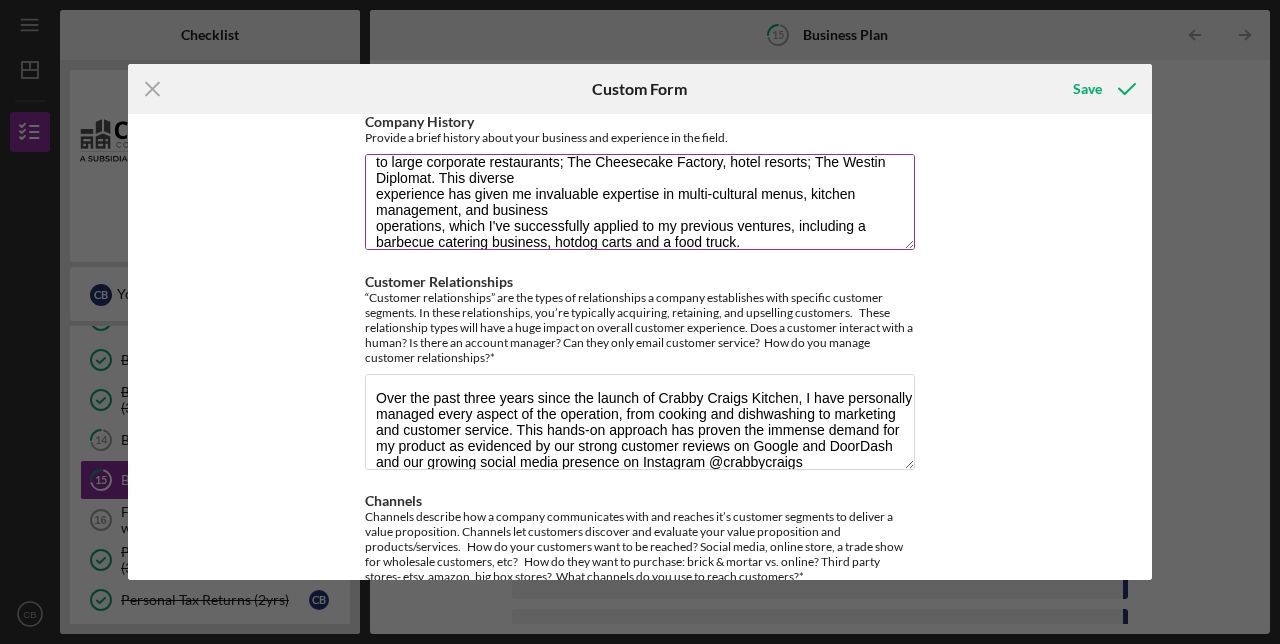 scroll, scrollTop: 129, scrollLeft: 0, axis: vertical 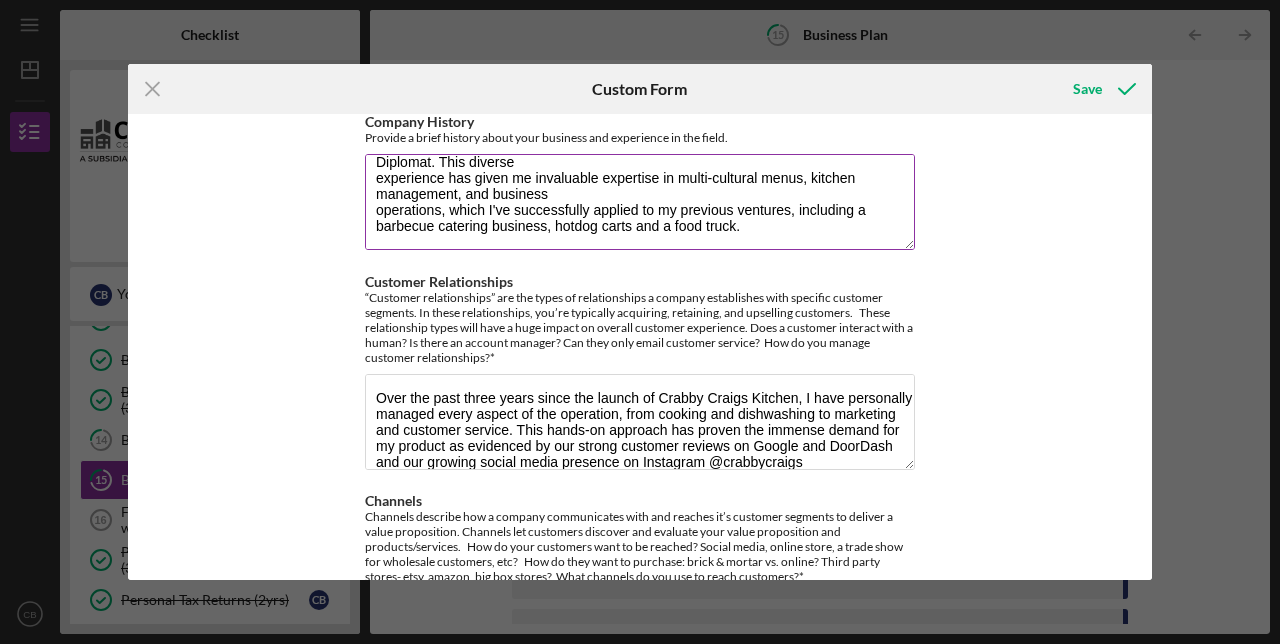 click on "As far back as I can remember cooking has always been a passion. I got my first restaurant job at the age of
[AGE] bussing tables and worked my way into the kitchen starting as a fry cook. My culinary career spans
decades, during which I've honed my skills in a variety of settings—from small, family-owned restaurants
to large corporate restaurants; The Cheesecake Factory, hotel resorts; The Westin Diplomat. This diverse
experience has given me invaluable expertise in multi-cultural menus, kitchen management, and business
operations, which I've successfully applied to my previous ventures, including a barbecue catering business, hotdog carts and a food truck." at bounding box center [640, 202] 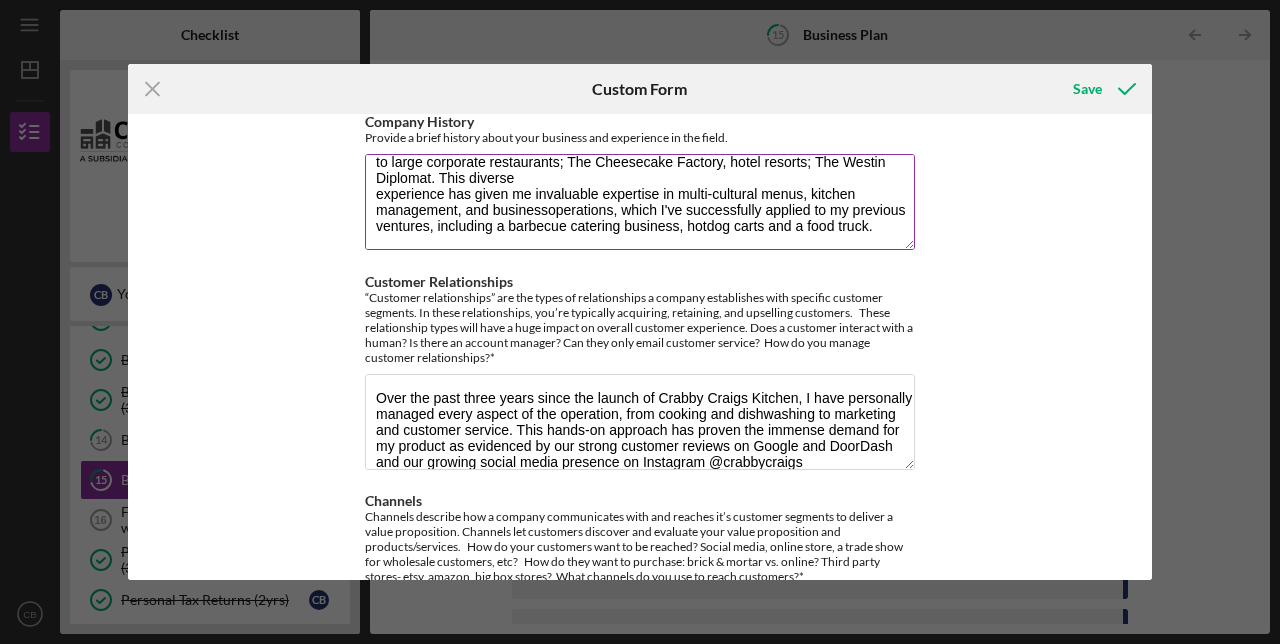 scroll, scrollTop: 113, scrollLeft: 0, axis: vertical 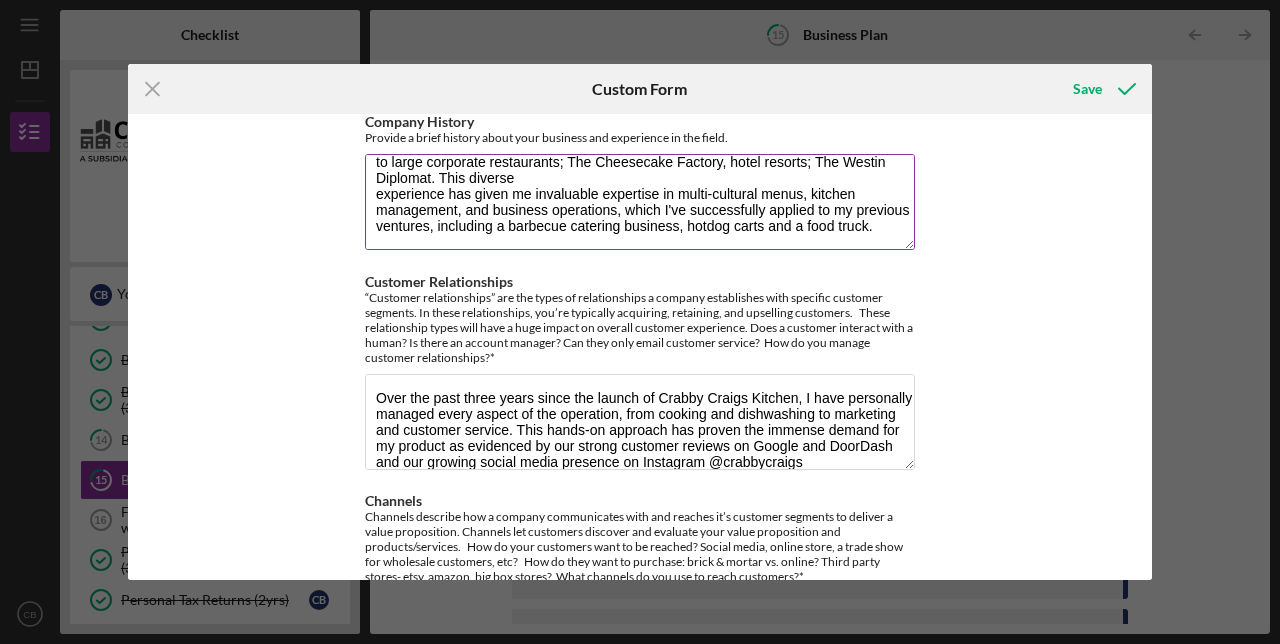 click on "As far back as I can remember cooking has always been a passion. I got my first restaurant job at the age of
[AGE] bussing tables and worked my way into the kitchen starting as a fry cook. My culinary career spans
decades, during which I've honed my skills in a variety of settings—from small, family-owned restaurants
to large corporate restaurants; The Cheesecake Factory, hotel resorts; The Westin Diplomat. This diverse
experience has given me invaluable expertise in multi-cultural menus, kitchen management, and business operations, which I've successfully applied to my previous ventures, including a barbecue catering business, hotdog carts and a food truck." at bounding box center (640, 202) 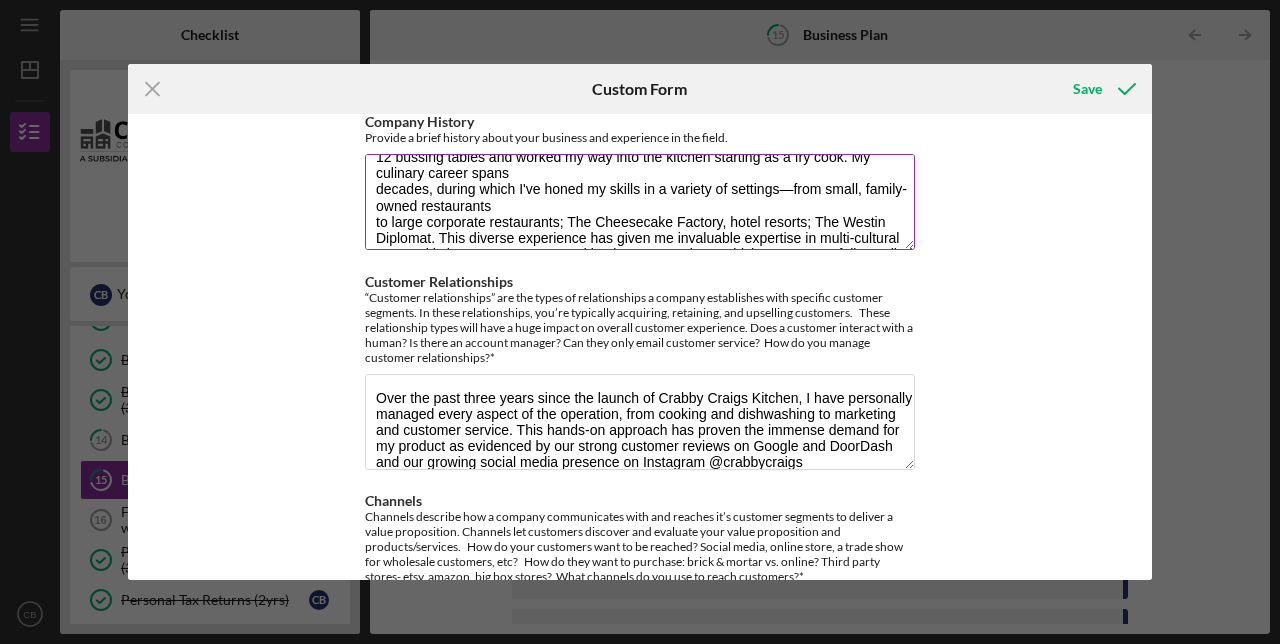 scroll, scrollTop: 52, scrollLeft: 0, axis: vertical 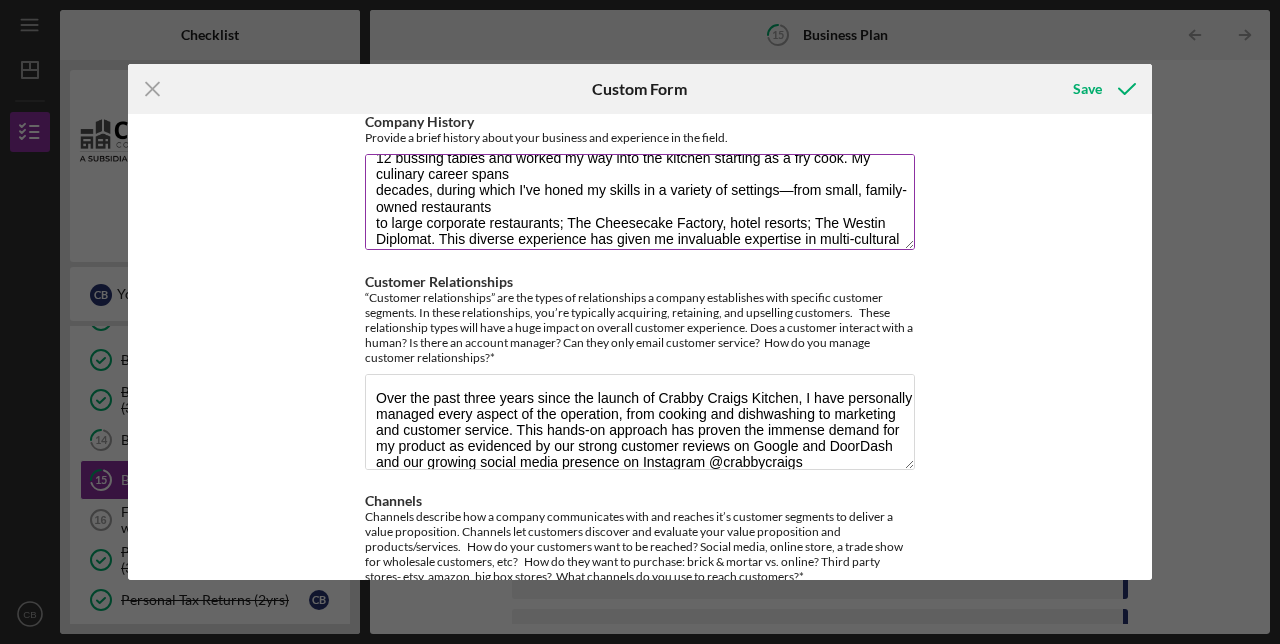 click on "As far back as I can remember cooking has always been a passion. I got my first restaurant job at the age of
12 bussing tables and worked my way into the kitchen starting as a fry cook. My culinary career spans
decades, during which I've honed my skills in a variety of settings—from small, family-owned restaurants
to large corporate restaurants; The Cheesecake Factory, hotel resorts; The Westin Diplomat. This diverse experience has given me invaluable expertise in multi-cultural menus, kitchen management, and business operations, which I've successfully applied to my previous ventures, including a barbecue catering business, hotdog carts and a food truck." at bounding box center [640, 202] 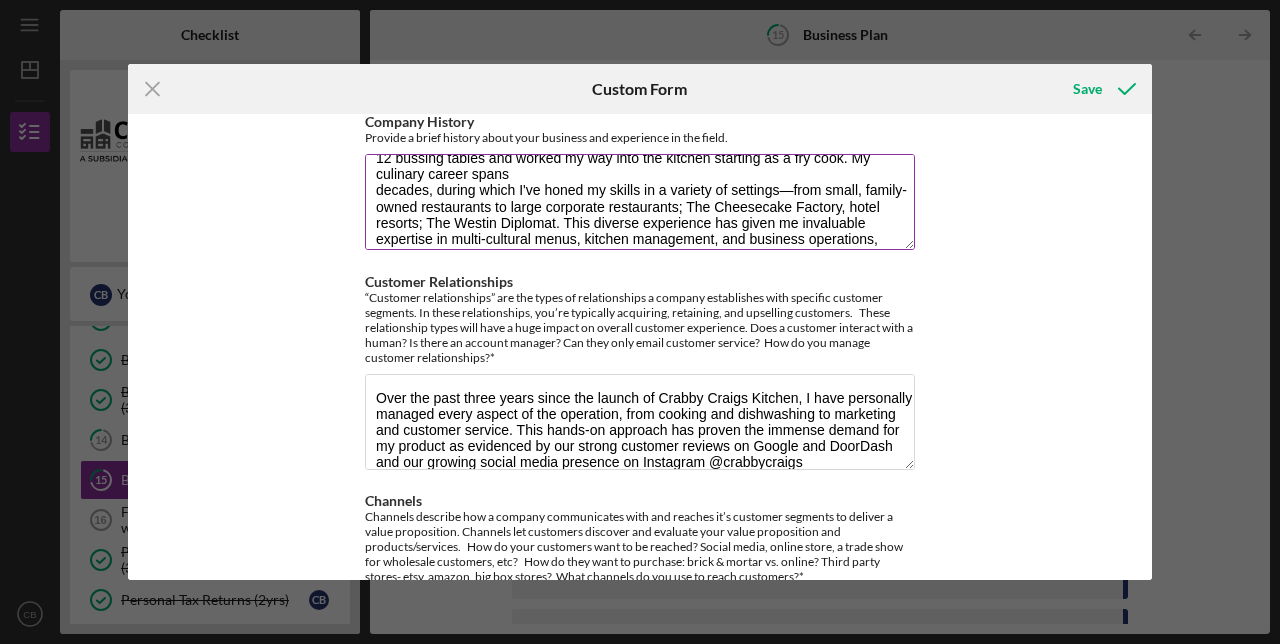 click on "As far back as I can remember cooking has always been a passion. I got my first restaurant job at the age of
12 bussing tables and worked my way into the kitchen starting as a fry cook. My culinary career spans
decades, during which I've honed my skills in a variety of settings—from small, family-owned restaurants to large corporate restaurants; The Cheesecake Factory, hotel resorts; The Westin Diplomat. This diverse experience has given me invaluable expertise in multi-cultural menus, kitchen management, and business operations, which I've successfully applied to my previous ventures, including a barbecue catering business, hotdog carts and a food truck." at bounding box center [640, 202] 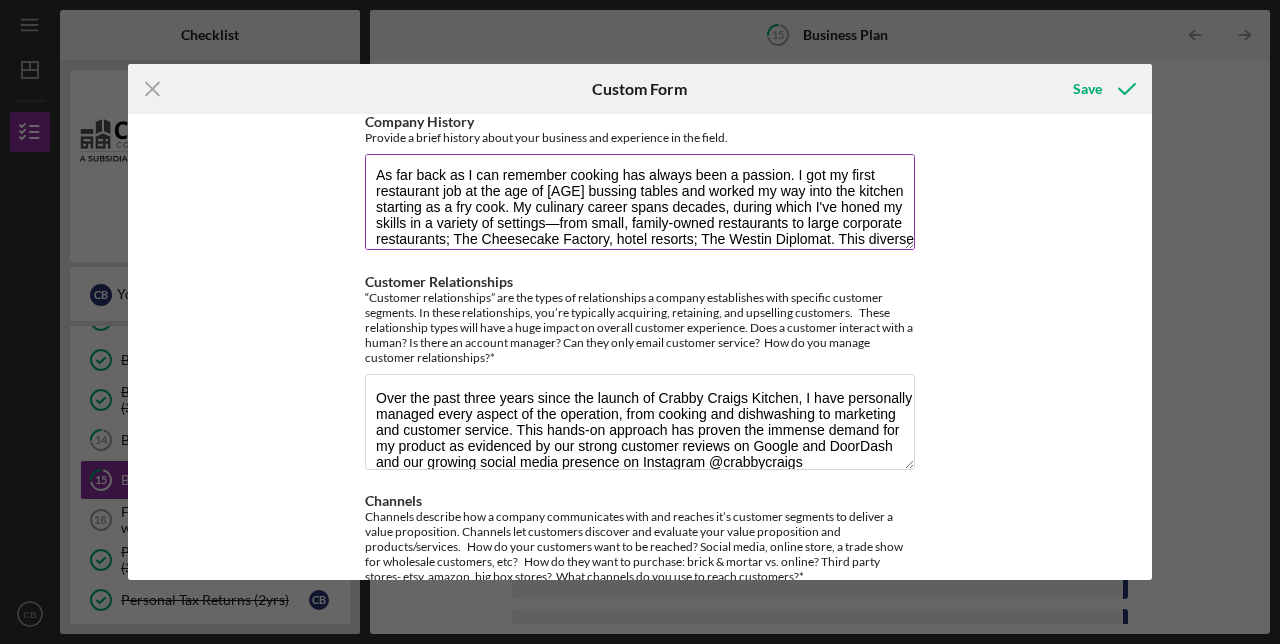scroll, scrollTop: 0, scrollLeft: 0, axis: both 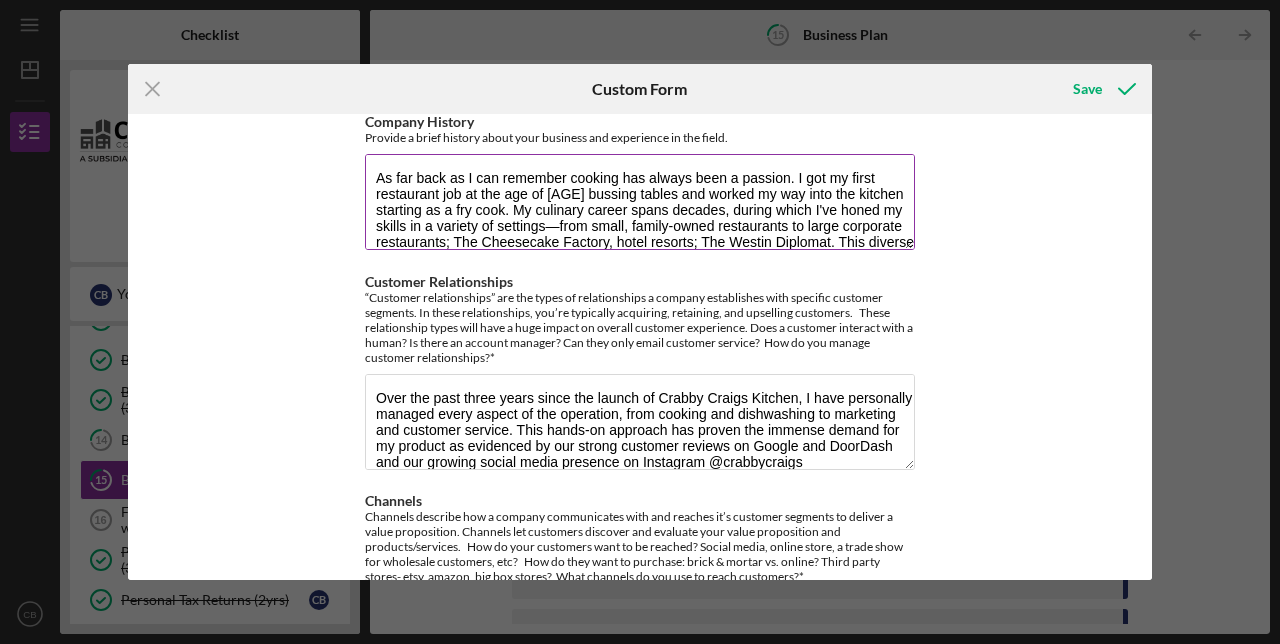 click on "As far back as I can remember cooking has always been a passion. I got my first restaurant job at the age of [AGE] bussing tables and worked my way into the kitchen starting as a fry cook. My culinary career spans decades, during which I've honed my skills in a variety of settings—from small, family-owned restaurants to large corporate restaurants; The Cheesecake Factory, hotel resorts; The Westin Diplomat. This diverse experience has given me invaluable expertise in multi-cultural menus, kitchen management, and business operations, which I've successfully applied to my previous ventures, including a barbecue catering business, hotdog carts and a food truck." at bounding box center (640, 202) 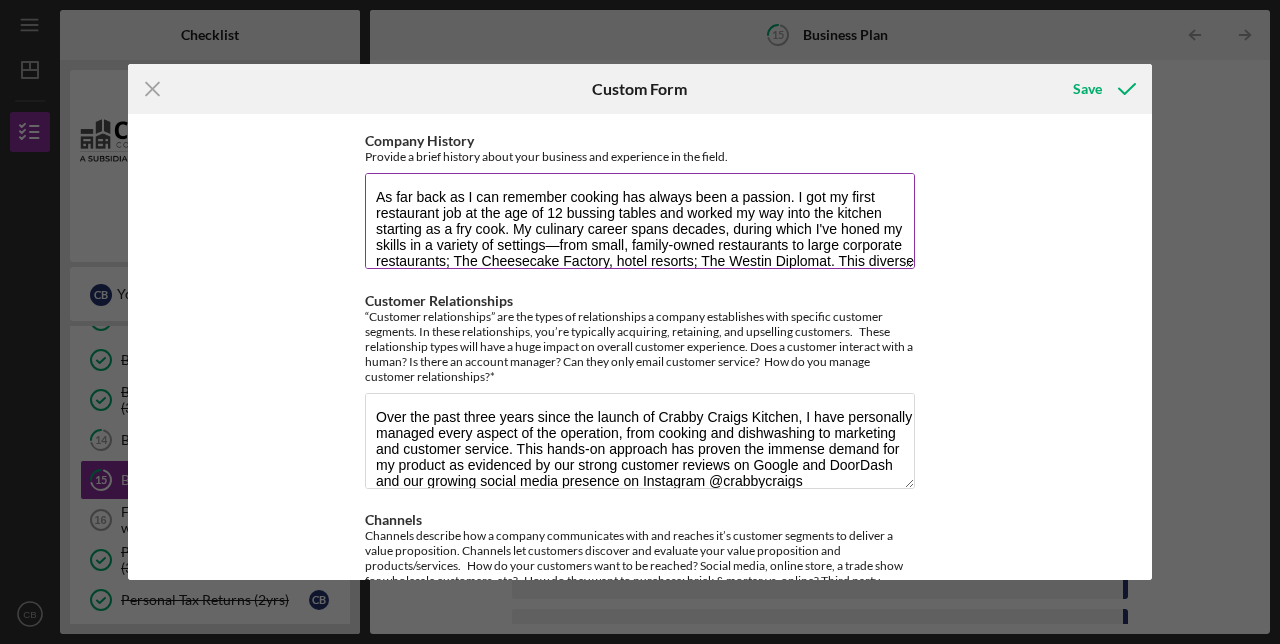 scroll, scrollTop: 205, scrollLeft: 0, axis: vertical 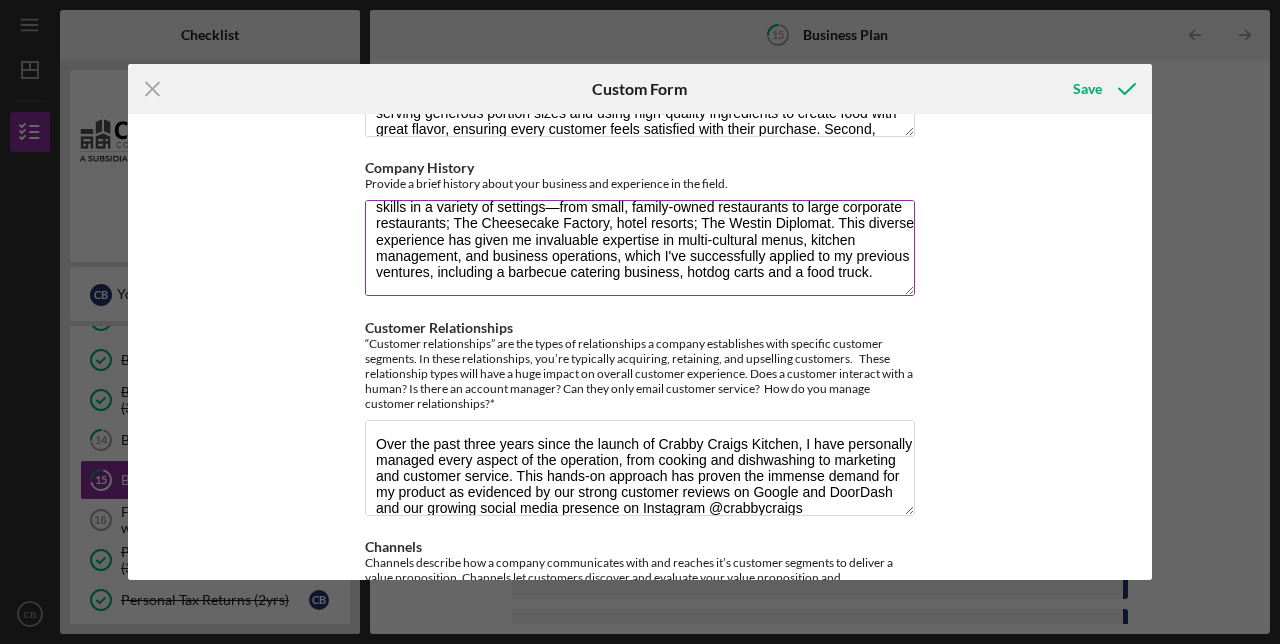 click on "As far back as I can remember cooking has always been a passion. I got my first restaurant job at the age of 12 bussing tables and worked my way into the kitchen starting as a fry cook. My culinary career spans decades, during which I've honed my skills in a variety of settings—from small, family-owned restaurants to large corporate restaurants; The Cheesecake Factory, hotel resorts; The Westin Diplomat. This diverse experience has given me invaluable expertise in multi-cultural menus, kitchen management, and business operations, which I've successfully applied to my previous ventures, including a barbecue catering business, hotdog carts and a food truck." at bounding box center [640, 248] 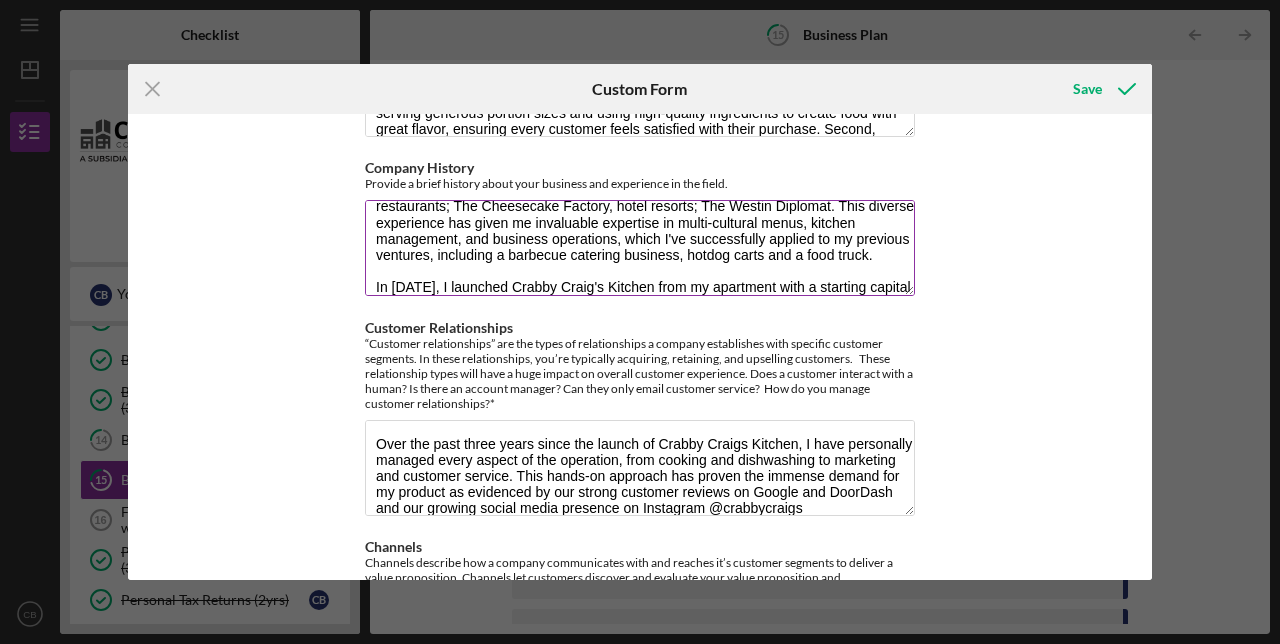 scroll, scrollTop: 146, scrollLeft: 0, axis: vertical 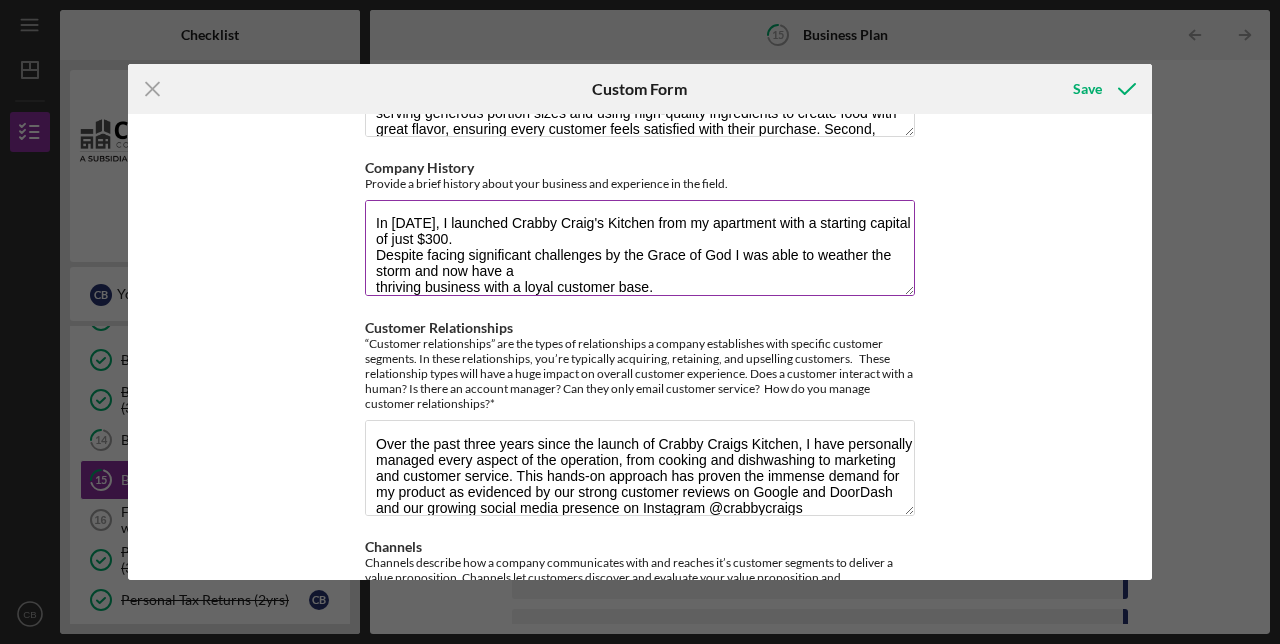 click on "As far back as I can remember cooking has always been a passion. I got my first restaurant job at the age of [AGE] bussing tables and worked my way into the kitchen starting as a fry cook. My culinary career spans decades, during which I've honed my skills in a variety of settings—from small, family-owned restaurants to large corporate restaurants; The Cheesecake Factory, hotel resorts; The Westin Diplomat. This diverse experience has given me invaluable expertise in multi-cultural menus, kitchen management, and business operations, which I've successfully applied to my previous ventures, including a barbecue catering business, hotdog carts and a food truck.
In [DATE], I launched Crabby Craig's Kitchen from my apartment with a starting capital of just $300.
Despite facing significant challenges by the Grace of God I was able to weather the storm and now have a
thriving business with a loyal customer base." at bounding box center (640, 248) 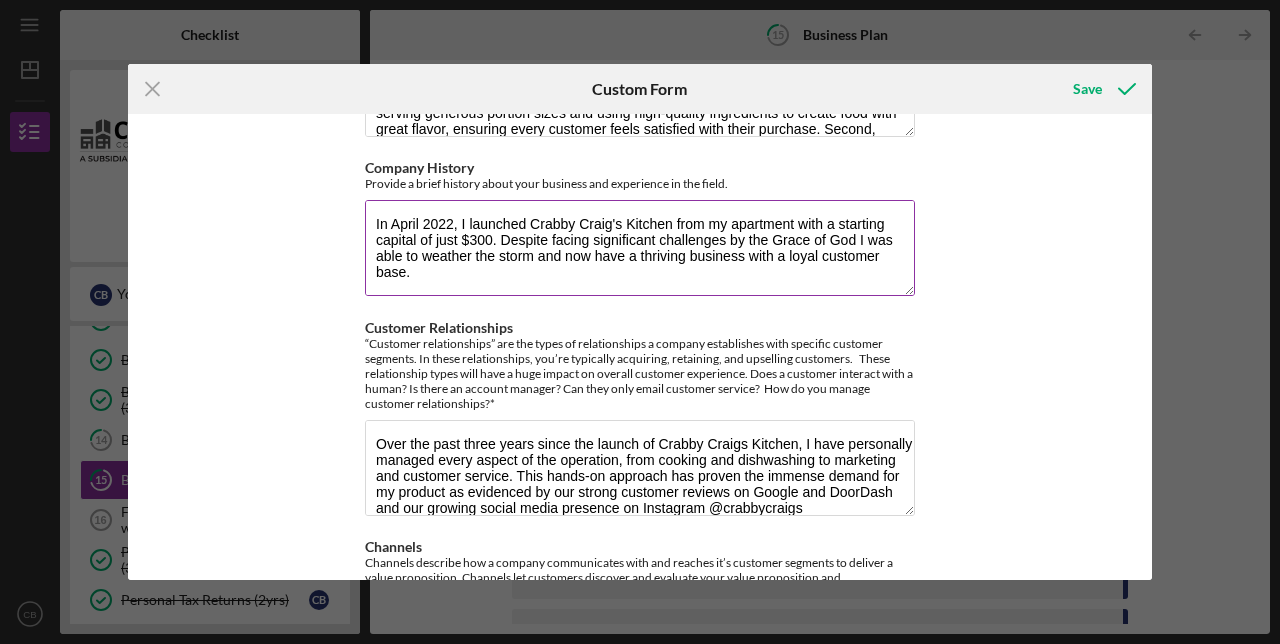 scroll, scrollTop: 145, scrollLeft: 0, axis: vertical 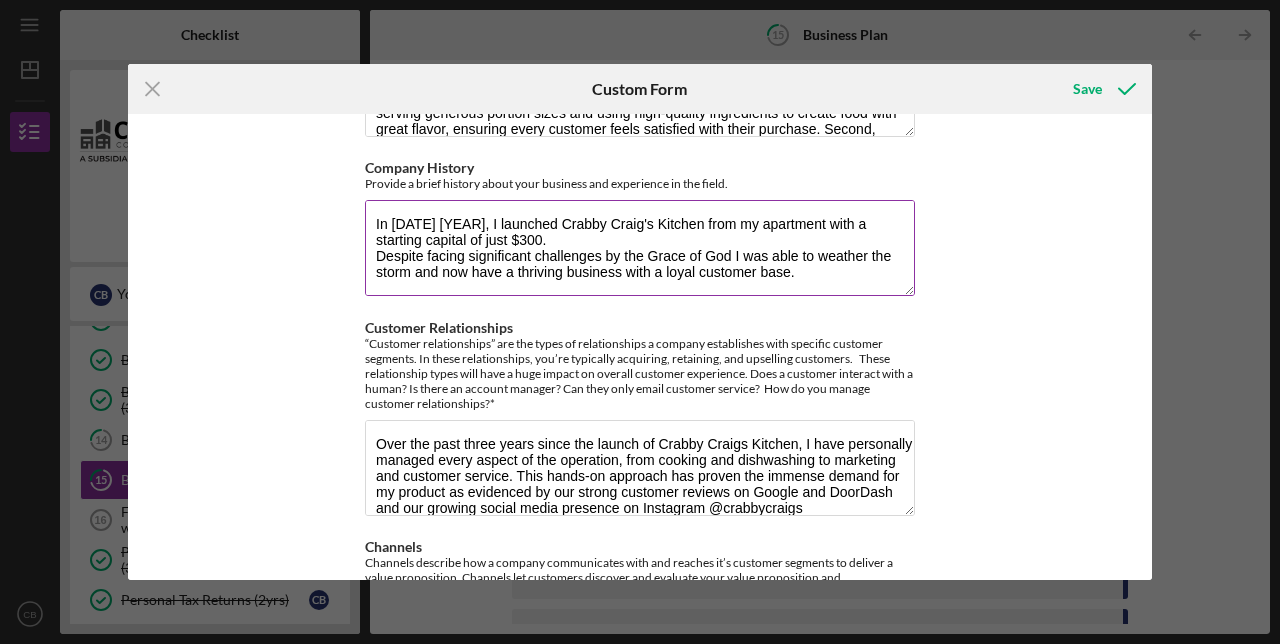 click on "As far back as I can remember cooking has always been a passion. I got my first restaurant job at the age of 12 bussing tables and worked my way into the kitchen starting as a fry cook. My culinary career spans decades, during which I've honed my skills in a variety of settings—from small, family-owned restaurants to large corporate restaurants; The Cheesecake Factory, hotel resorts; The Westin Diplomat. This diverse experience has given me invaluable expertise in multi-cultural menus, kitchen management, and business operations, which I've successfully applied to my previous ventures, including a barbecue catering business, hotdog carts and a food truck.
In [DATE] [YEAR], I launched Crabby Craig's Kitchen from my apartment with a starting capital of just $300.
Despite facing significant challenges by the Grace of God I was able to weather the storm and now have a thriving business with a loyal customer base." at bounding box center (640, 248) 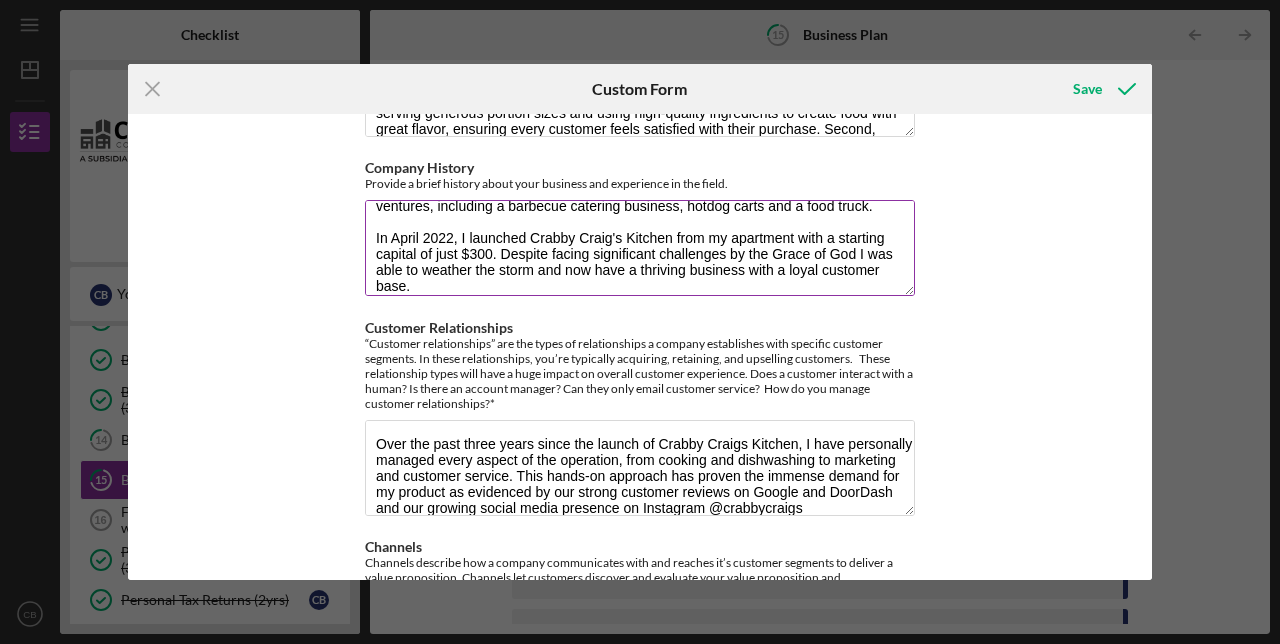scroll, scrollTop: 145, scrollLeft: 0, axis: vertical 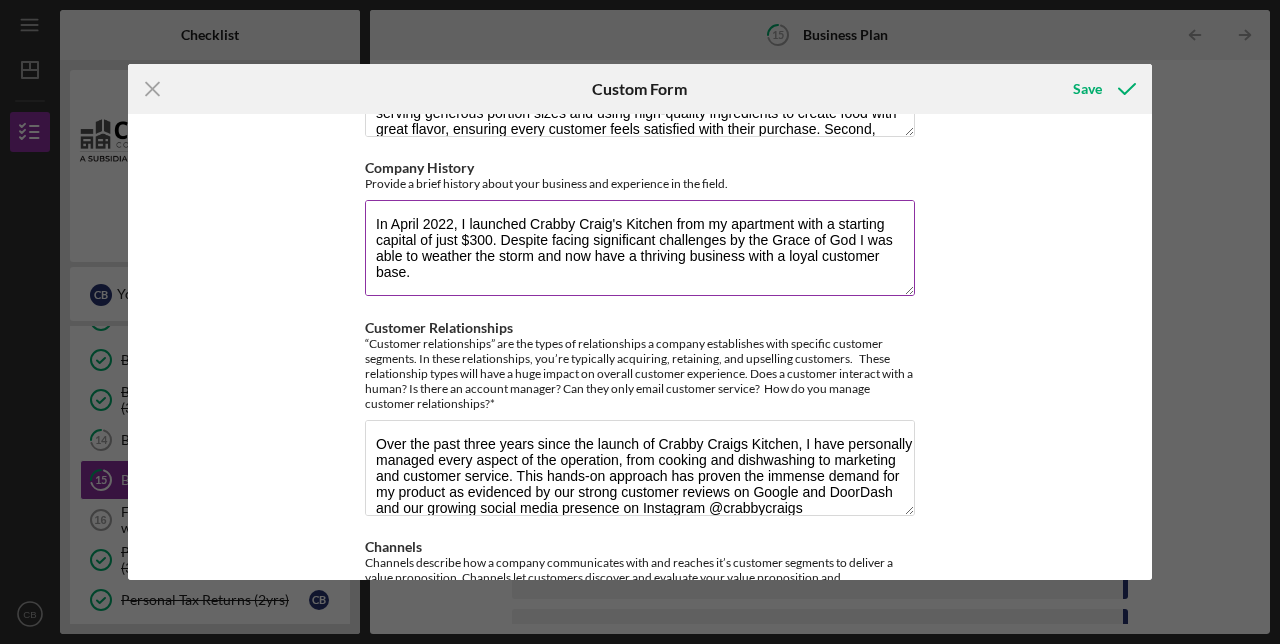 click on "As far back as I can remember cooking has always been a passion. I got my first restaurant job at the age of 12 bussing tables and worked my way into the kitchen starting as a fry cook. My culinary career spans decades, during which I've honed my skills in a variety of settings—from small, family-owned restaurants to large corporate restaurants; The Cheesecake Factory, hotel resorts; The Westin Diplomat. This diverse experience has given me invaluable expertise in multi-cultural menus, kitchen management, and business operations, which I've successfully applied to my previous ventures, including a barbecue catering business, hotdog carts and a food truck.
In April 2022, I launched Crabby Craig's Kitchen from my apartment with a starting capital of just $300. Despite facing significant challenges by the Grace of God I was able to weather the storm and now have a thriving business with a loyal customer base." at bounding box center (640, 248) 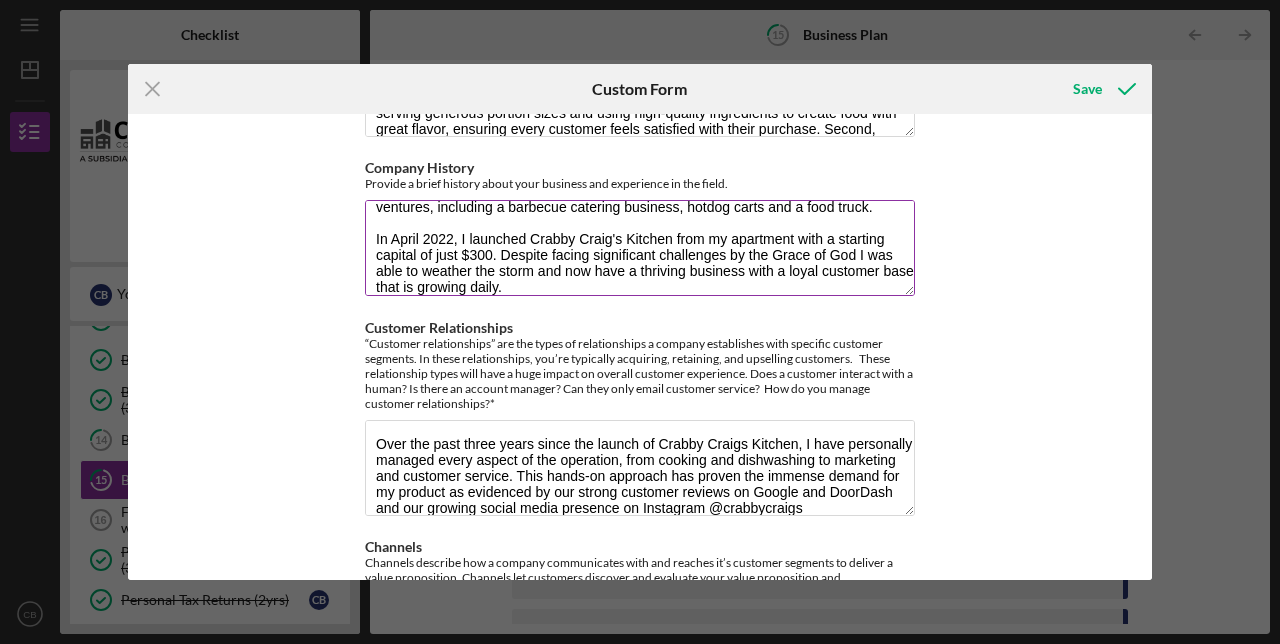 scroll, scrollTop: 145, scrollLeft: 0, axis: vertical 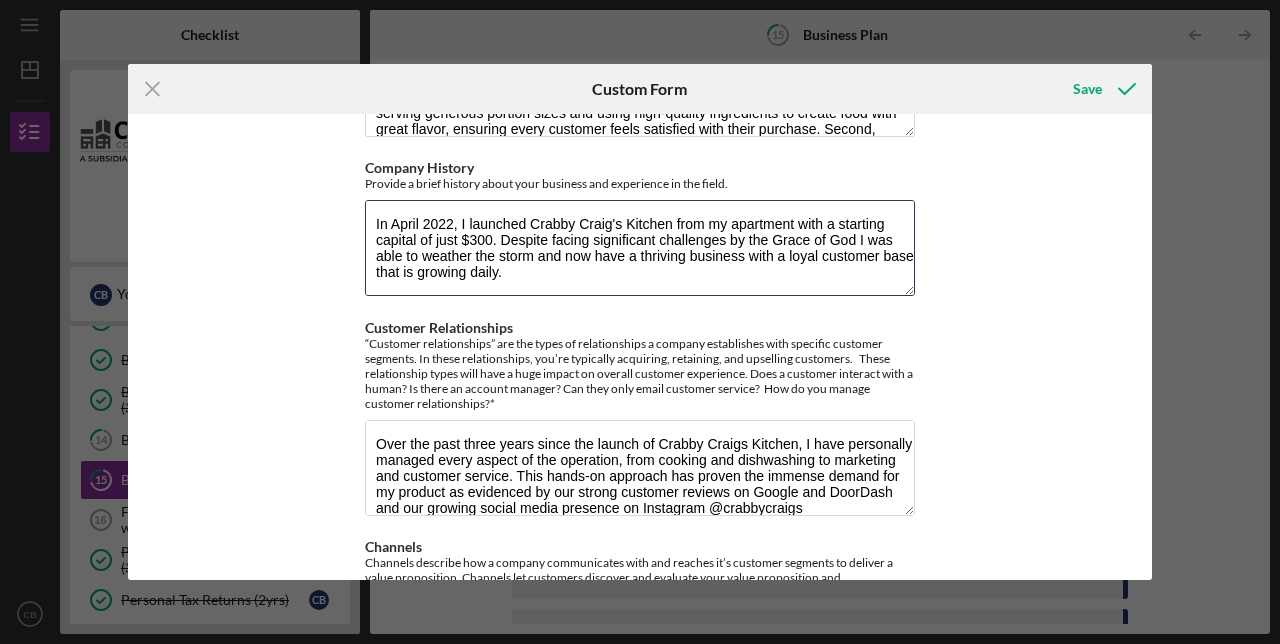 type on "As far back as I can remember cooking has always been a passion. I got my first restaurant job at the age of 12 bussing tables and worked my way into the kitchen starting as a fry cook. My culinary career spans decades, during which I've honed my skills in a variety of settings—from small, family-owned restaurants to large corporate restaurants; The Cheesecake Factory, hotel resorts; The Westin Diplomat. This diverse experience has given me invaluable expertise in multi-cultural menus, kitchen management, and business operations, which I've successfully applied to my previous ventures, including a barbecue catering business, hotdog carts and a food truck.
In April 2022, I launched Crabby Craig's Kitchen from my apartment with a starting capital of just $300. Despite facing significant challenges by the Grace of God I was able to weather the storm and now have a thriving business with a loyal customer base that is growing daily." 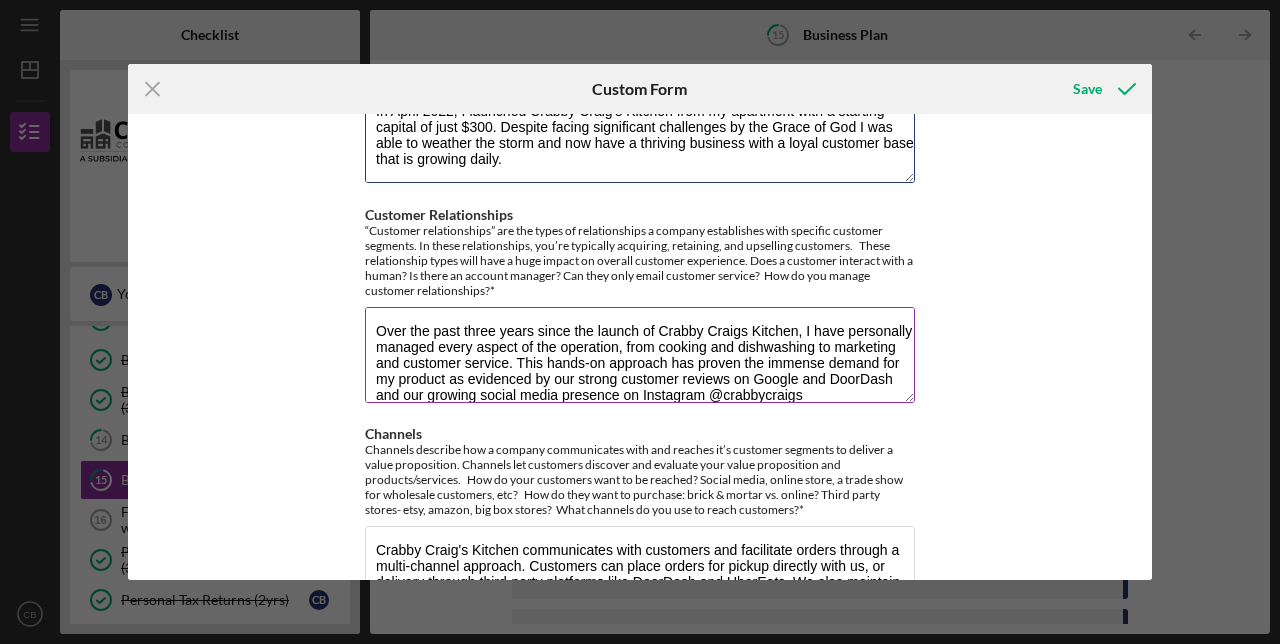 scroll, scrollTop: 283, scrollLeft: 0, axis: vertical 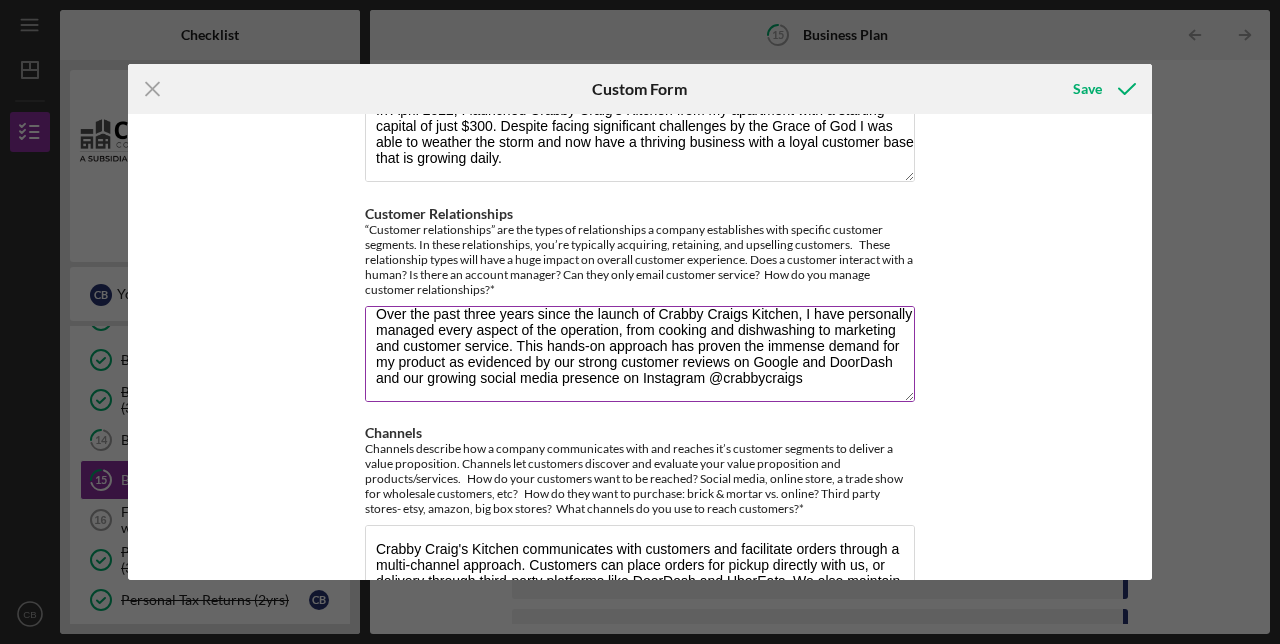 drag, startPoint x: 808, startPoint y: 372, endPoint x: 797, endPoint y: 369, distance: 11.401754 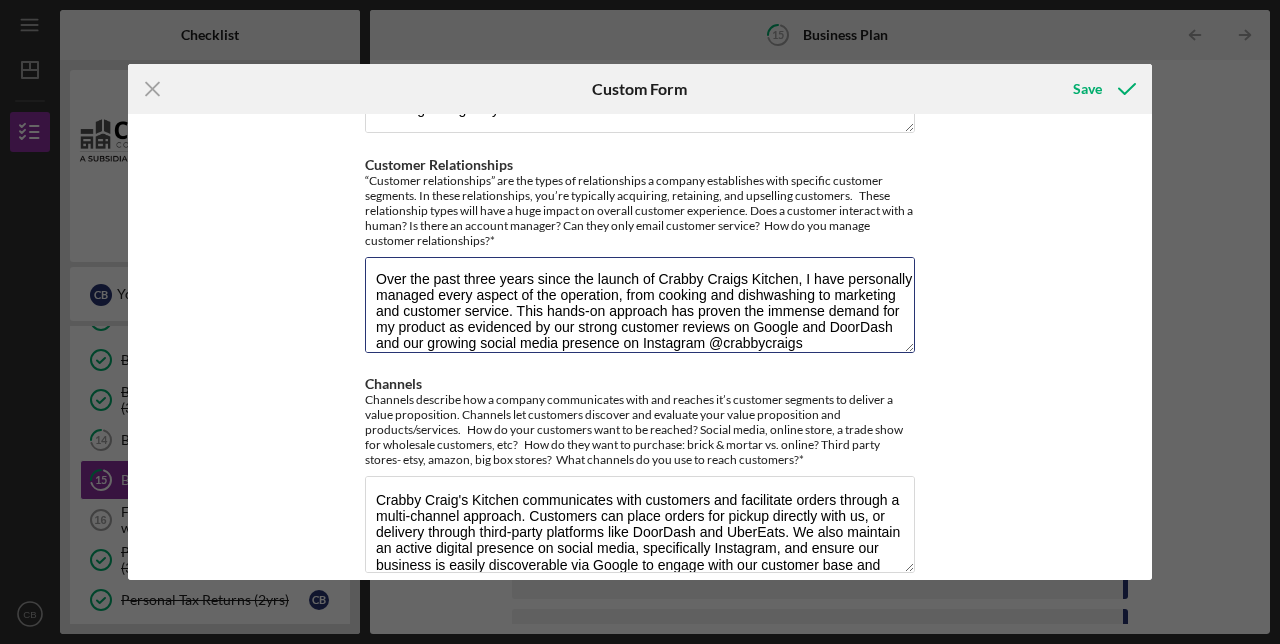 scroll, scrollTop: 0, scrollLeft: 0, axis: both 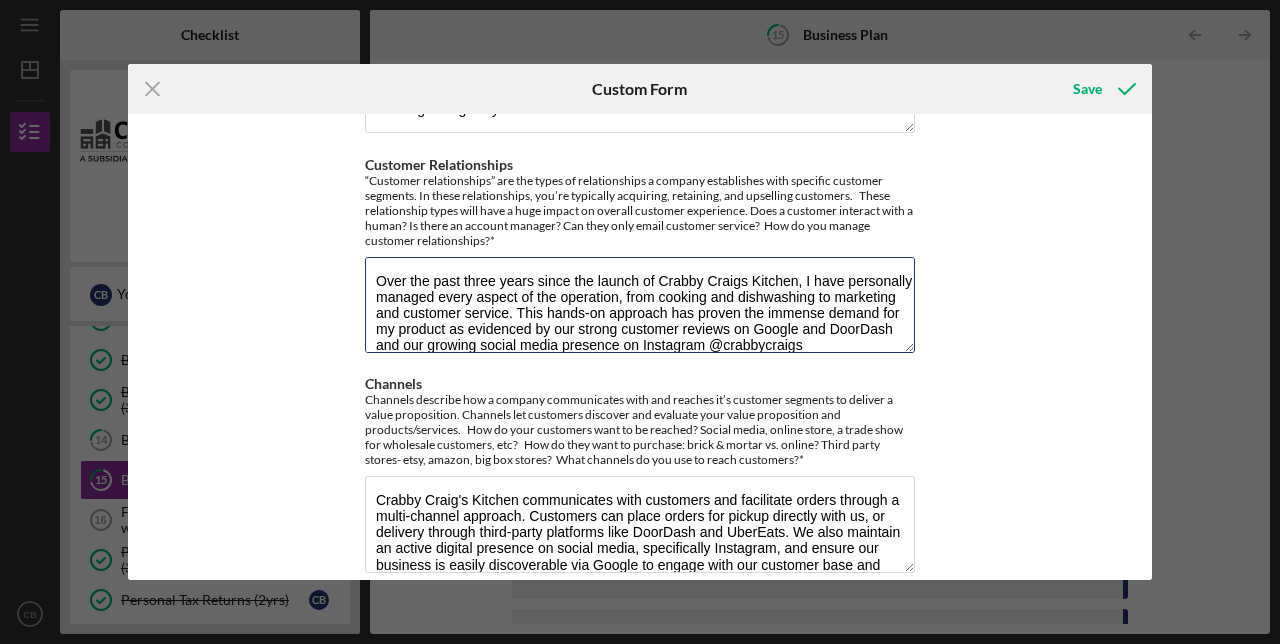drag, startPoint x: 813, startPoint y: 324, endPoint x: 358, endPoint y: 235, distance: 463.62268 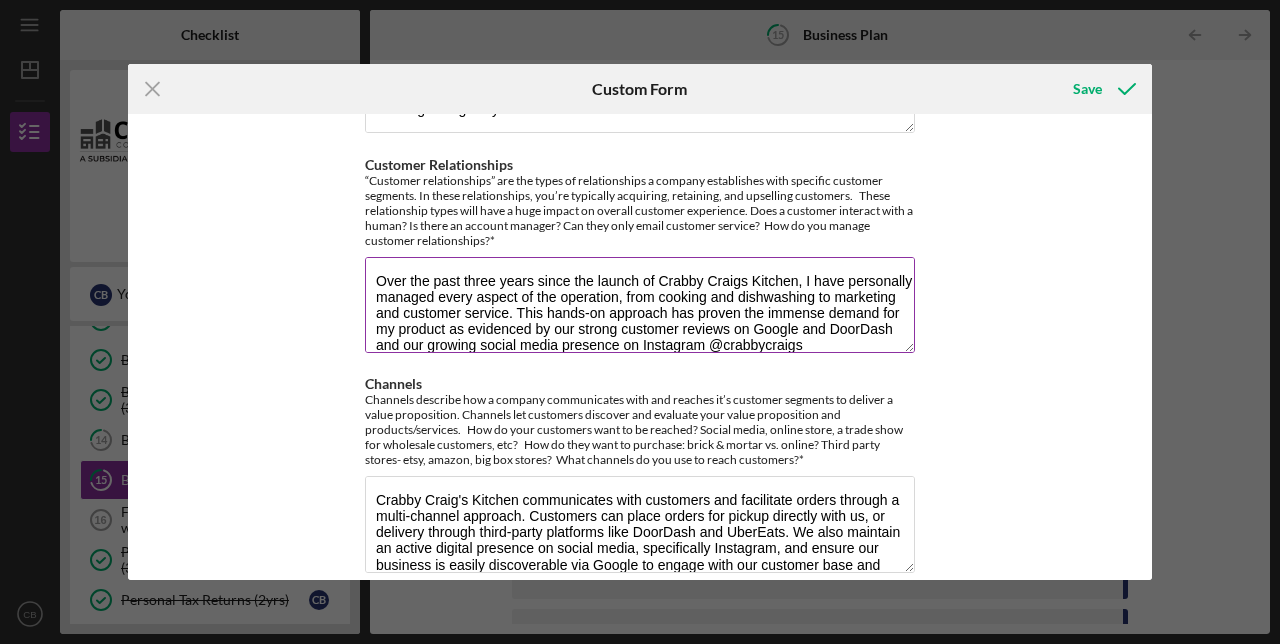 paste on "aspect of the operation, from cooking and dishwashing to marketing and customer service. This hands-on
approach has proven the immense demand for my product as evidenced by our strong customer reviews on" 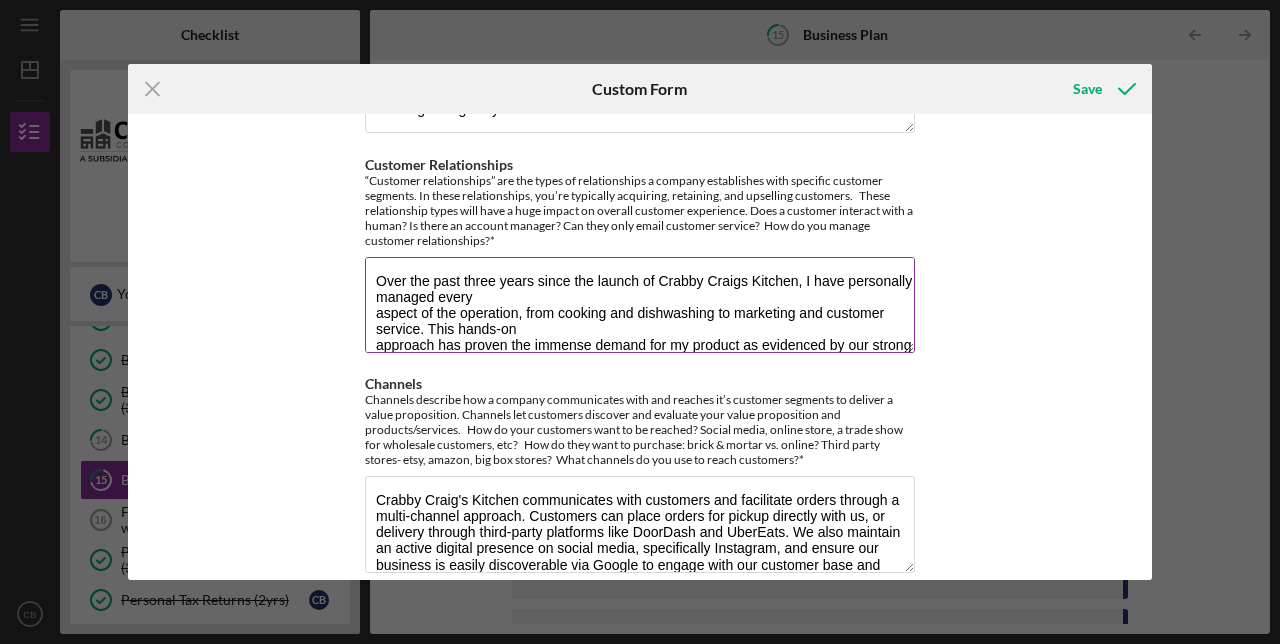 scroll, scrollTop: 49, scrollLeft: 0, axis: vertical 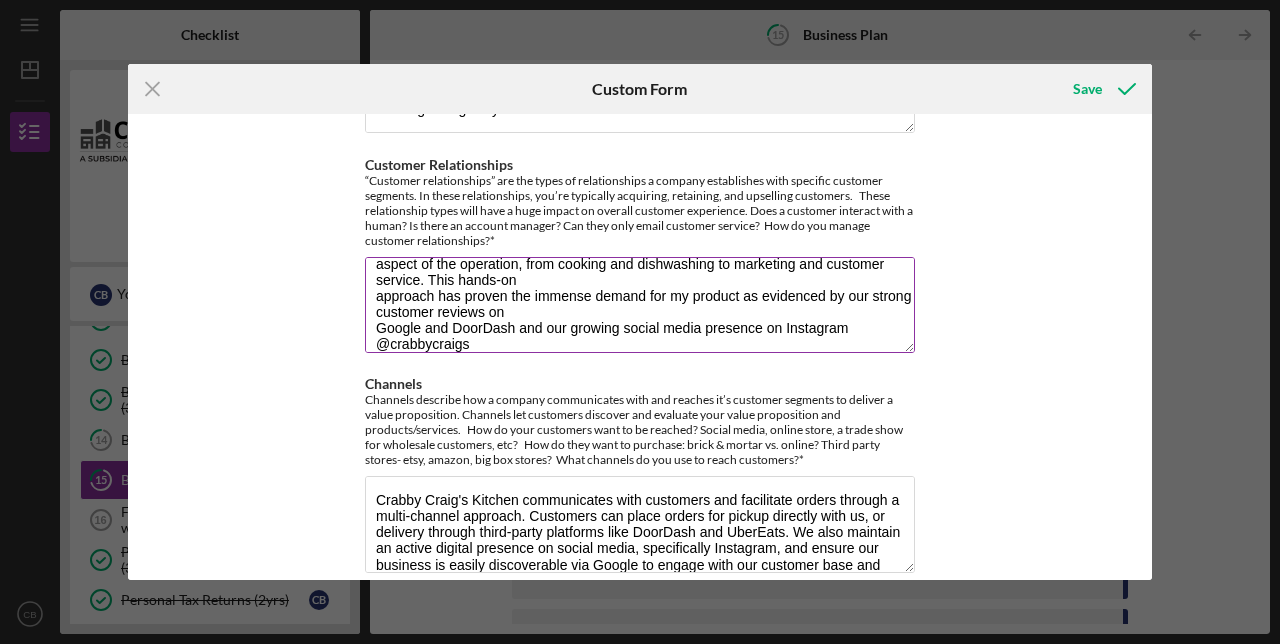click on "Over the past three years since the launch of Crabby Craigs Kitchen, I have personally managed every
aspect of the operation, from cooking and dishwashing to marketing and customer service. This hands-on
approach has proven the immense demand for my product as evidenced by our strong customer reviews on
Google and DoorDash and our growing social media presence on Instagram @crabbycraigs" at bounding box center (640, 305) 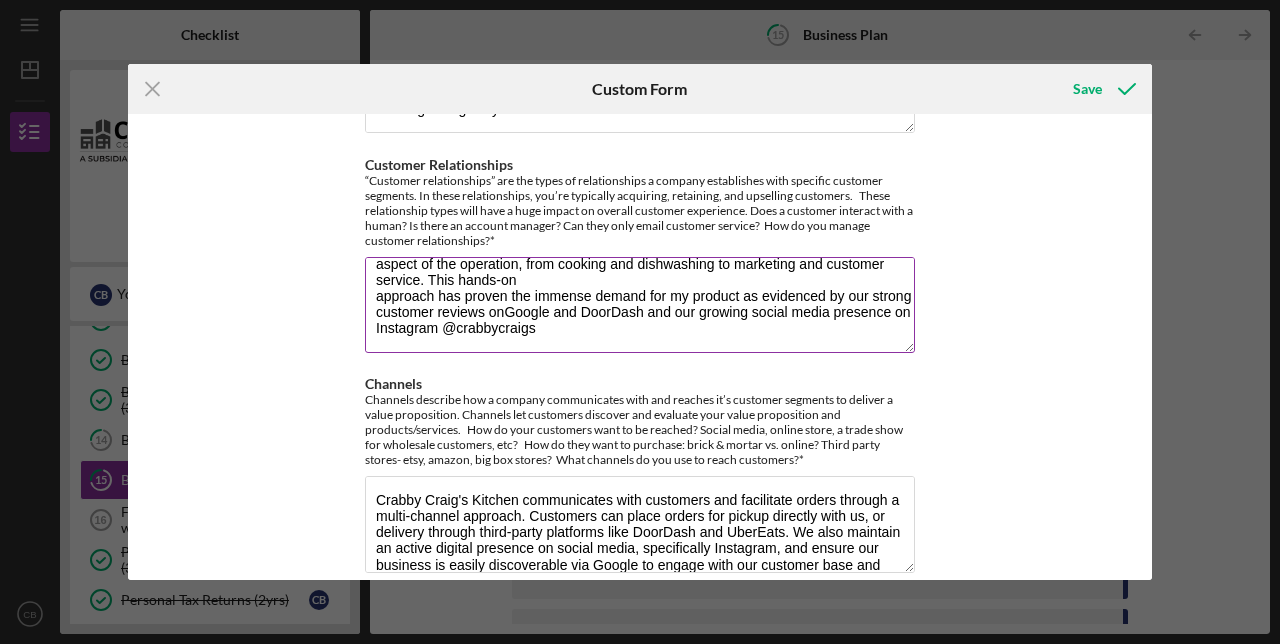 scroll, scrollTop: 48, scrollLeft: 0, axis: vertical 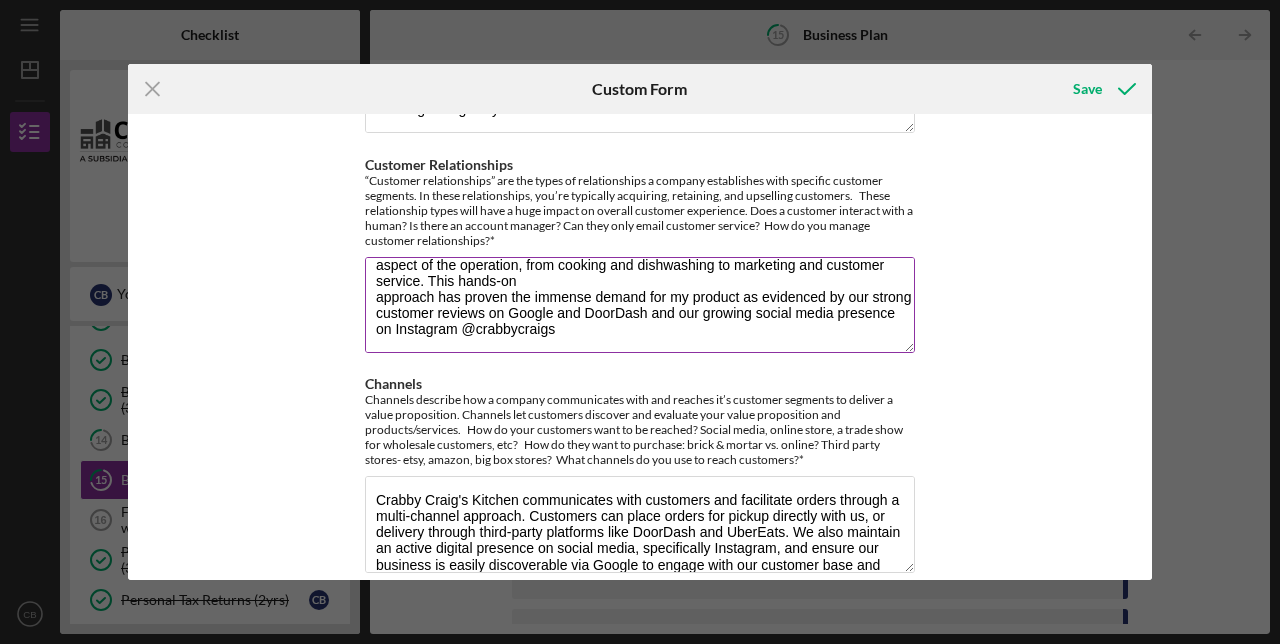 click on "Over the past three years since the launch of Crabby Craigs Kitchen, I have personally managed every
aspect of the operation, from cooking and dishwashing to marketing and customer service. This hands-on
approach has proven the immense demand for my product as evidenced by our strong customer reviews on Google and DoorDash and our growing social media presence on Instagram @crabbycraigs" at bounding box center [640, 305] 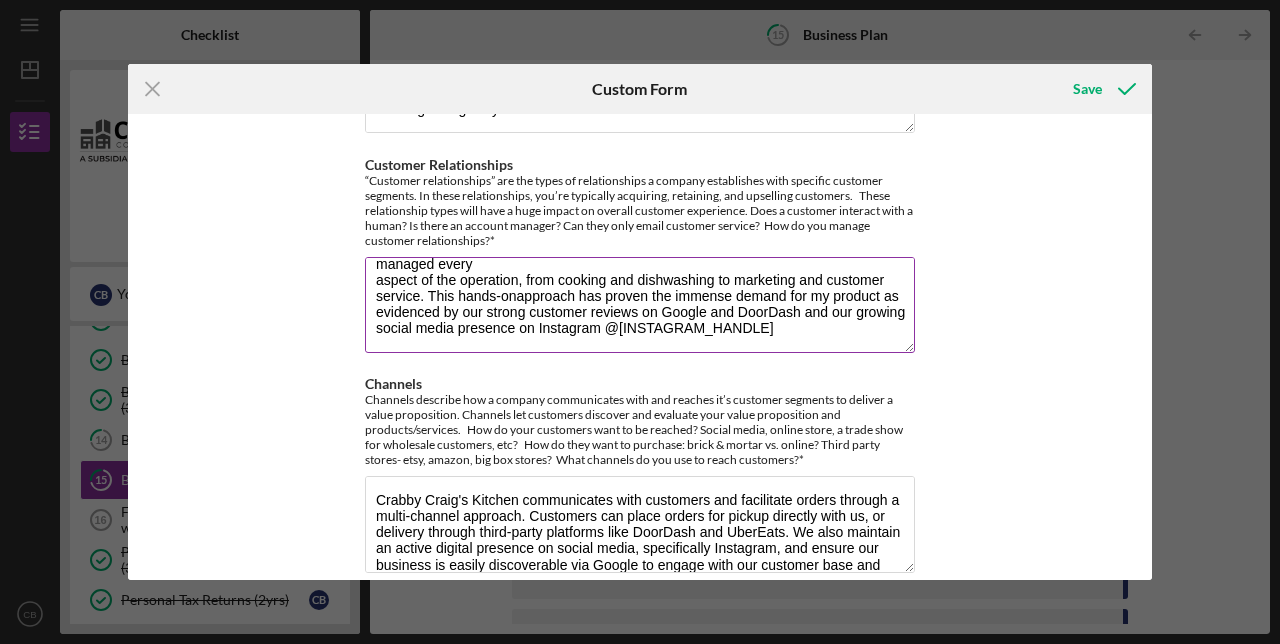 scroll, scrollTop: 32, scrollLeft: 0, axis: vertical 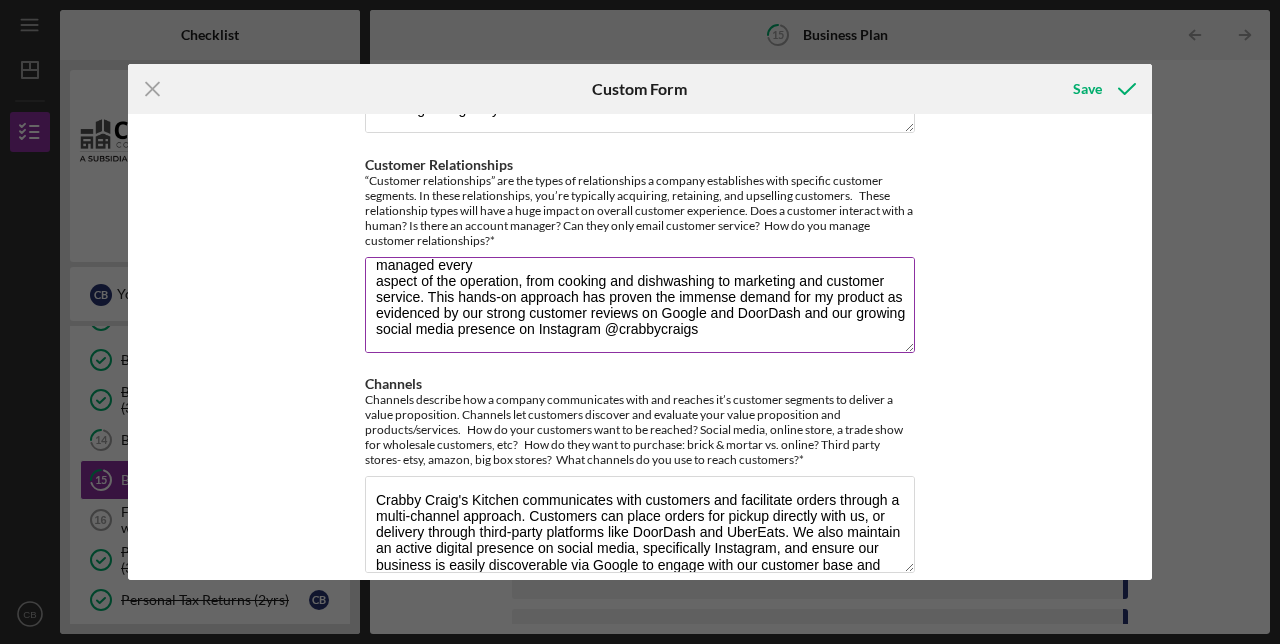 click on "Over the past three years since the launch of Crabby Craigs Kitchen, I have personally managed every
aspect of the operation, from cooking and dishwashing to marketing and customer service. This hands-on approach has proven the immense demand for my product as evidenced by our strong customer reviews on Google and DoorDash and our growing social media presence on Instagram @crabbycraigs" at bounding box center (640, 305) 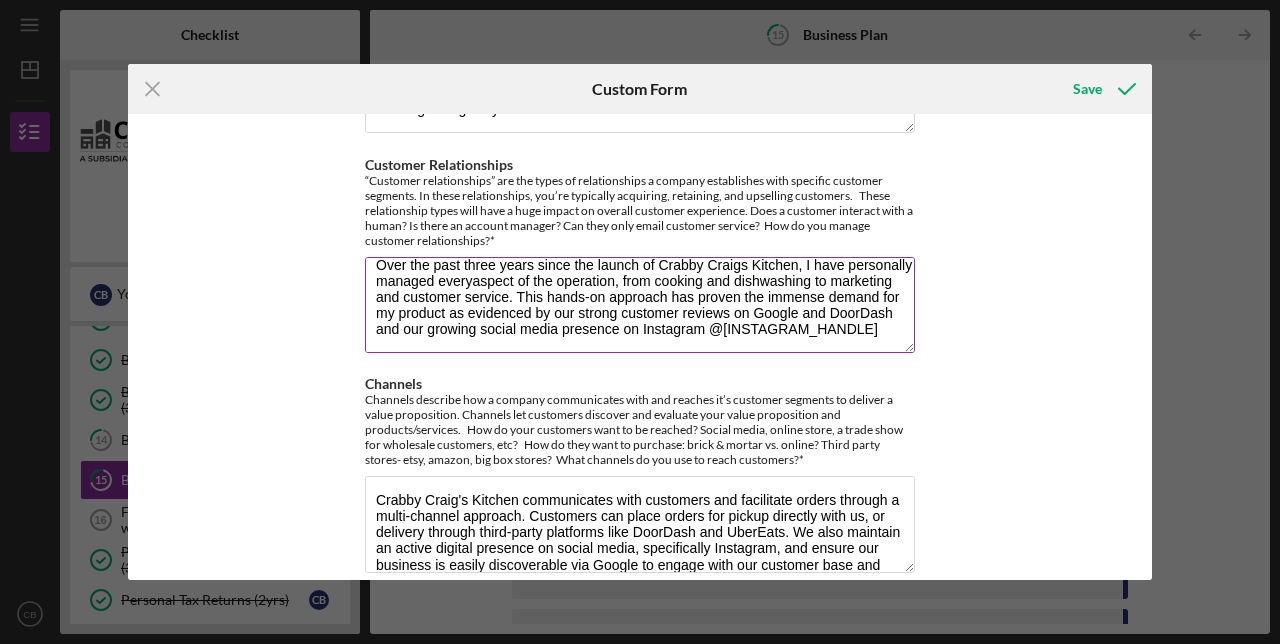 scroll, scrollTop: 16, scrollLeft: 0, axis: vertical 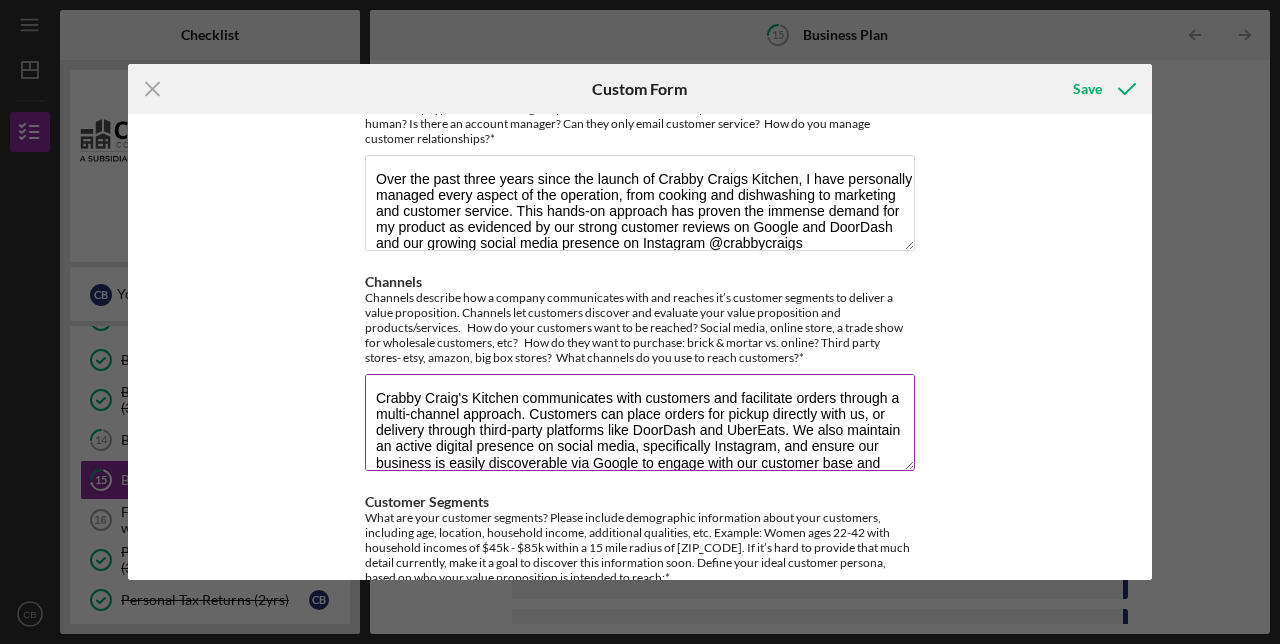 drag, startPoint x: 515, startPoint y: 436, endPoint x: 376, endPoint y: 351, distance: 162.92943 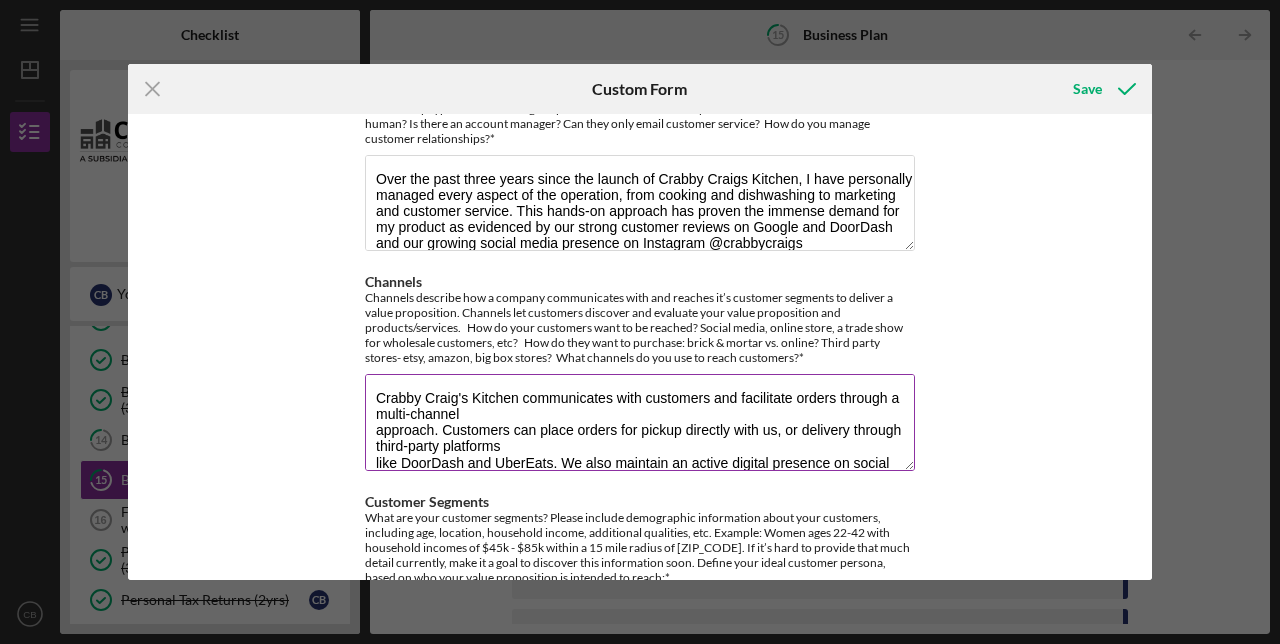 scroll, scrollTop: 65, scrollLeft: 0, axis: vertical 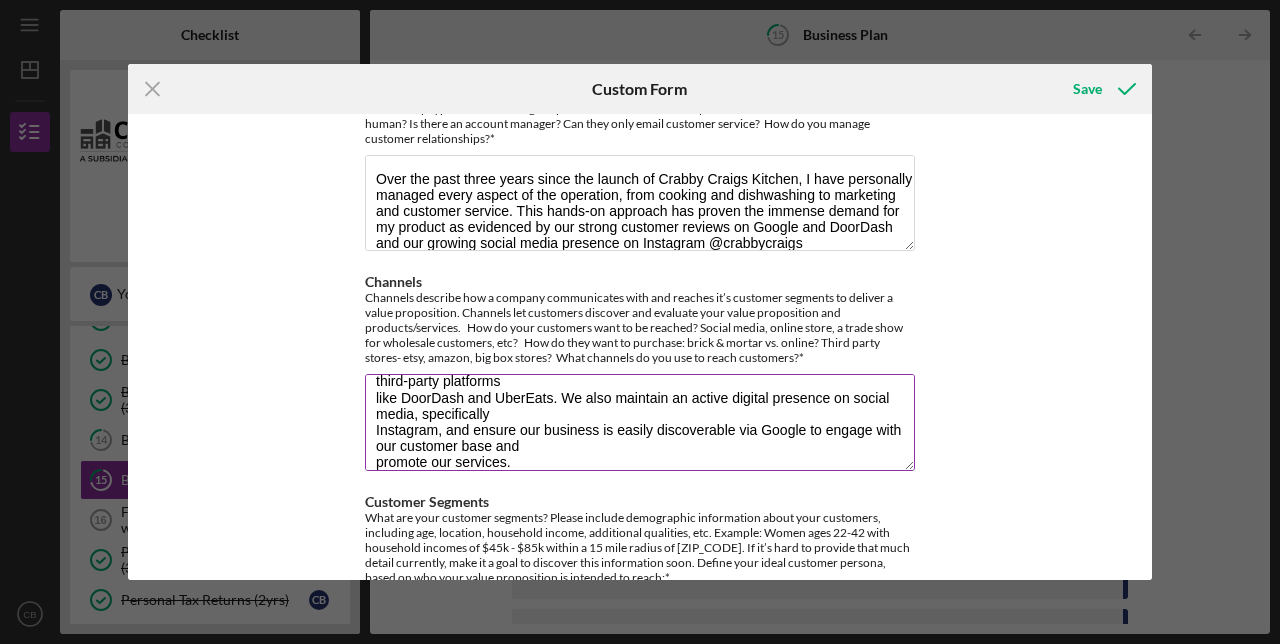 click on "Crabby Craig's Kitchen communicates with customers and facilitate orders through a multi-channel
approach. Customers can place orders for pickup directly with us, or delivery through third-party platforms
like DoorDash and UberEats. We also maintain an active digital presence on social media, specifically
Instagram, and ensure our business is easily discoverable via Google to engage with our customer base and
promote our services." at bounding box center (640, 422) 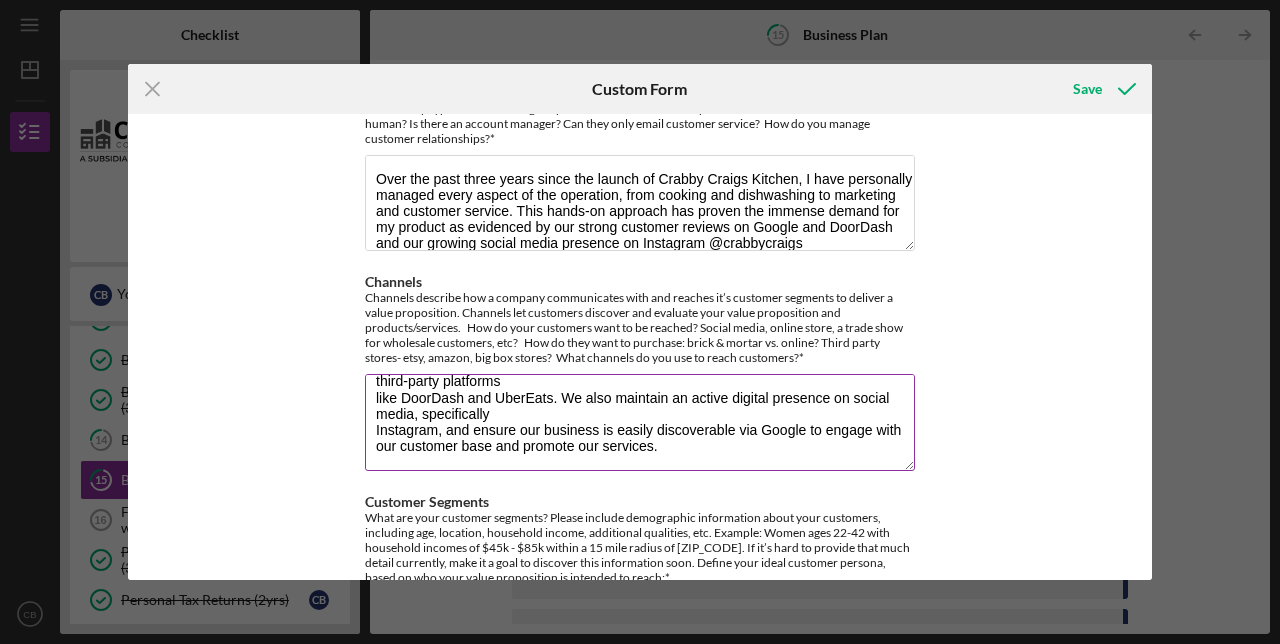 click on "Crabby Craig's Kitchen communicates with customers and facilitate orders through a multi-channel
approach. Customers can place orders for pickup directly with us, or delivery through third-party platforms
like DoorDash and UberEats. We also maintain an active digital presence on social media, specifically
Instagram, and ensure our business is easily discoverable via Google to engage with our customer base and promote our services." at bounding box center [640, 422] 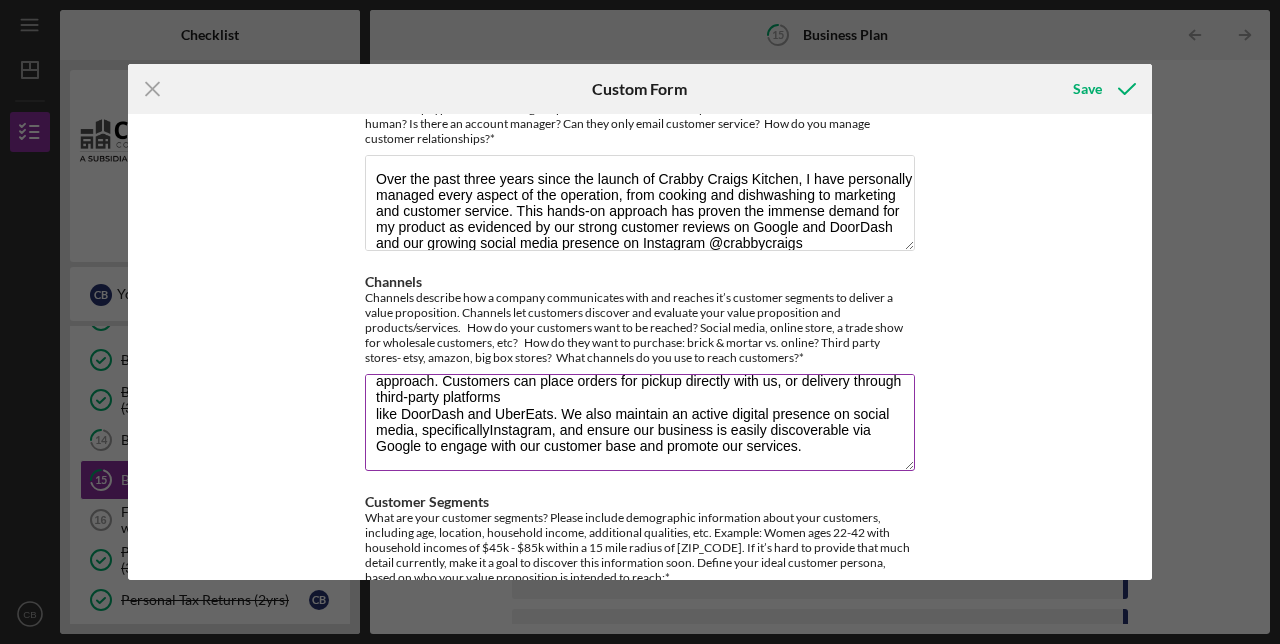 scroll, scrollTop: 49, scrollLeft: 0, axis: vertical 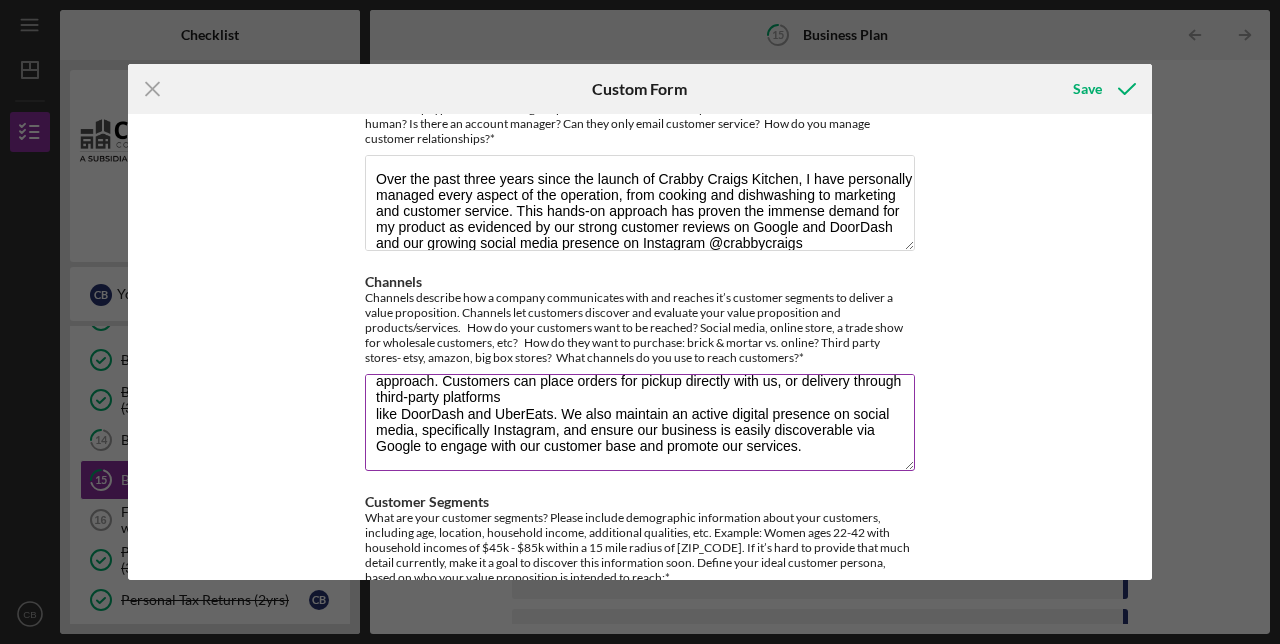 click on "Crabby Craig's Kitchen communicates with customers and facilitate orders through a multi-channel
approach. Customers can place orders for pickup directly with us, or delivery through third-party platforms
like DoorDash and UberEats. We also maintain an active digital presence on social media, specifically Instagram, and ensure our business is easily discoverable via Google to engage with our customer base and promote our services." at bounding box center (640, 422) 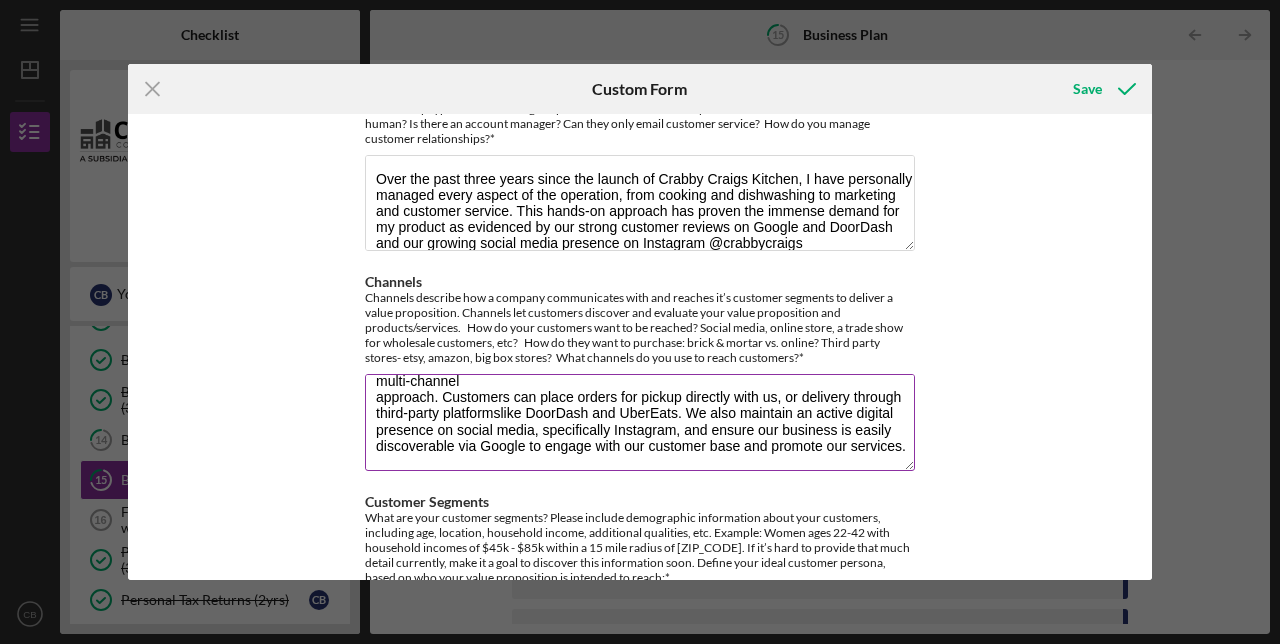 scroll, scrollTop: 33, scrollLeft: 0, axis: vertical 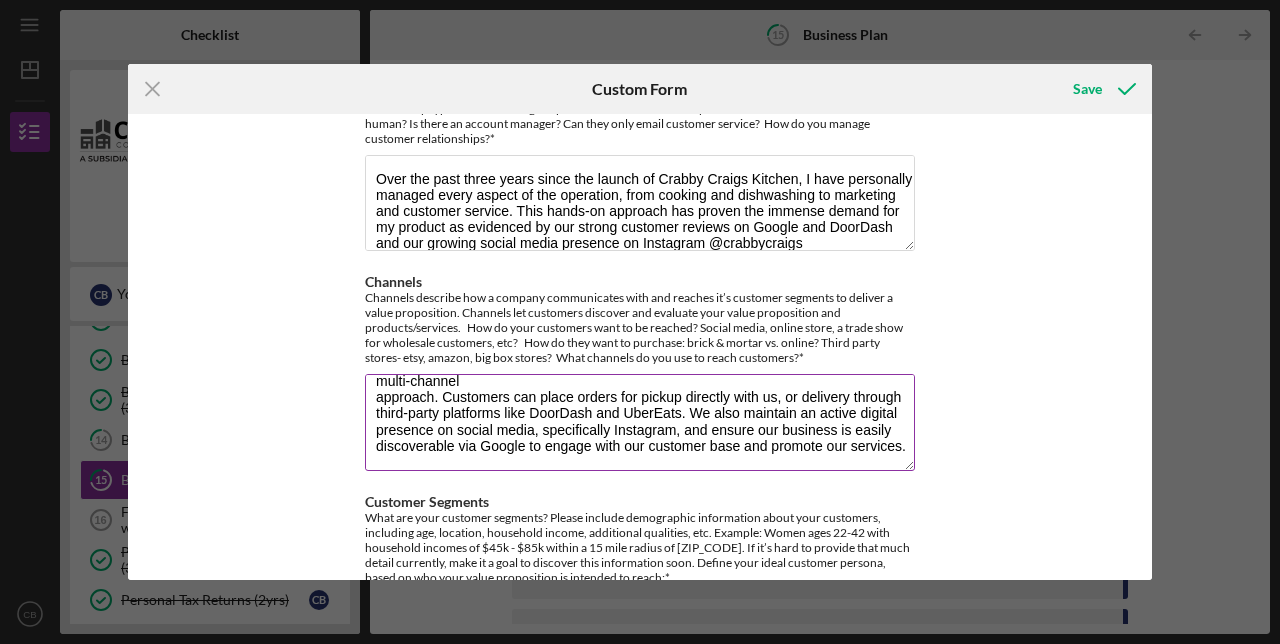 click on "Crabby Craig's Kitchen communicates with customers and facilitate orders through a multi-channel
approach. Customers can place orders for pickup directly with us, or delivery through third-party platforms like DoorDash and UberEats. We also maintain an active digital presence on social media, specifically Instagram, and ensure our business is easily discoverable via Google to engage with our customer base and promote our services." at bounding box center (640, 422) 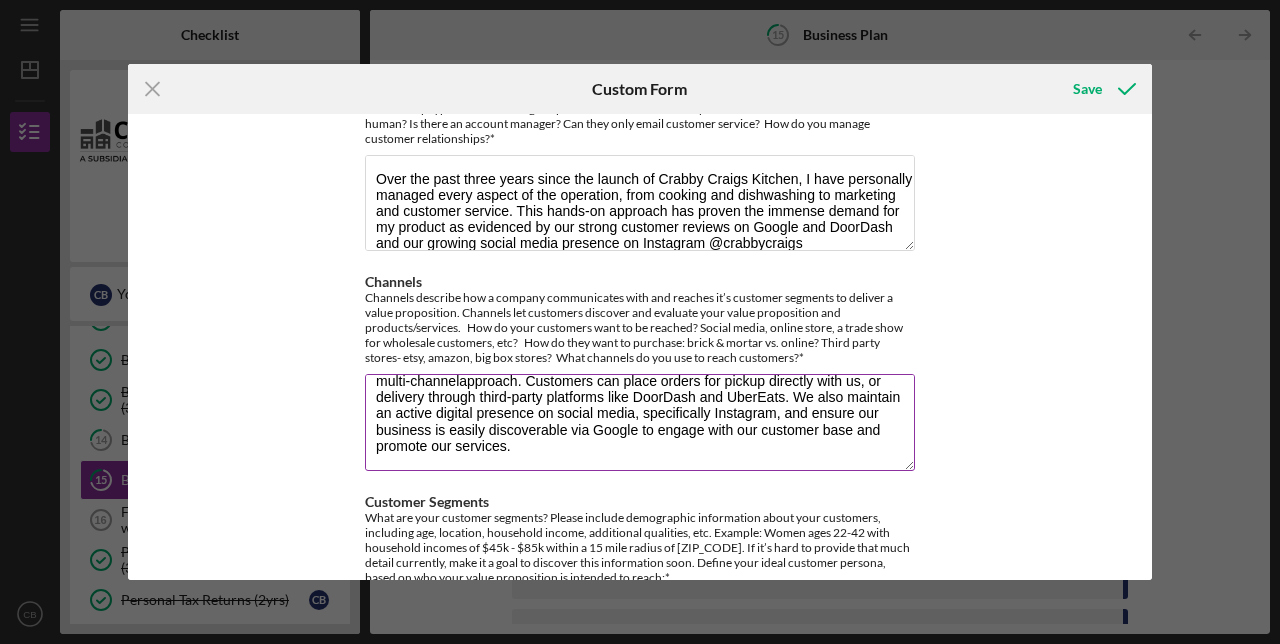 scroll, scrollTop: 31, scrollLeft: 0, axis: vertical 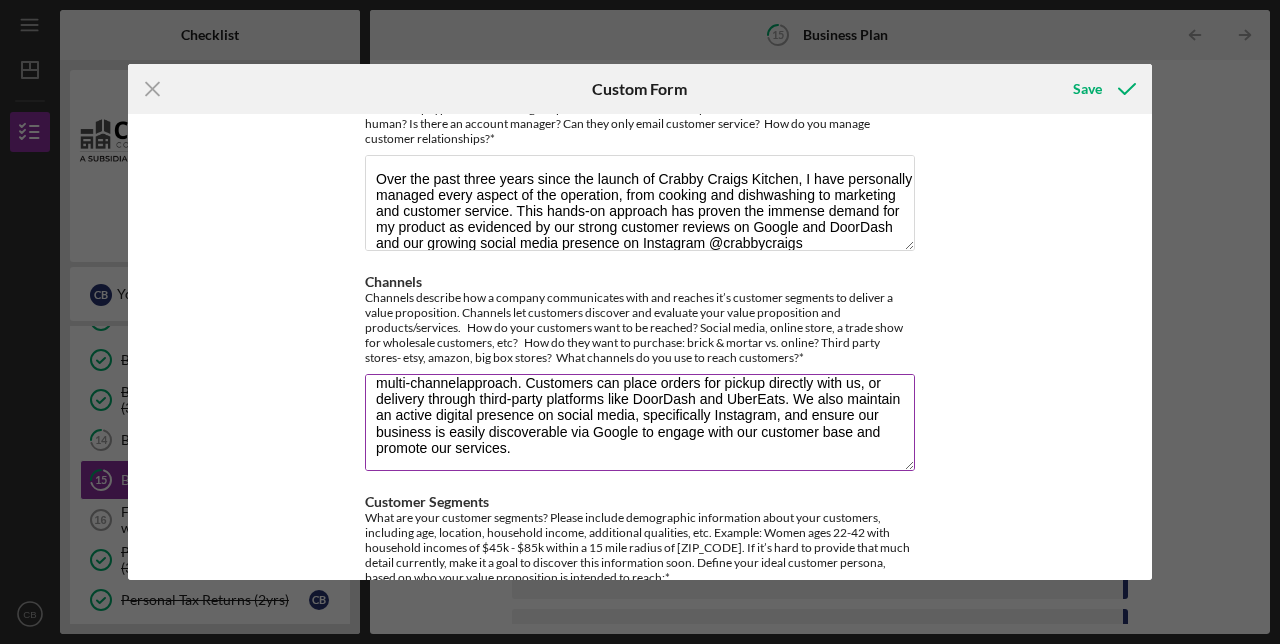 type on "Crabby Craig's Kitchen communicates with customers and facilitate orders through a multi-channel approach. Customers can place orders for pickup directly with us, or delivery through third-party platforms like DoorDash and UberEats. We also maintain an active digital presence on social media, specifically Instagram, and ensure our business is easily discoverable via Google to engage with our customer base and promote our services." 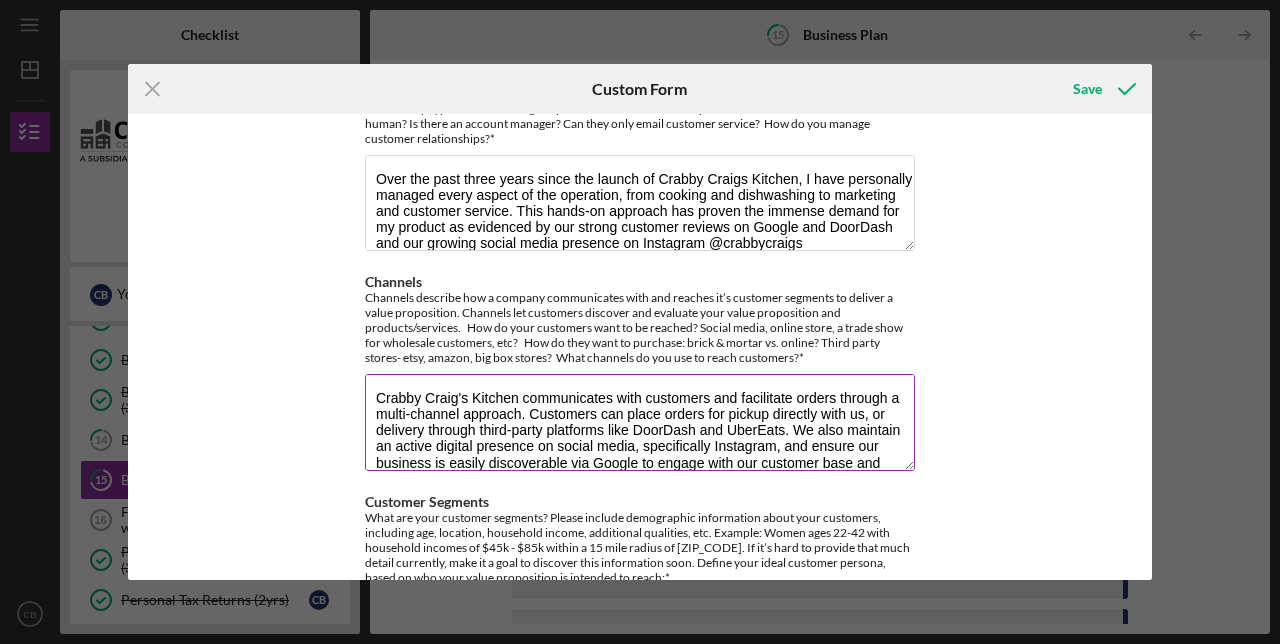 scroll, scrollTop: 33, scrollLeft: 0, axis: vertical 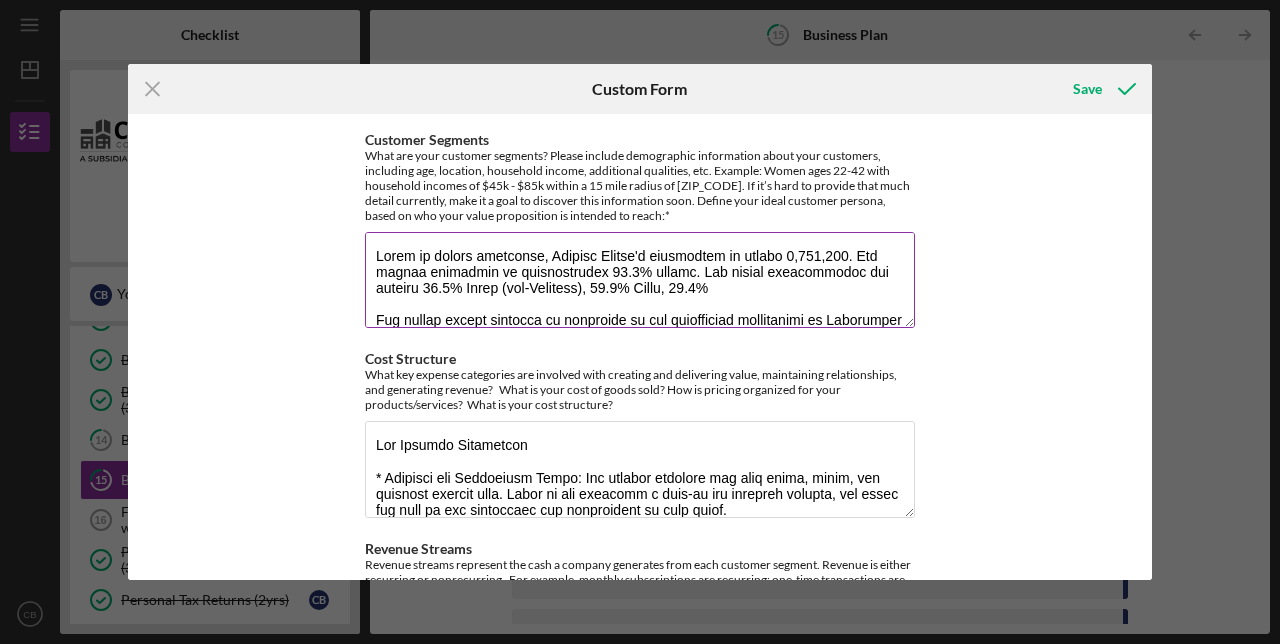 drag, startPoint x: 427, startPoint y: 296, endPoint x: 373, endPoint y: 134, distance: 170.763 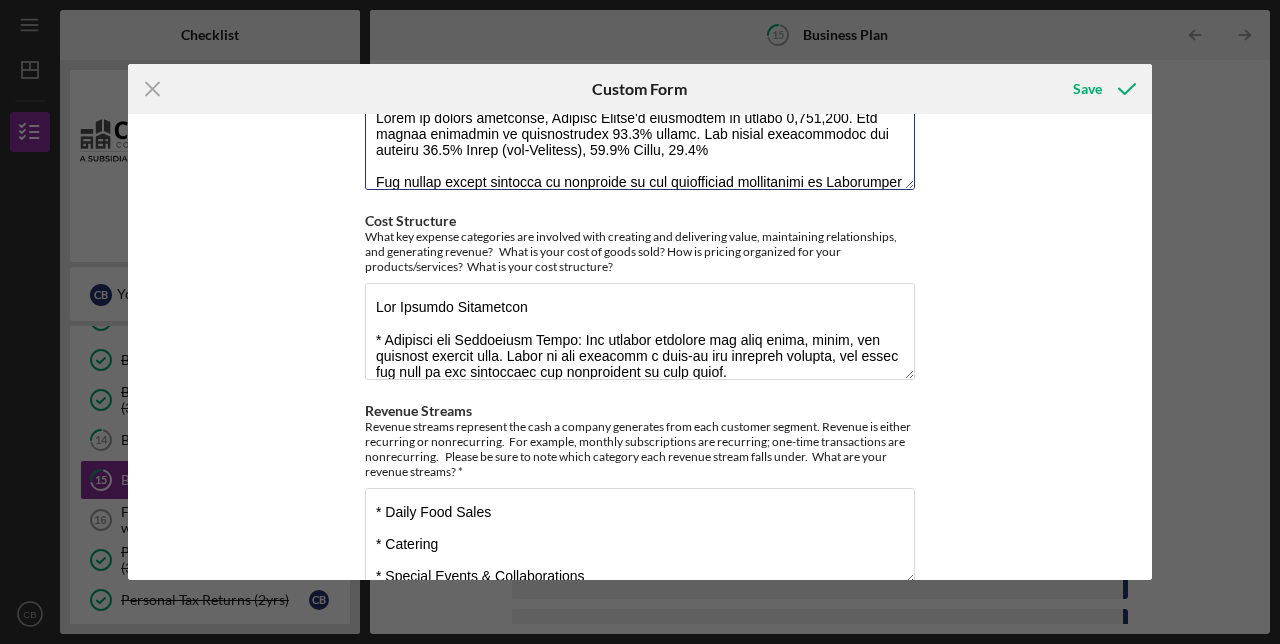 scroll, scrollTop: 950, scrollLeft: 0, axis: vertical 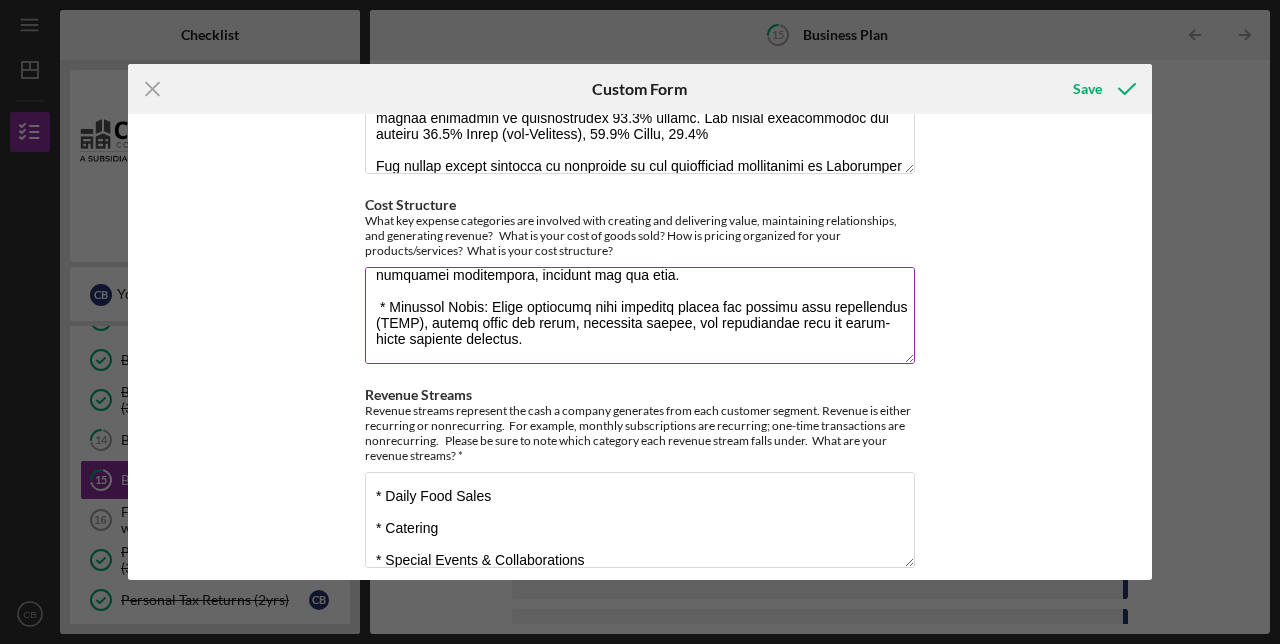 drag, startPoint x: 379, startPoint y: 276, endPoint x: 555, endPoint y: 396, distance: 213.01643 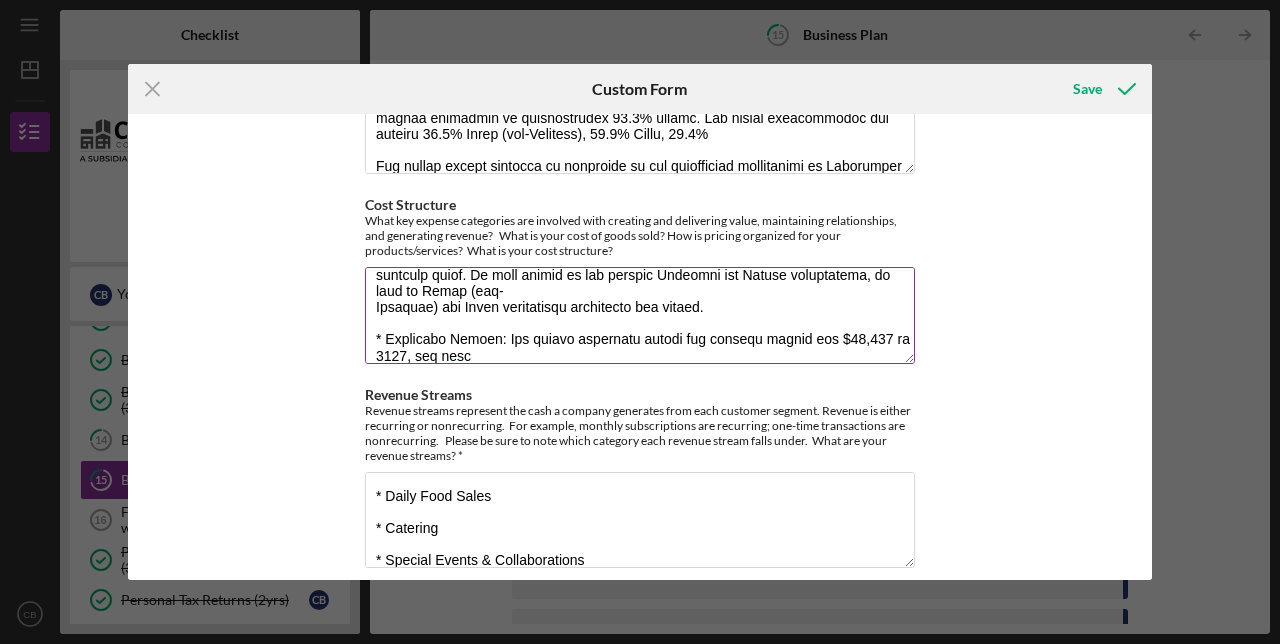 scroll, scrollTop: 887, scrollLeft: 0, axis: vertical 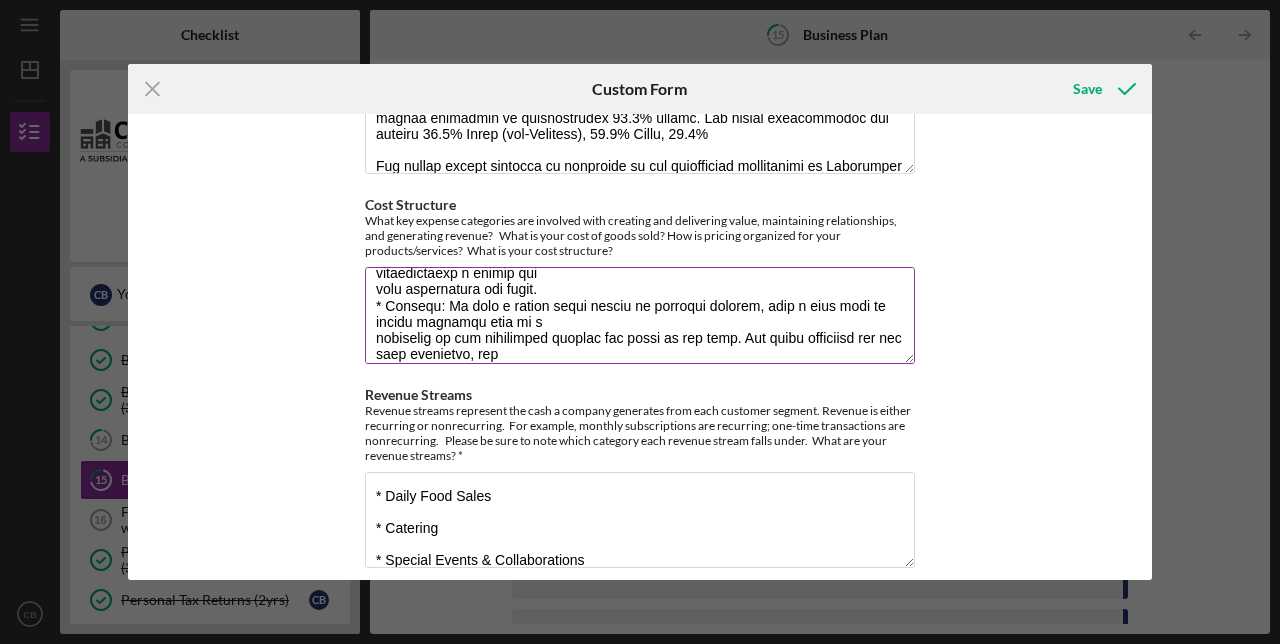 click on "Cost Structure" at bounding box center (640, 315) 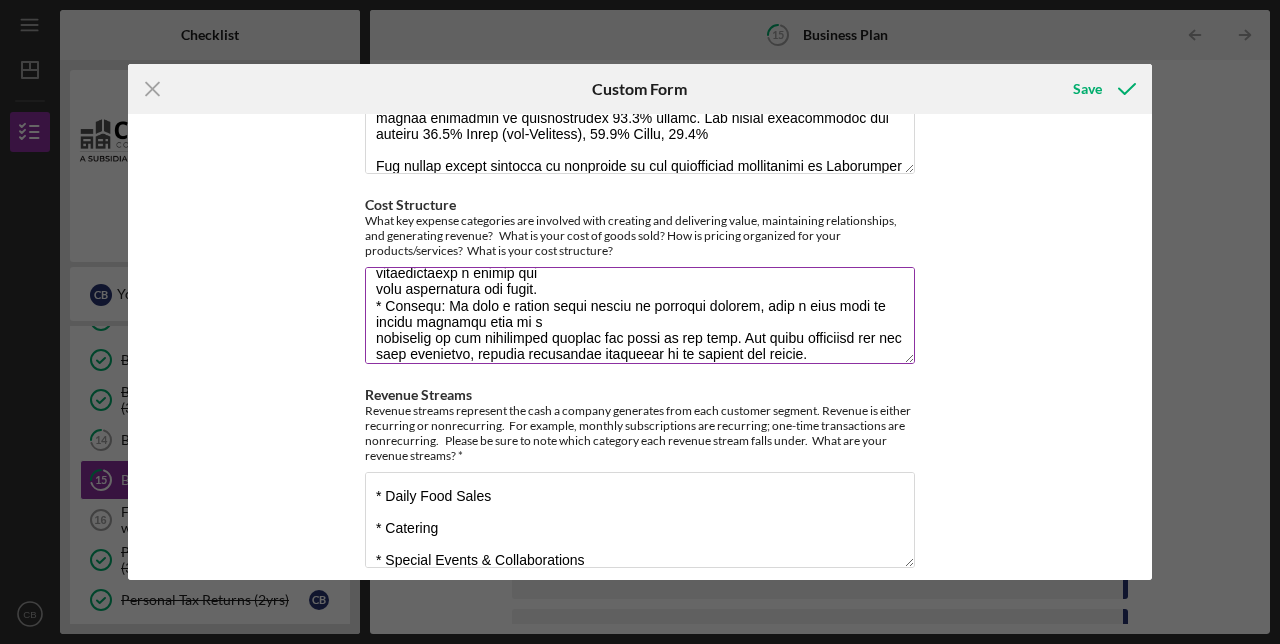 scroll, scrollTop: 886, scrollLeft: 0, axis: vertical 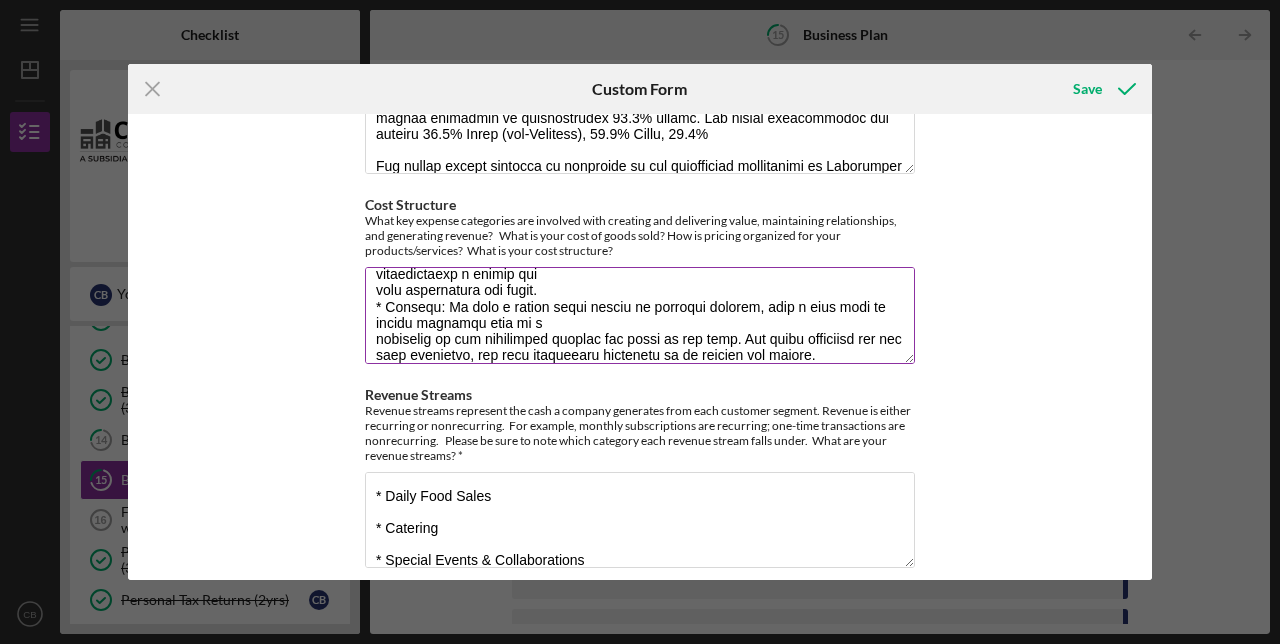 click on "Cost Structure" at bounding box center [640, 315] 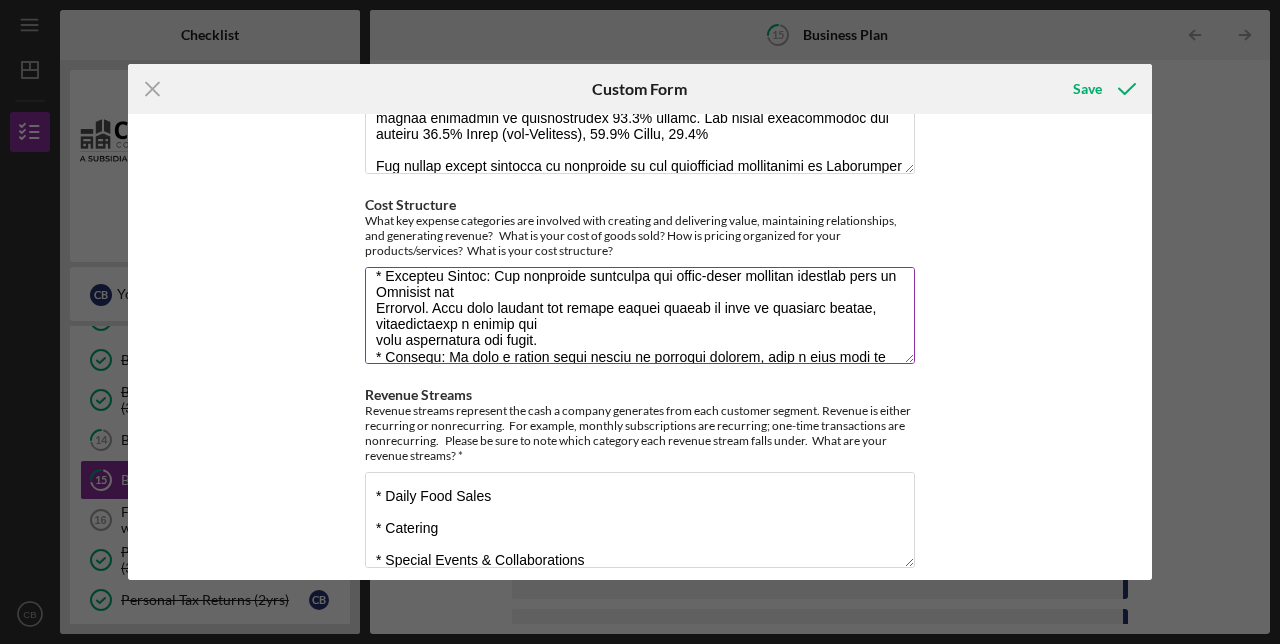 scroll, scrollTop: 835, scrollLeft: 0, axis: vertical 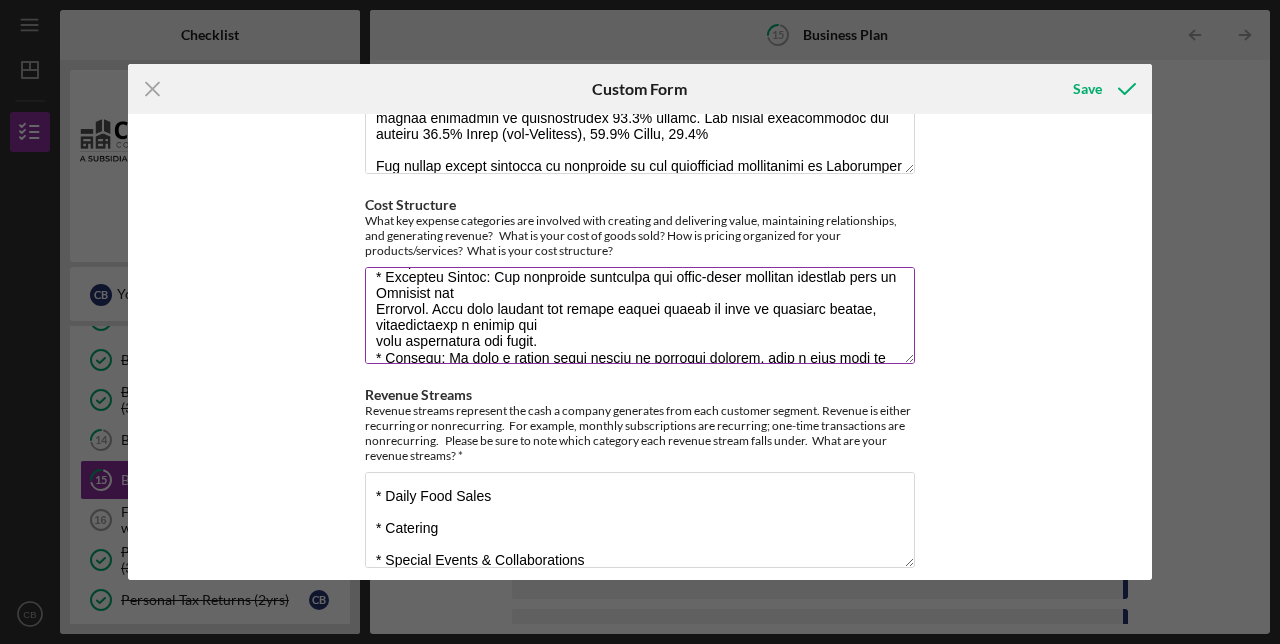 click on "Cost Structure" at bounding box center (640, 315) 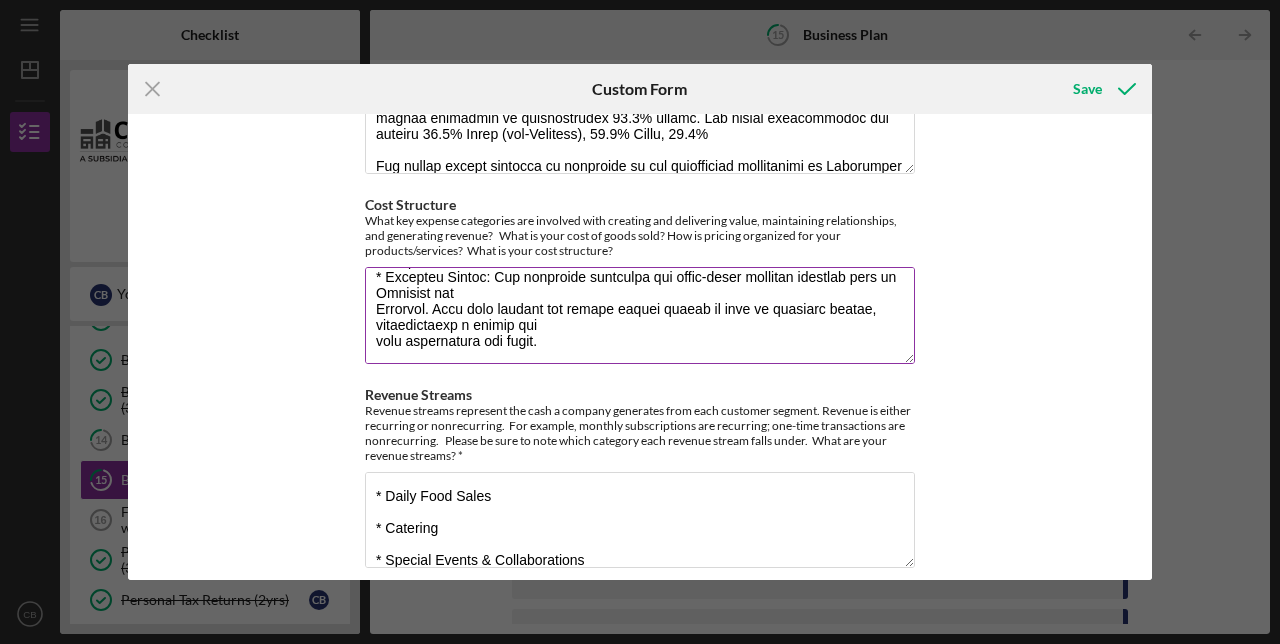 click on "Cost Structure" at bounding box center (640, 315) 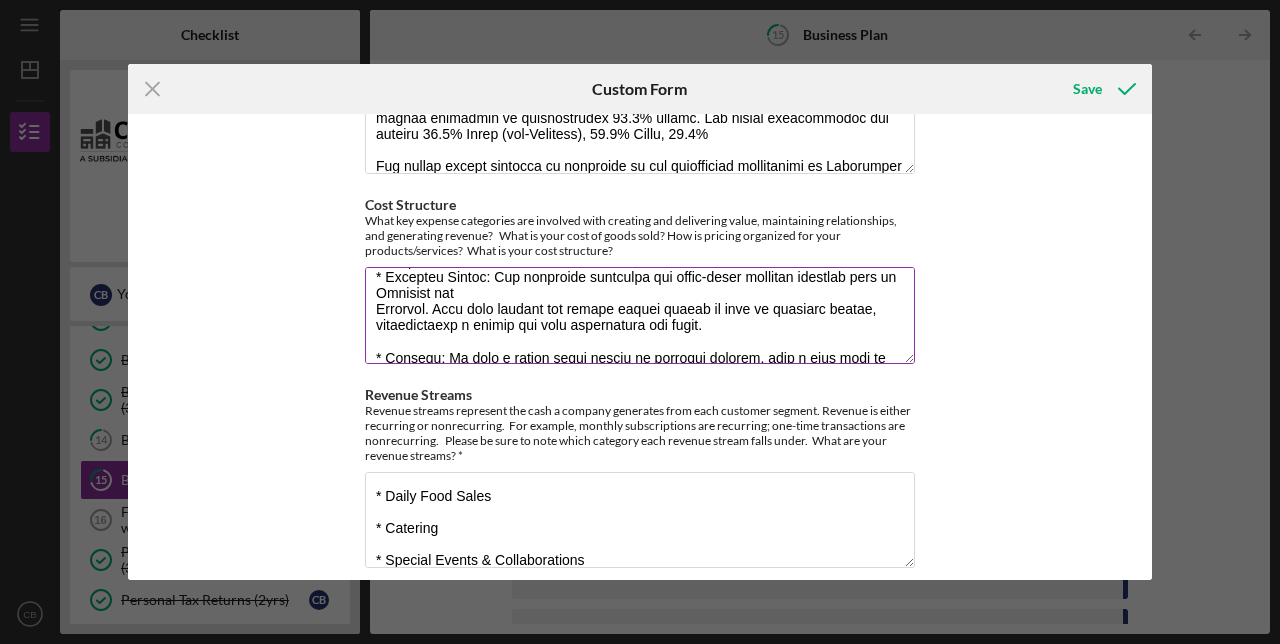 click on "Cost Structure" at bounding box center [640, 315] 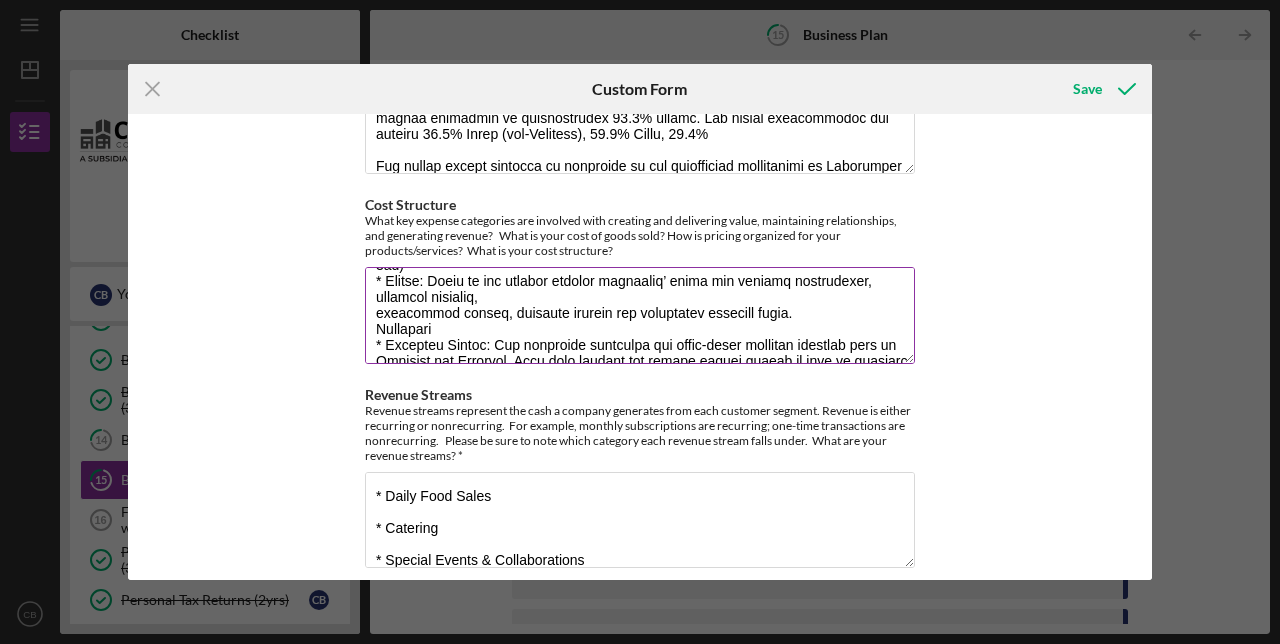 scroll, scrollTop: 763, scrollLeft: 0, axis: vertical 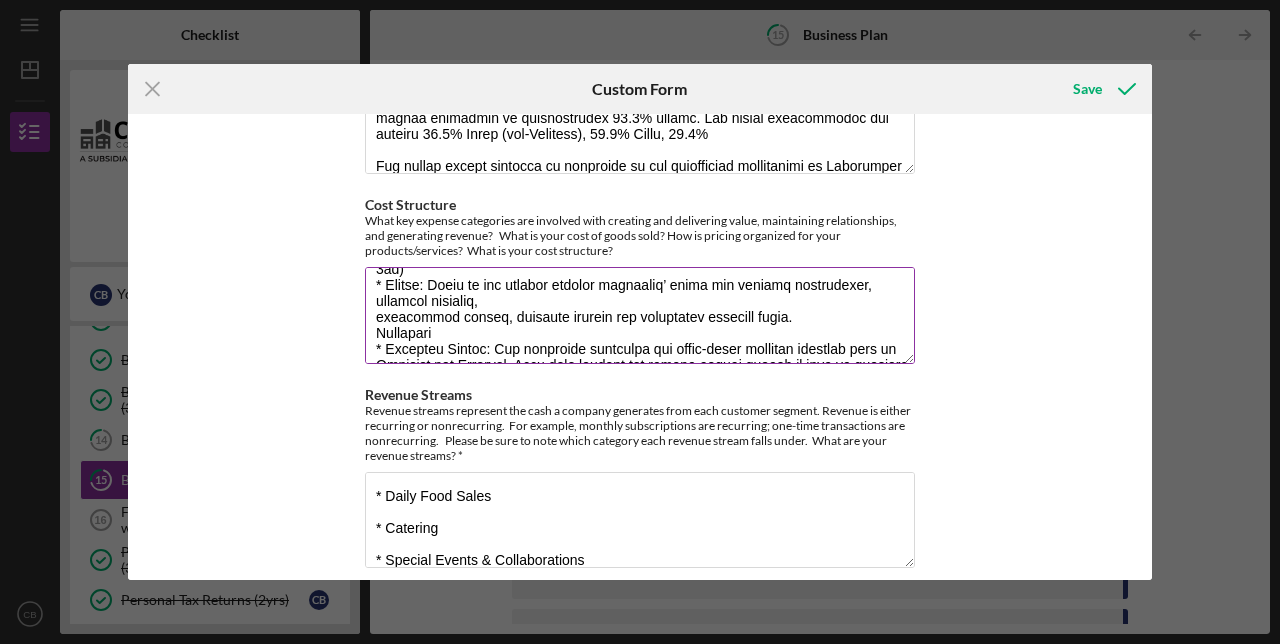click on "Cost Structure" at bounding box center (640, 315) 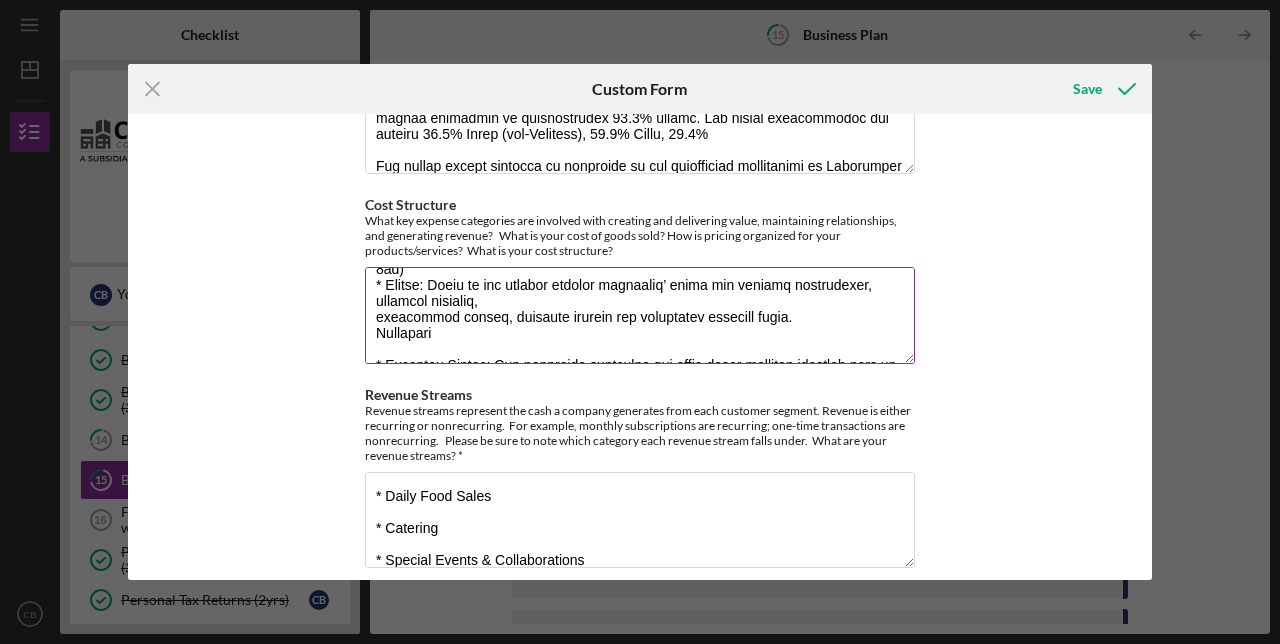 click on "Cost Structure" at bounding box center [640, 315] 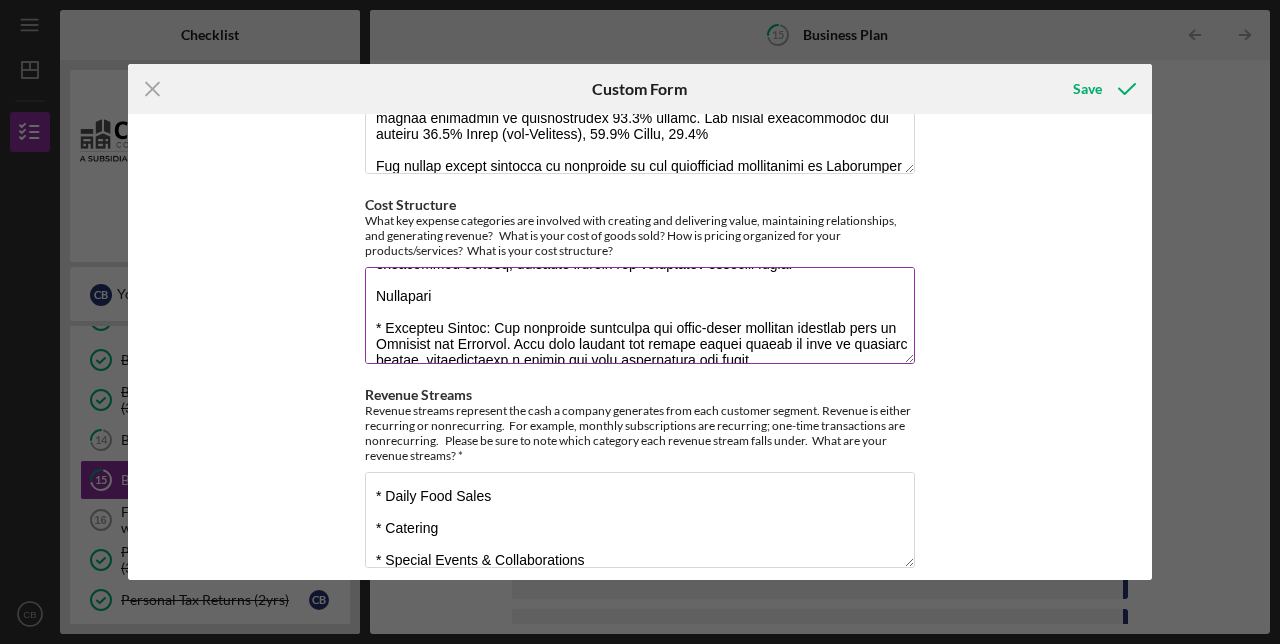 scroll, scrollTop: 827, scrollLeft: 0, axis: vertical 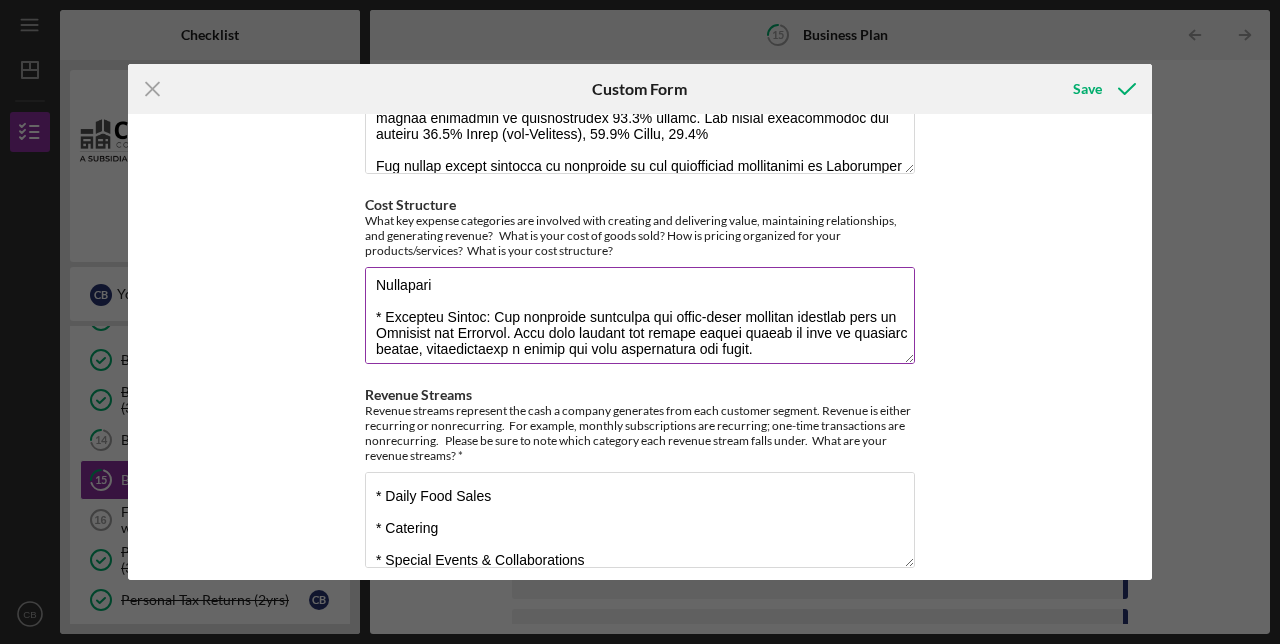 click on "Cost Structure" at bounding box center (640, 315) 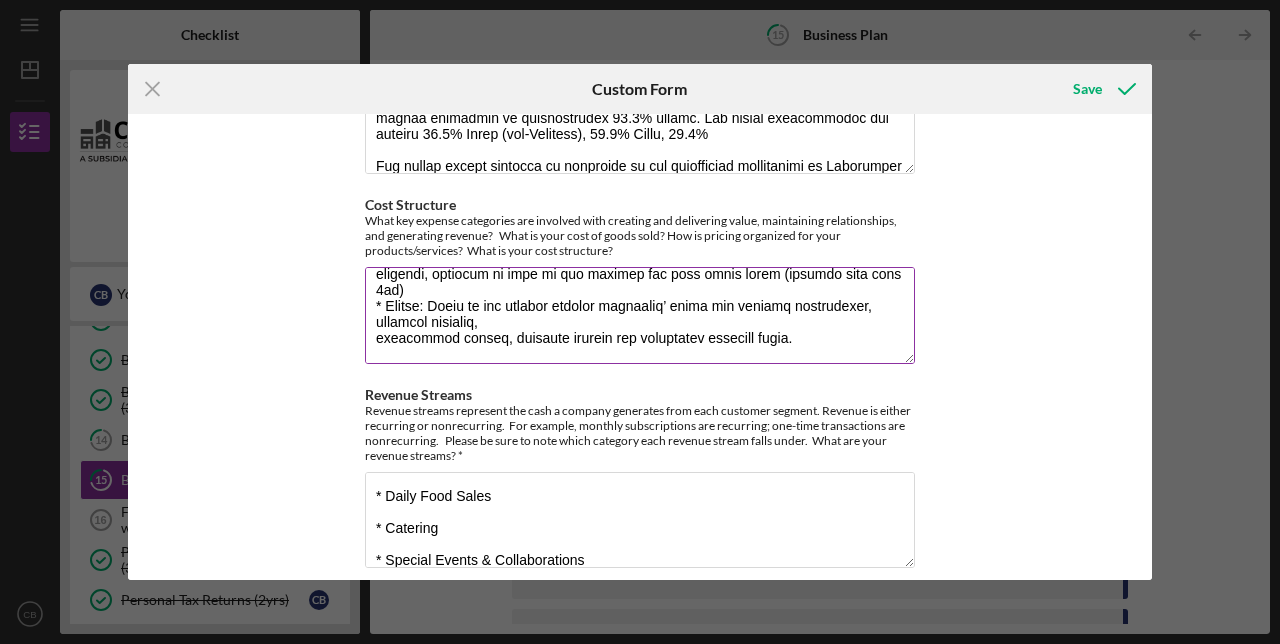 scroll, scrollTop: 735, scrollLeft: 0, axis: vertical 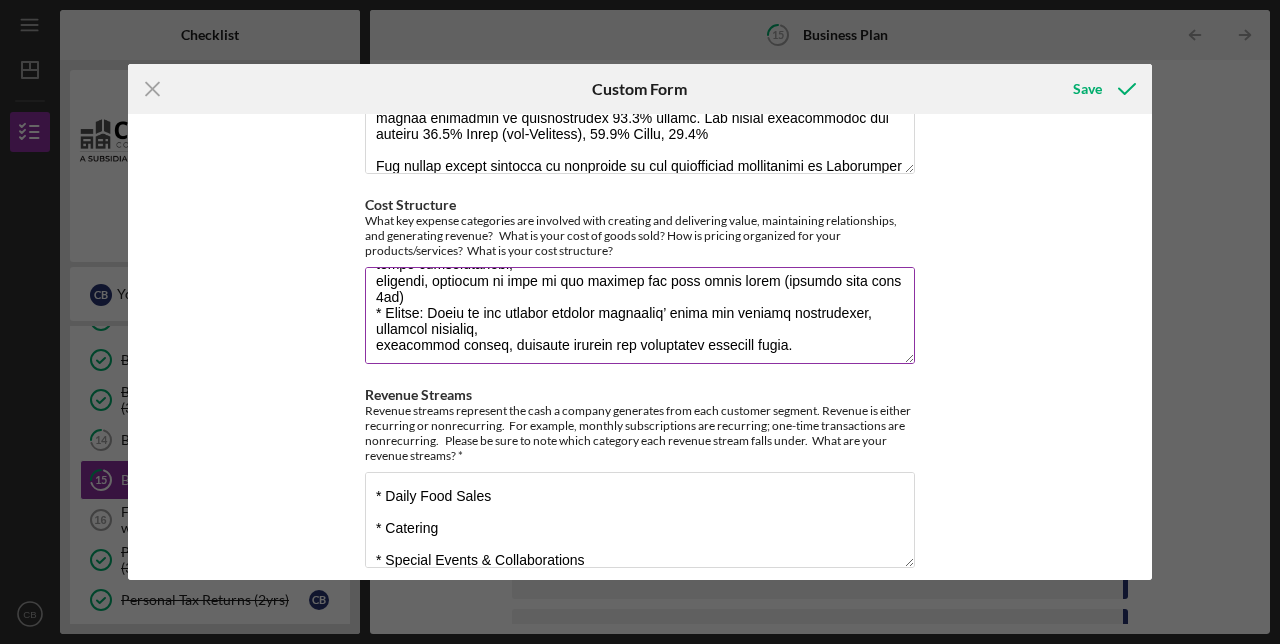 click on "Cost Structure" at bounding box center (640, 315) 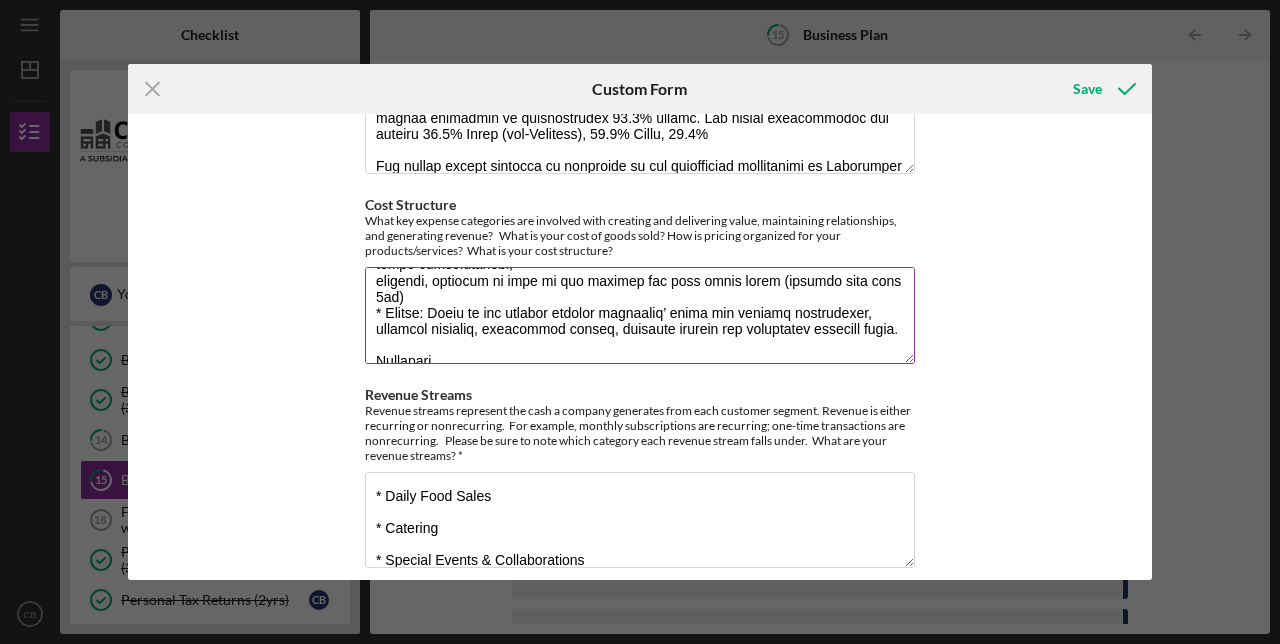 click on "Cost Structure" at bounding box center [640, 315] 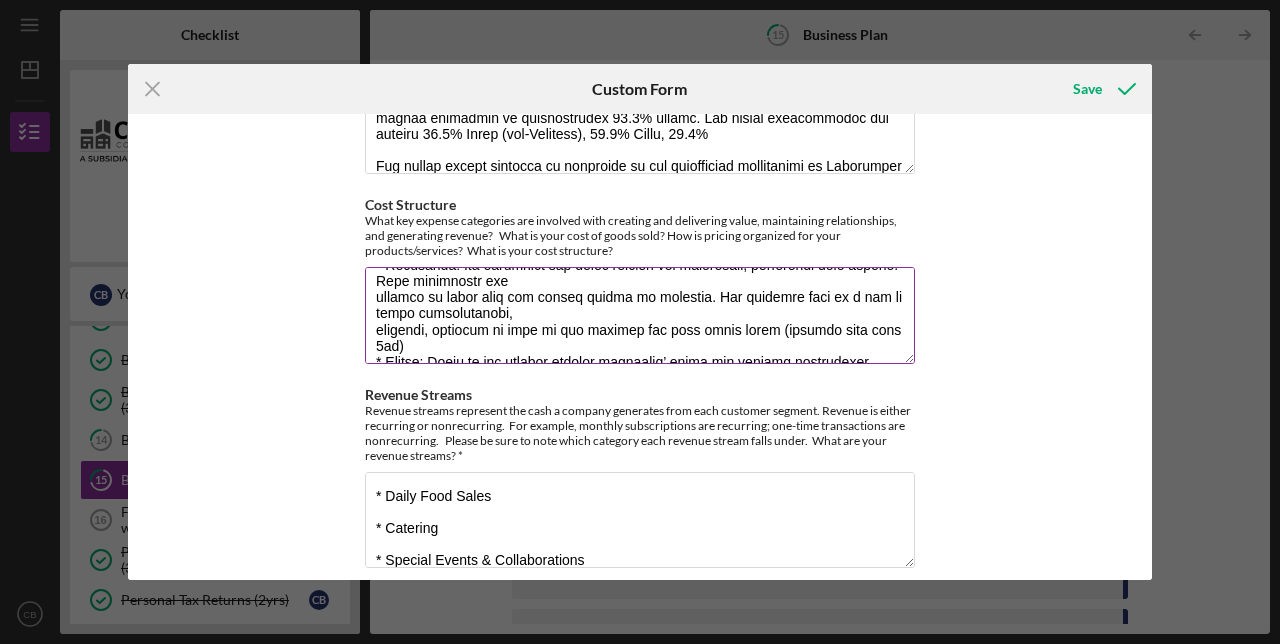 scroll, scrollTop: 684, scrollLeft: 0, axis: vertical 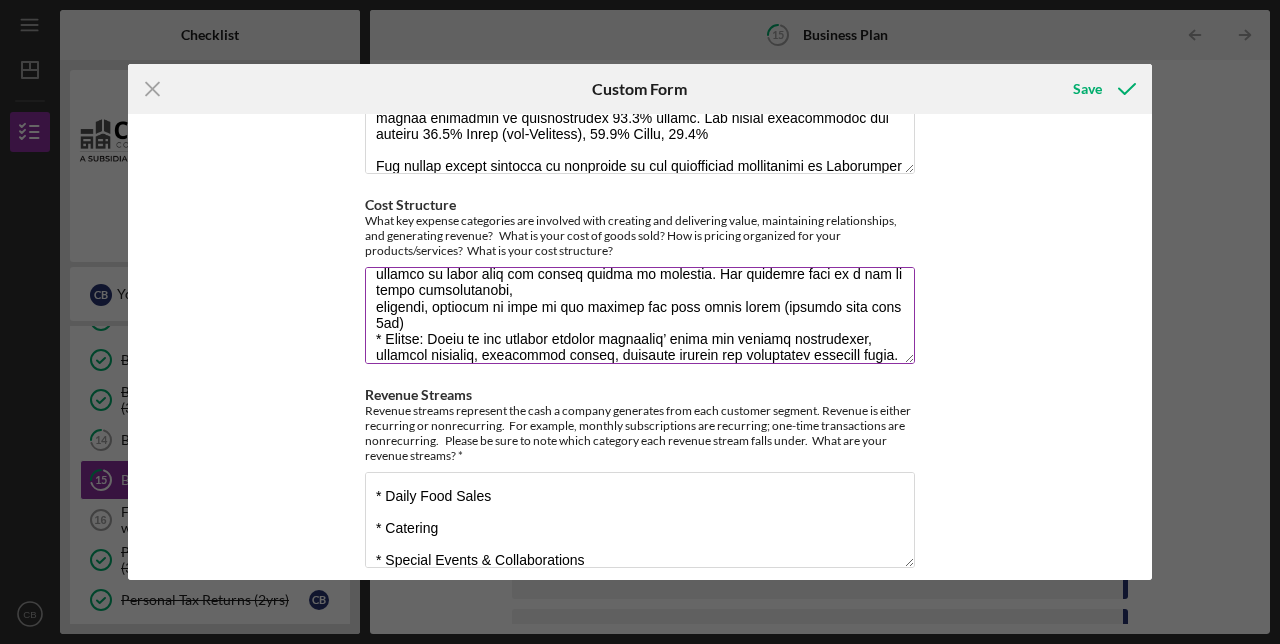 click on "Cost Structure" at bounding box center [640, 315] 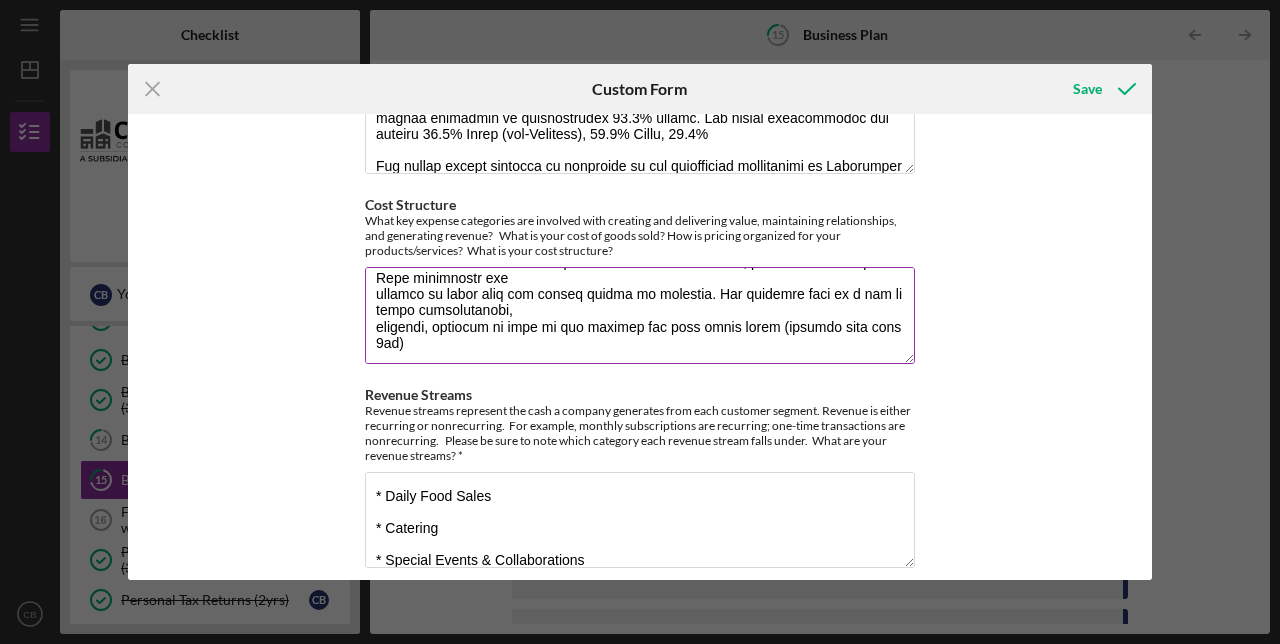 scroll, scrollTop: 695, scrollLeft: 0, axis: vertical 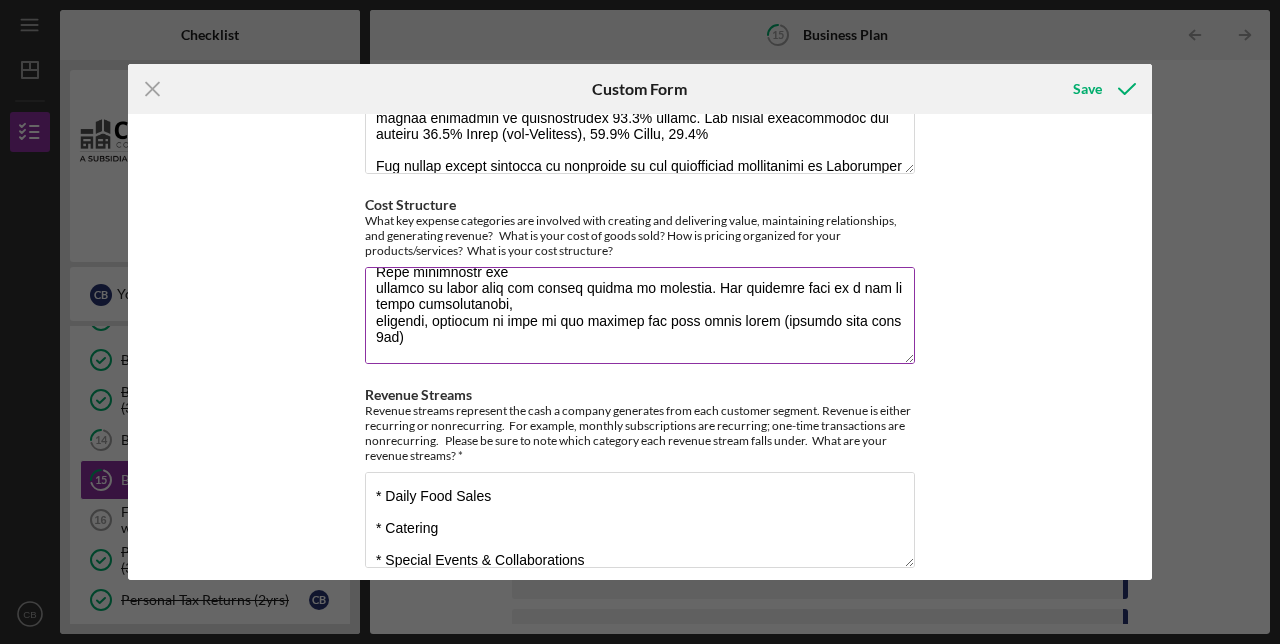 click on "Cost Structure" at bounding box center (640, 315) 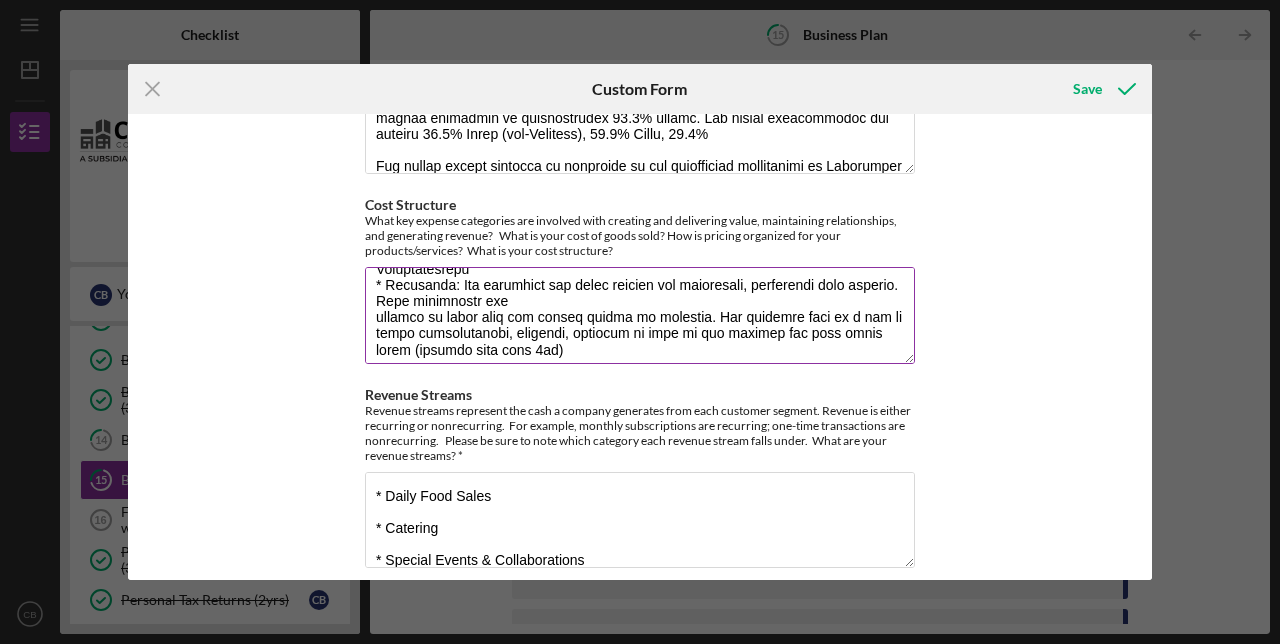 scroll, scrollTop: 656, scrollLeft: 0, axis: vertical 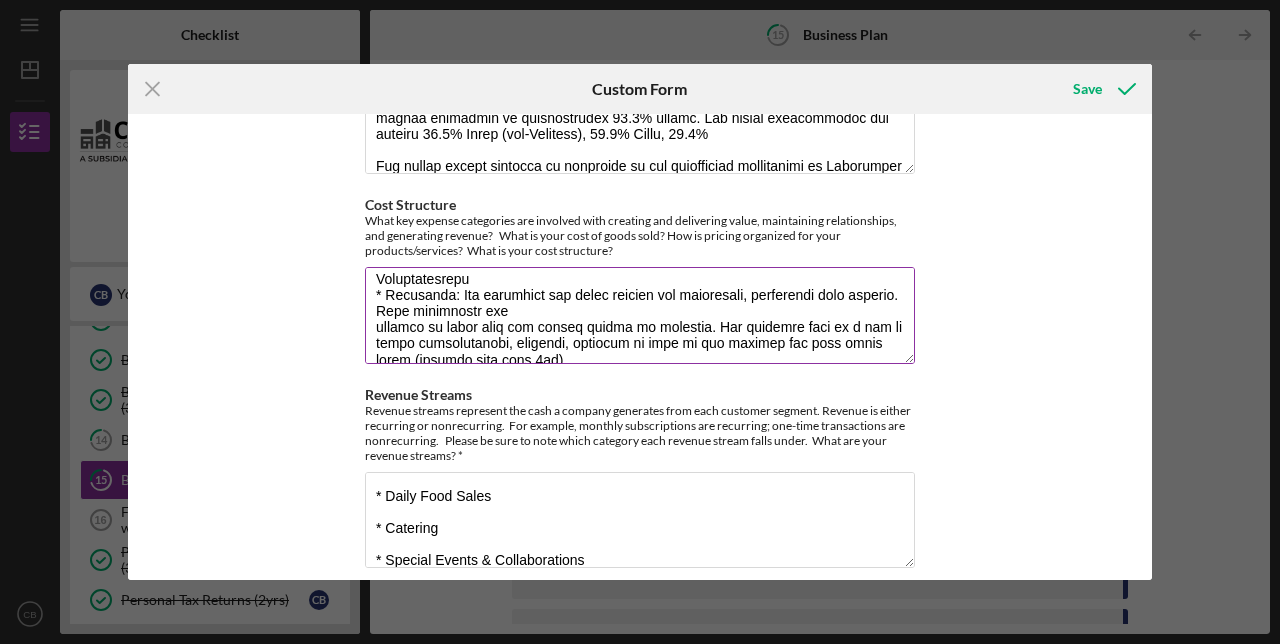 click on "Cost Structure" at bounding box center [640, 315] 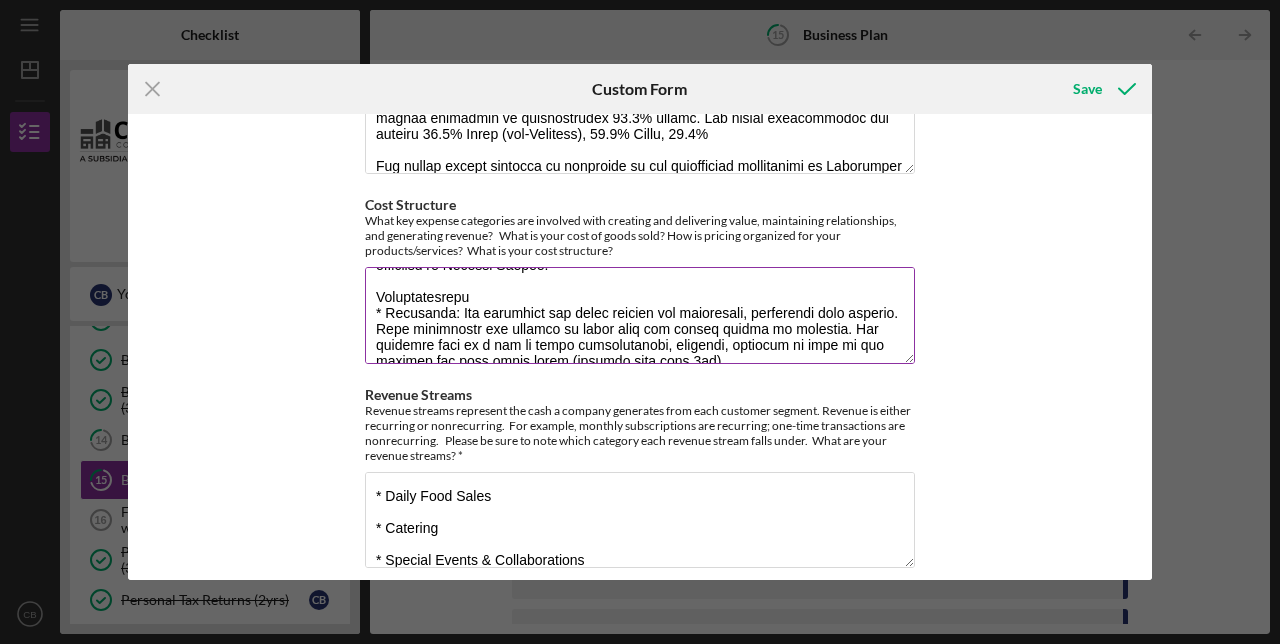 scroll, scrollTop: 623, scrollLeft: 0, axis: vertical 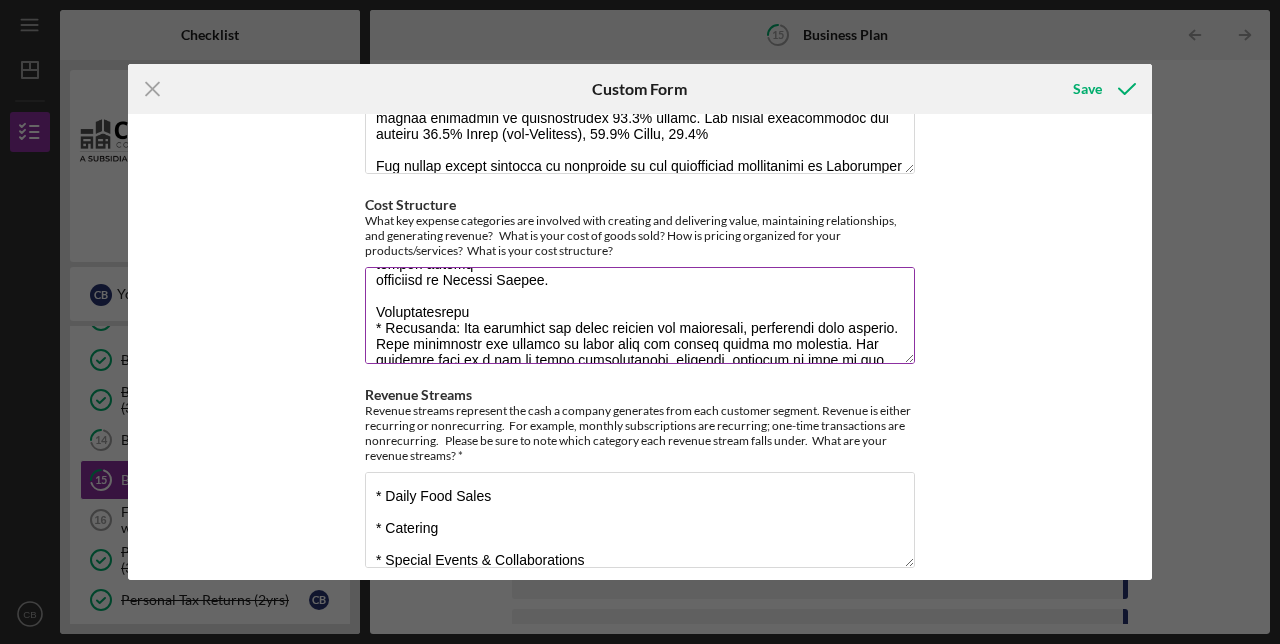 click on "Cost Structure" at bounding box center [640, 315] 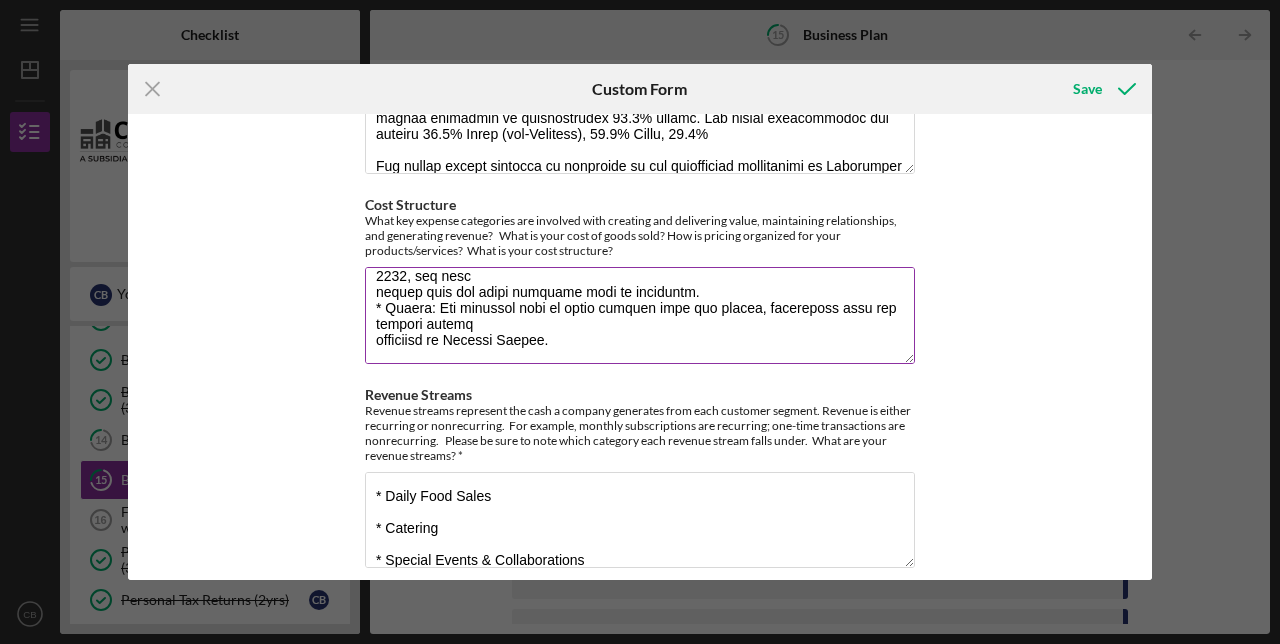 scroll, scrollTop: 562, scrollLeft: 0, axis: vertical 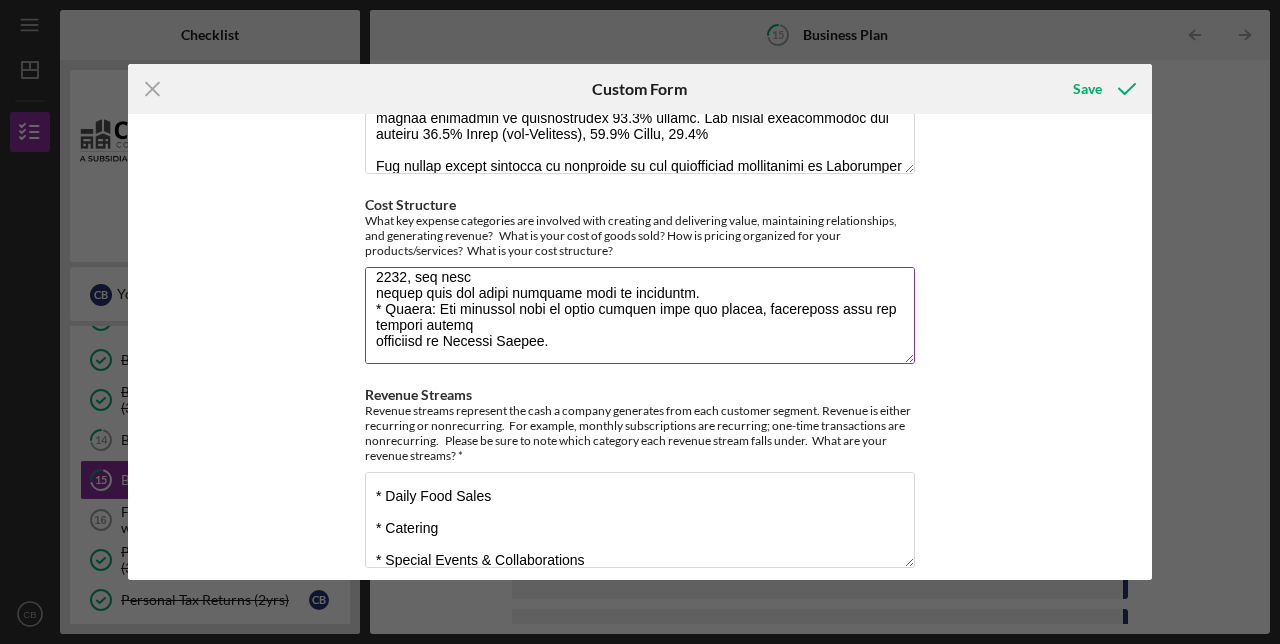 click on "Cost Structure" at bounding box center (640, 315) 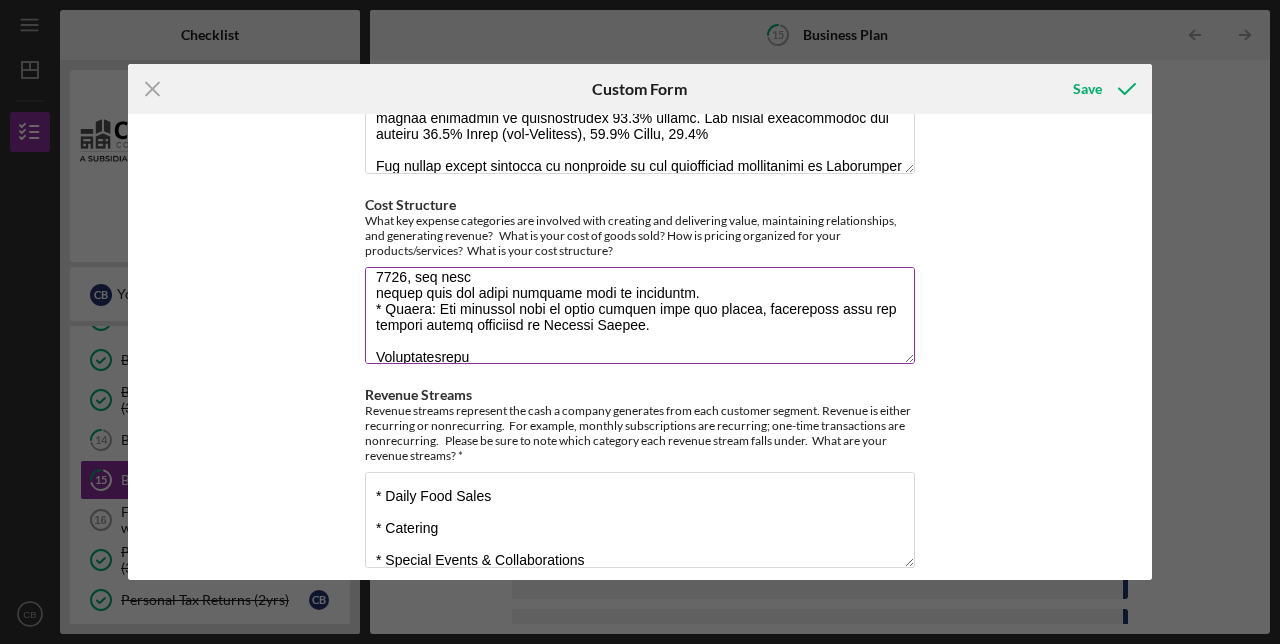click on "Cost Structure" at bounding box center [640, 315] 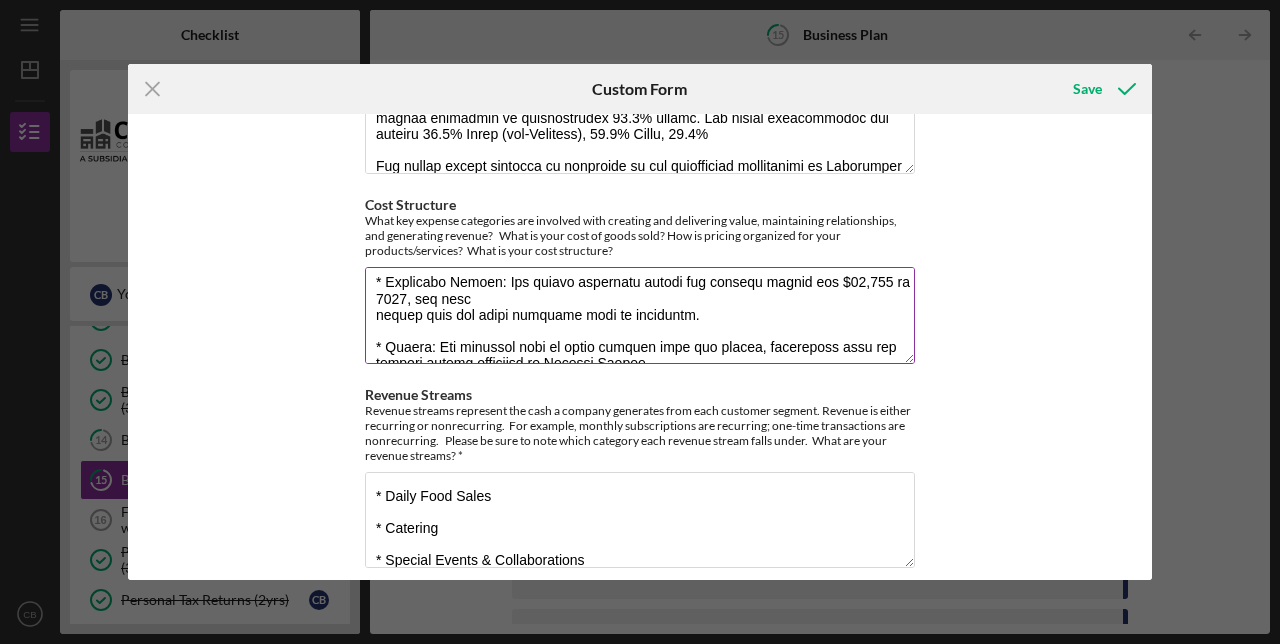 scroll, scrollTop: 532, scrollLeft: 0, axis: vertical 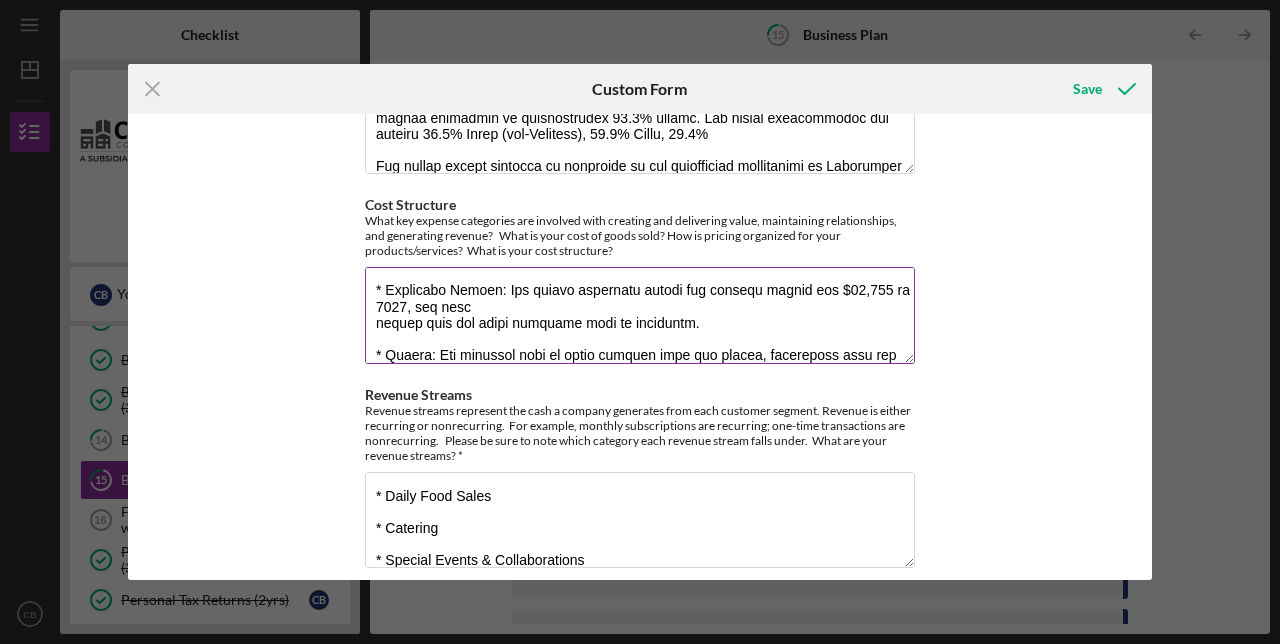 click on "Cost Structure" at bounding box center (640, 315) 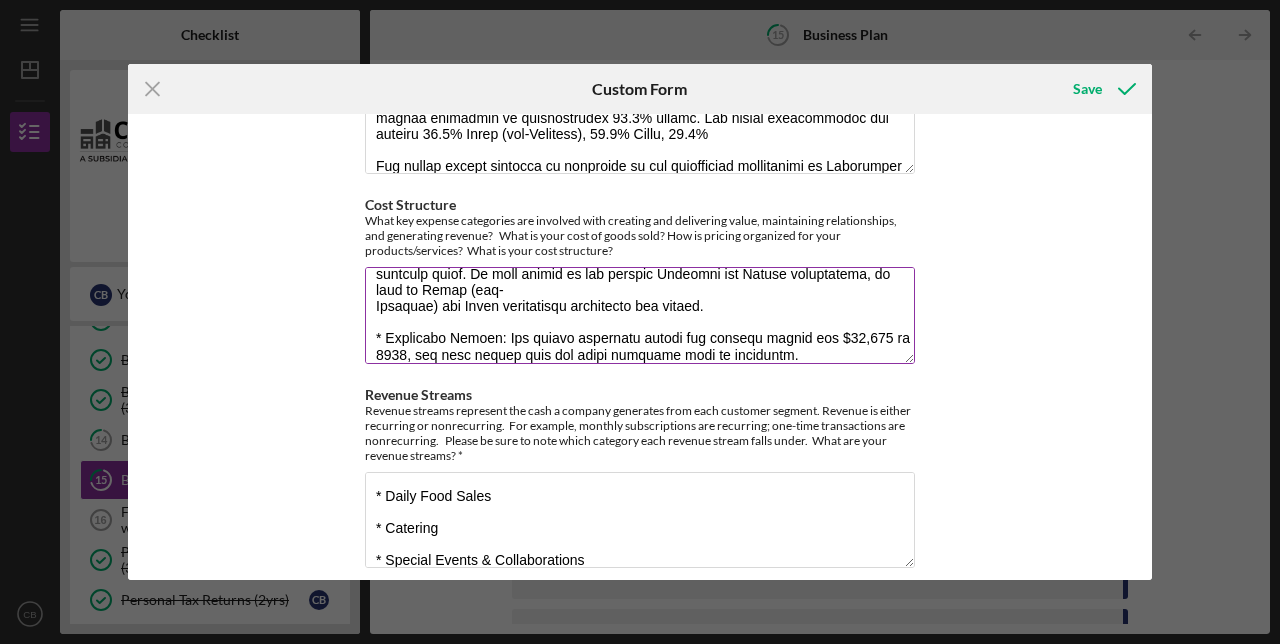 scroll, scrollTop: 458, scrollLeft: 0, axis: vertical 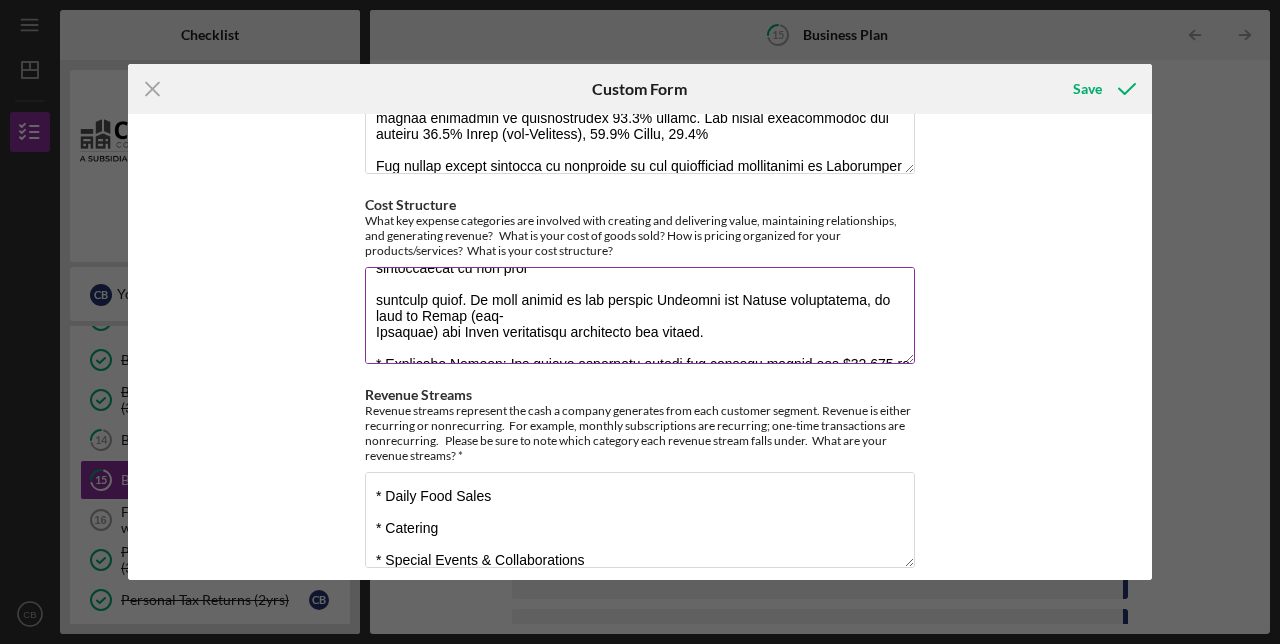 click on "Cost Structure" at bounding box center (640, 315) 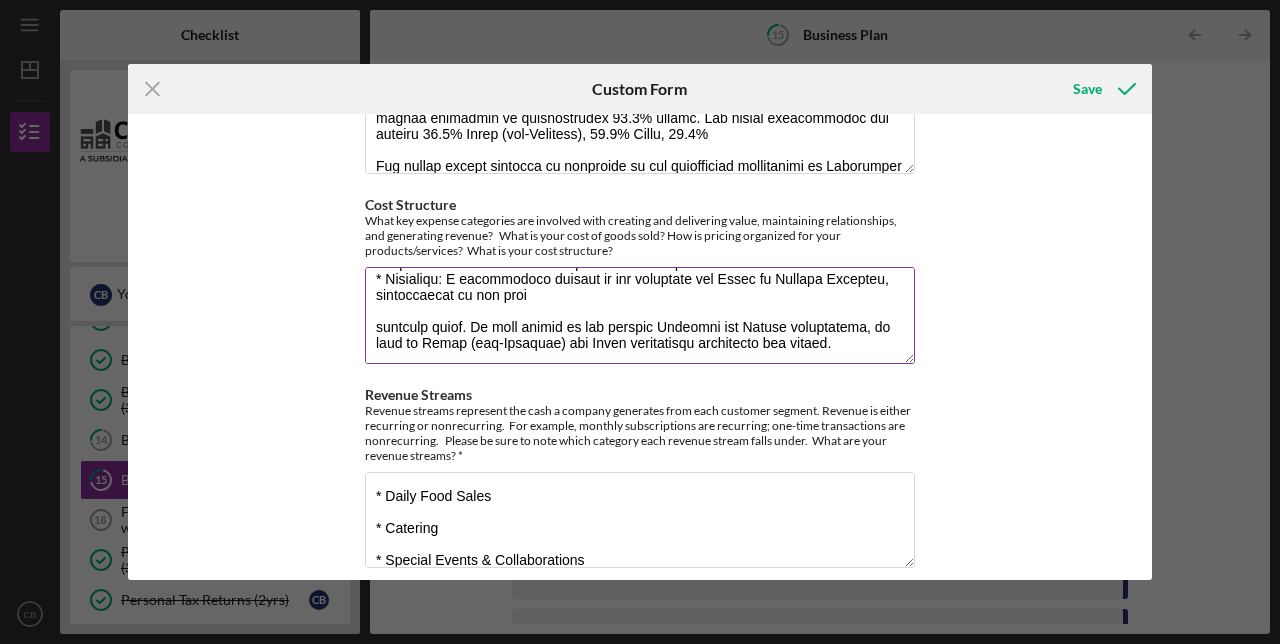 scroll, scrollTop: 418, scrollLeft: 0, axis: vertical 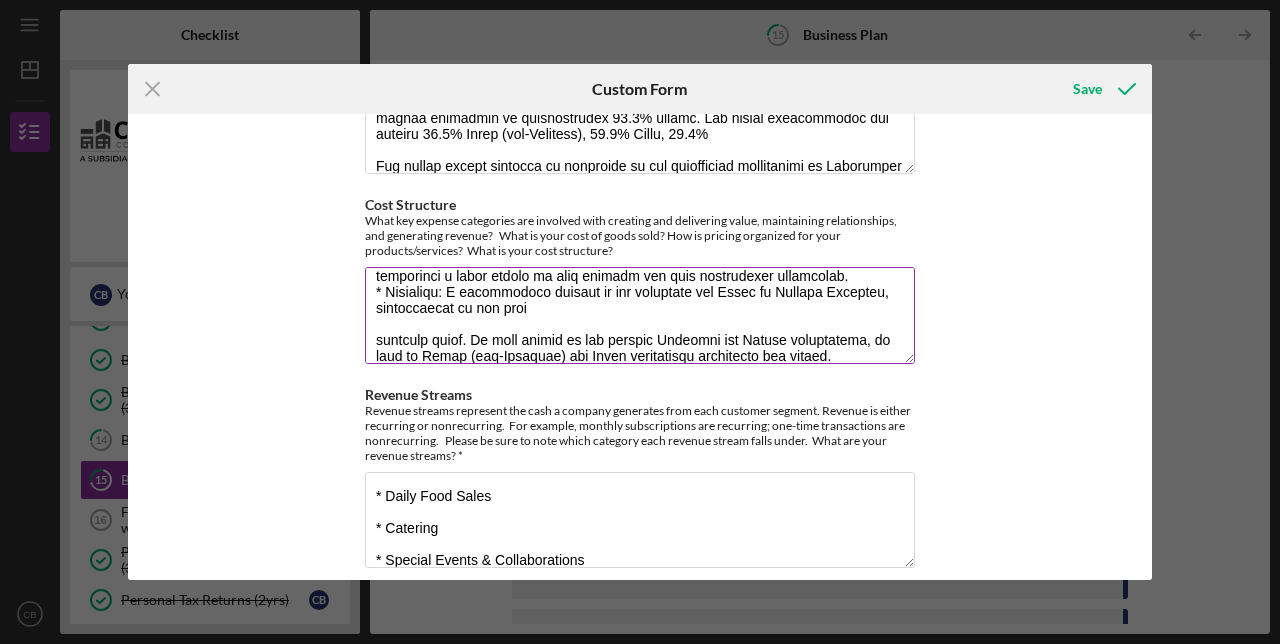 click on "Cost Structure" at bounding box center (640, 315) 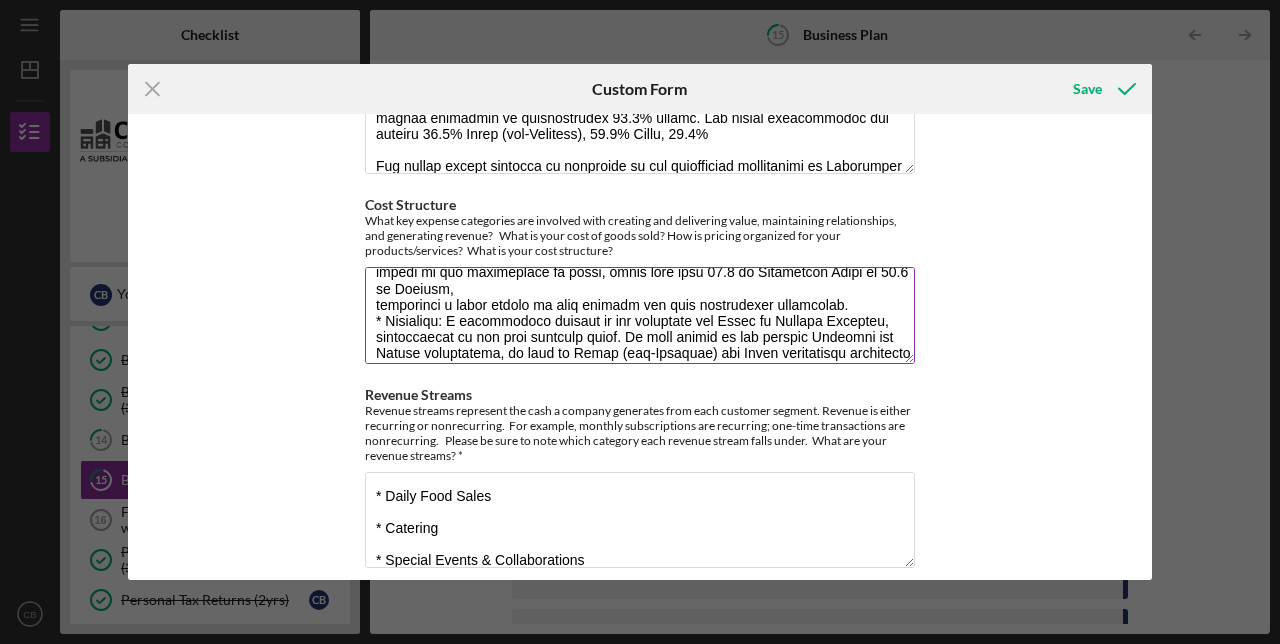 scroll, scrollTop: 377, scrollLeft: 0, axis: vertical 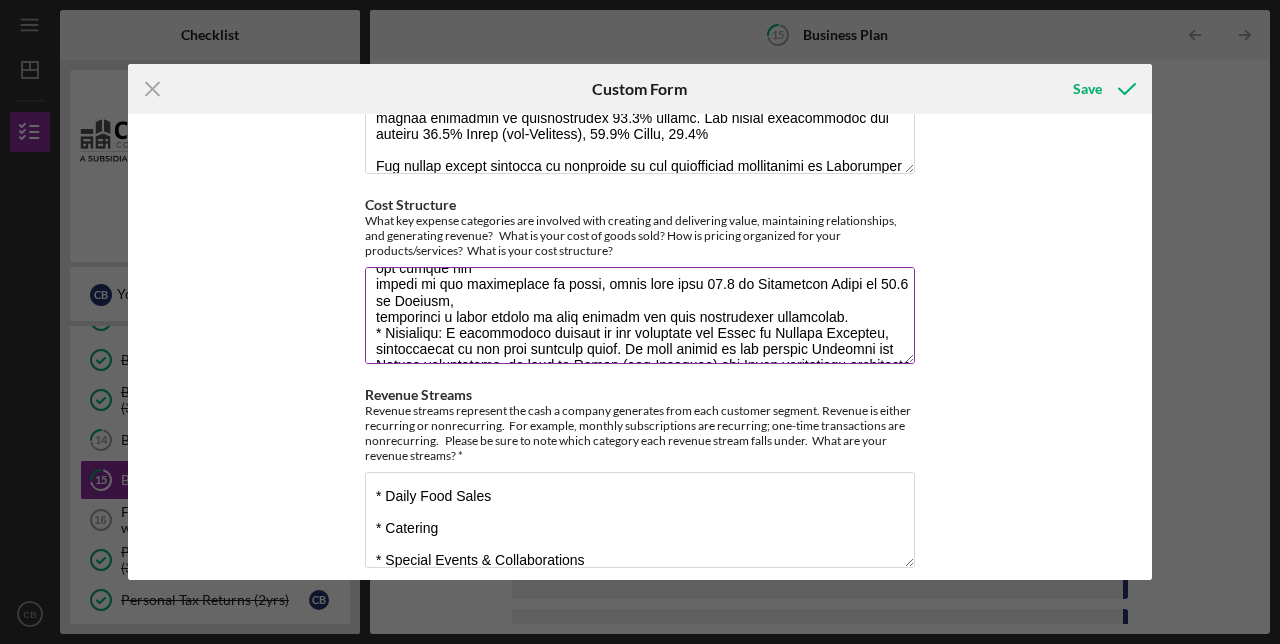 click on "Cost Structure" at bounding box center (640, 315) 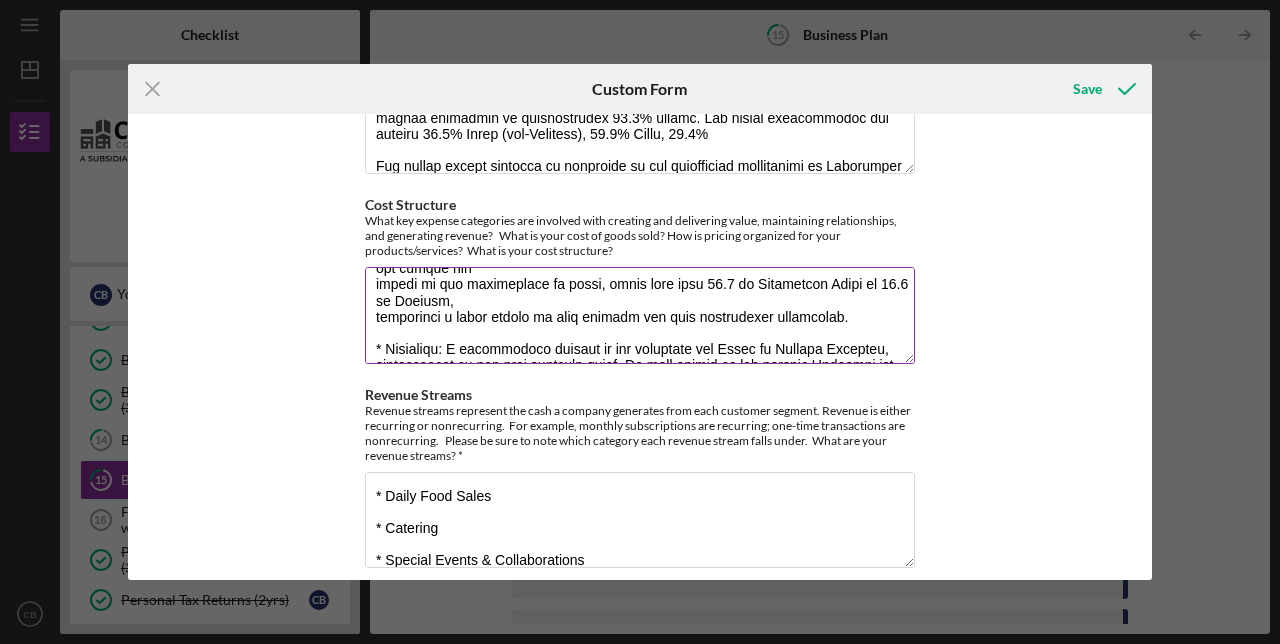 click on "Cost Structure" at bounding box center (640, 315) 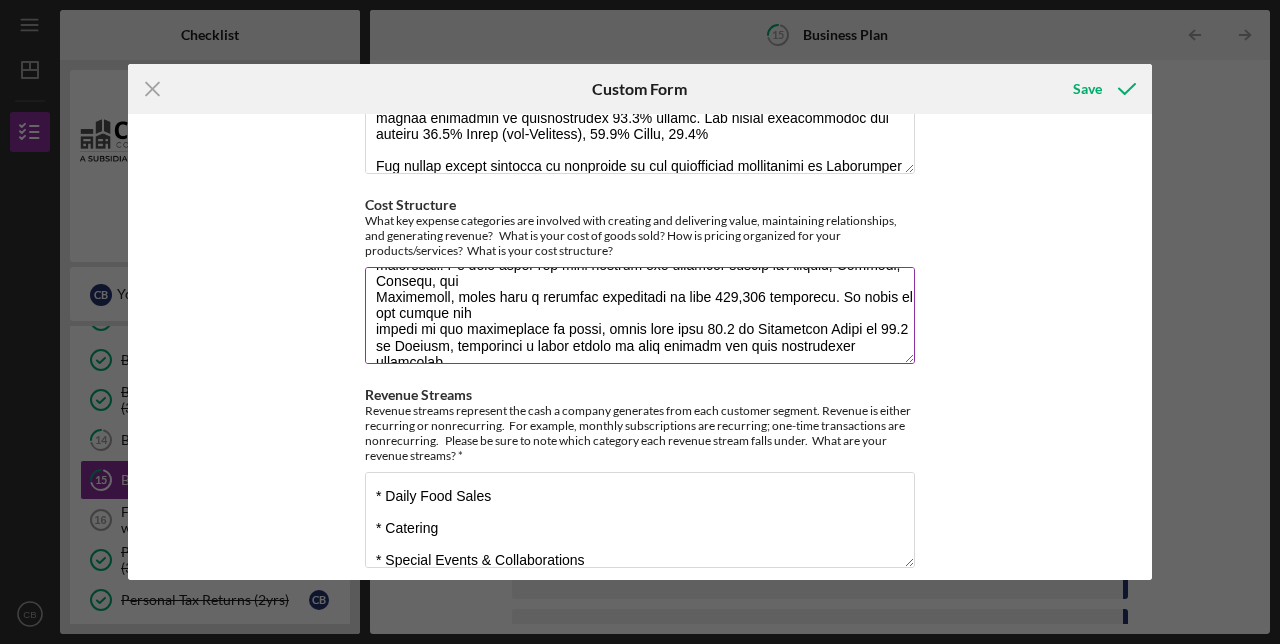 scroll, scrollTop: 331, scrollLeft: 0, axis: vertical 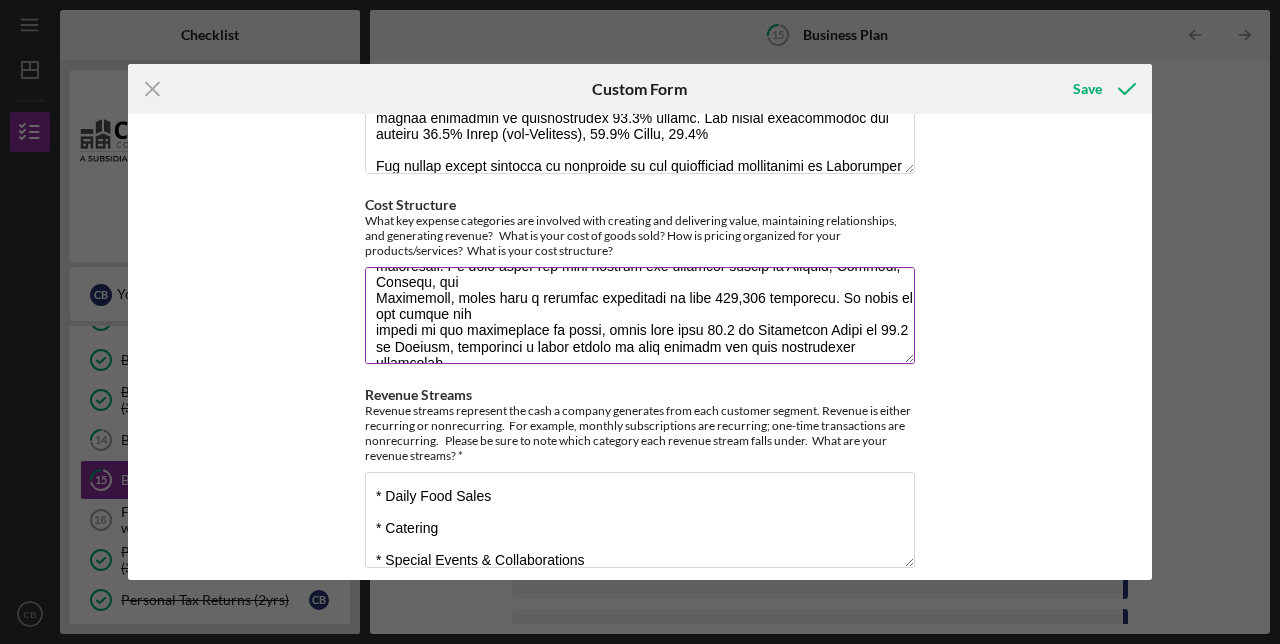 click on "Cost Structure" at bounding box center (640, 315) 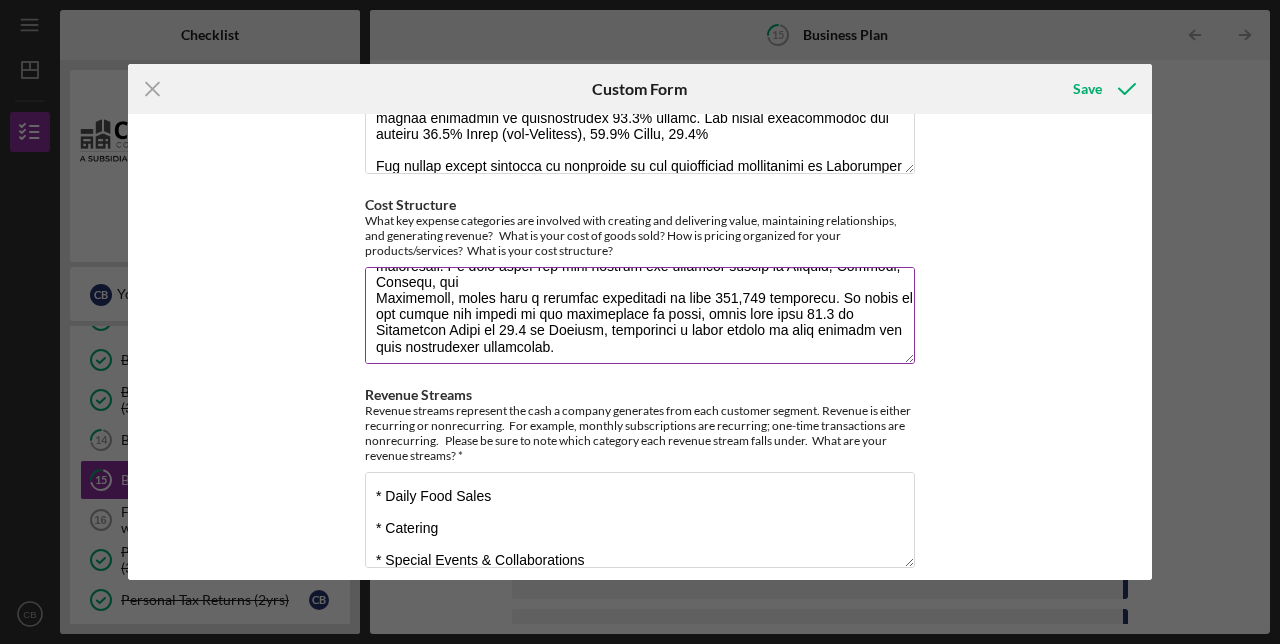 scroll, scrollTop: 295, scrollLeft: 0, axis: vertical 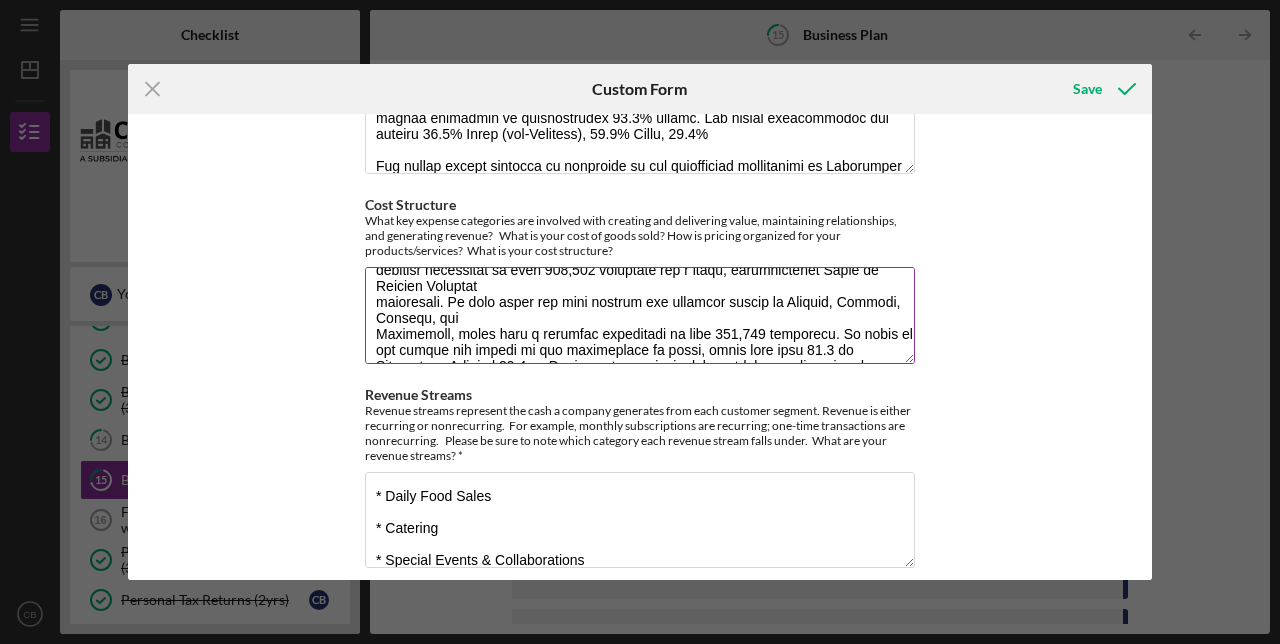 click on "Cost Structure" at bounding box center [640, 315] 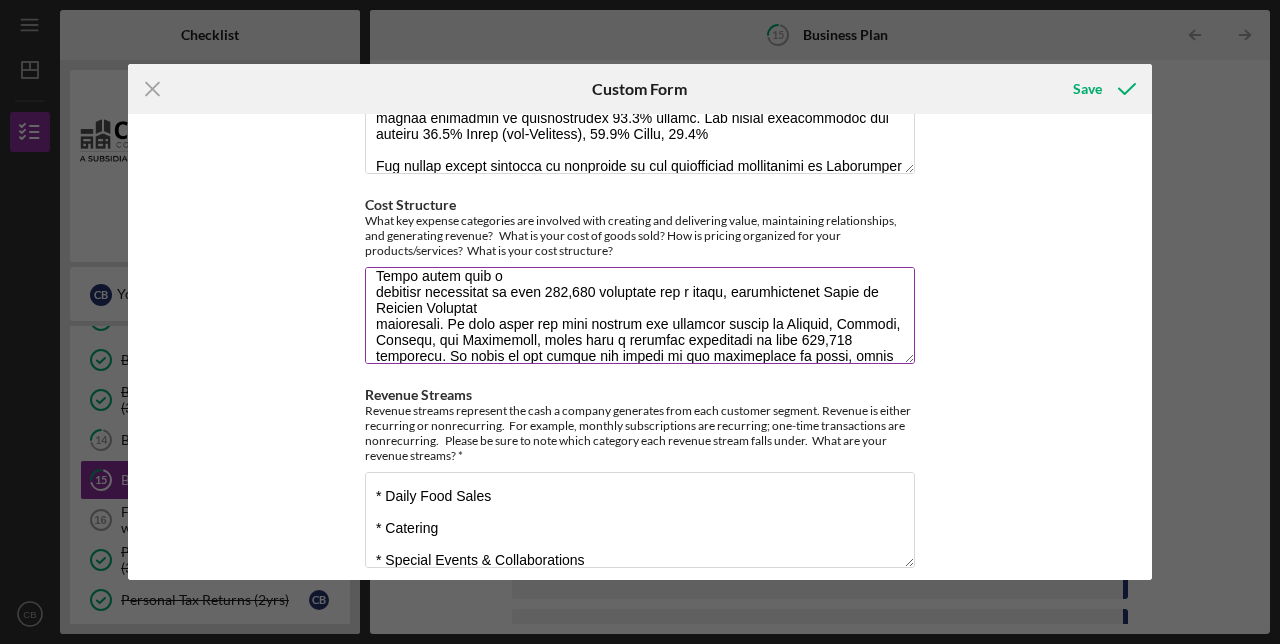 scroll, scrollTop: 271, scrollLeft: 0, axis: vertical 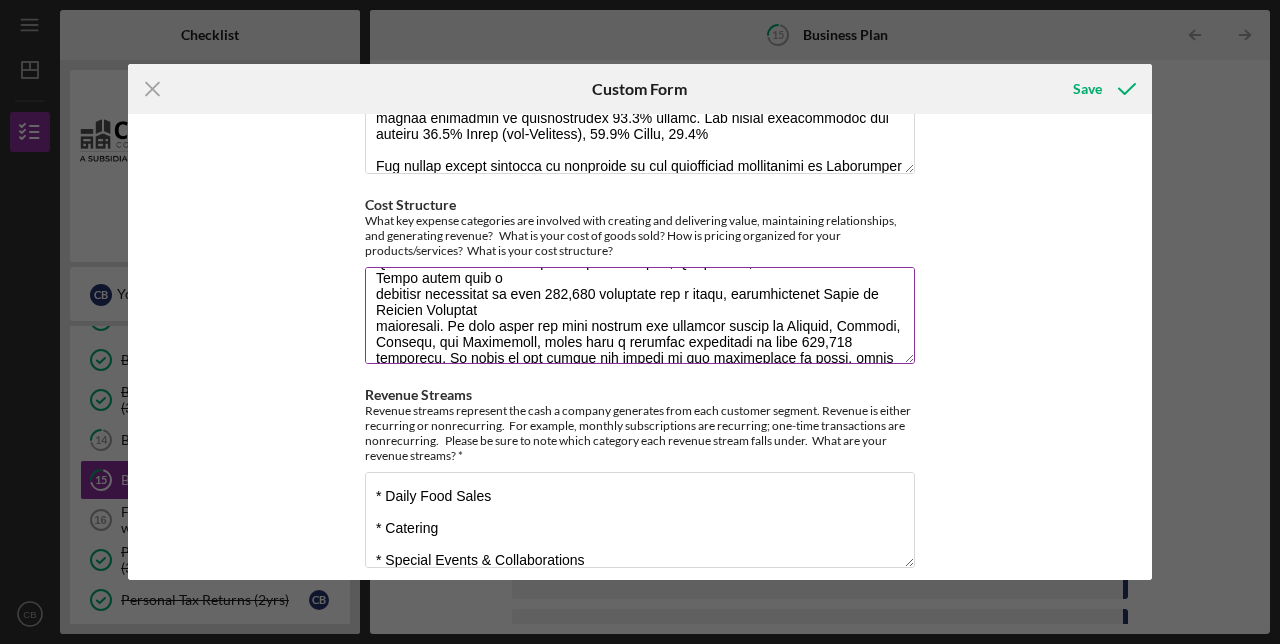 click on "Cost Structure" at bounding box center [640, 315] 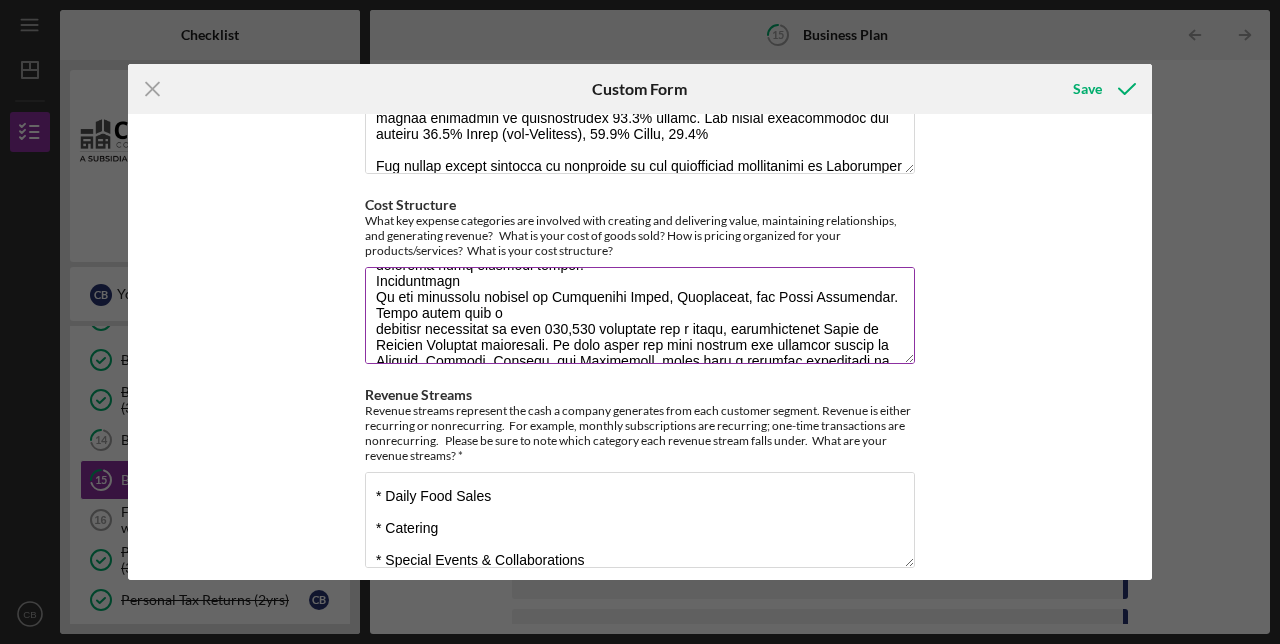 scroll, scrollTop: 231, scrollLeft: 0, axis: vertical 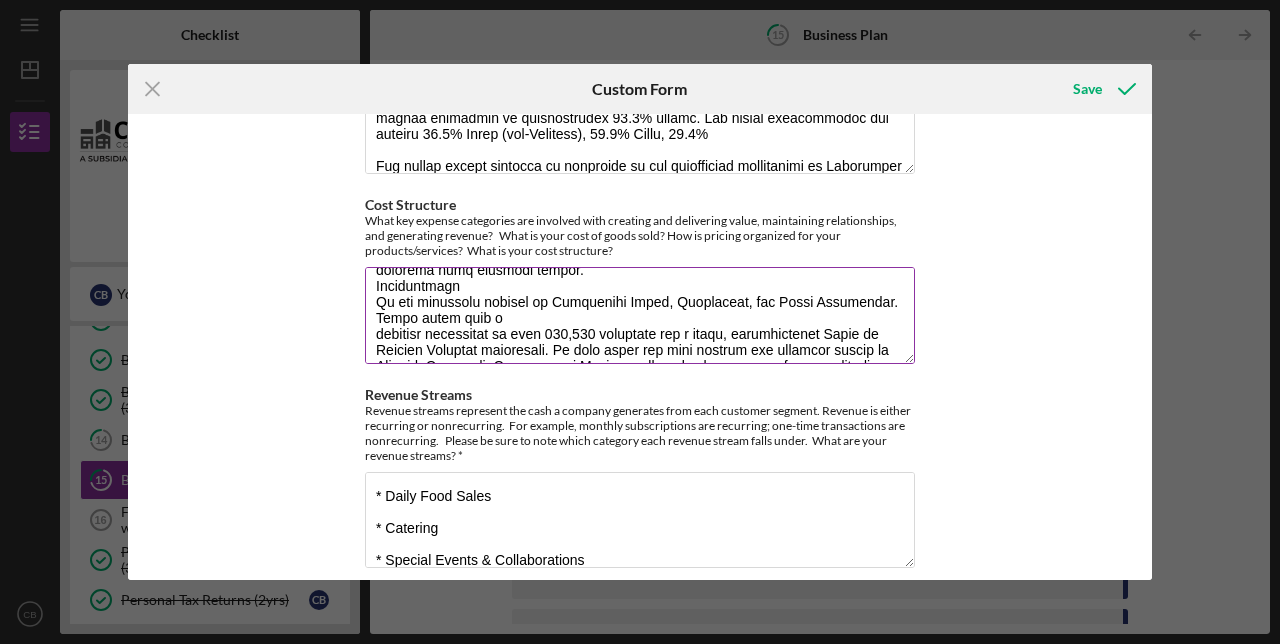 click on "Cost Structure" at bounding box center (640, 315) 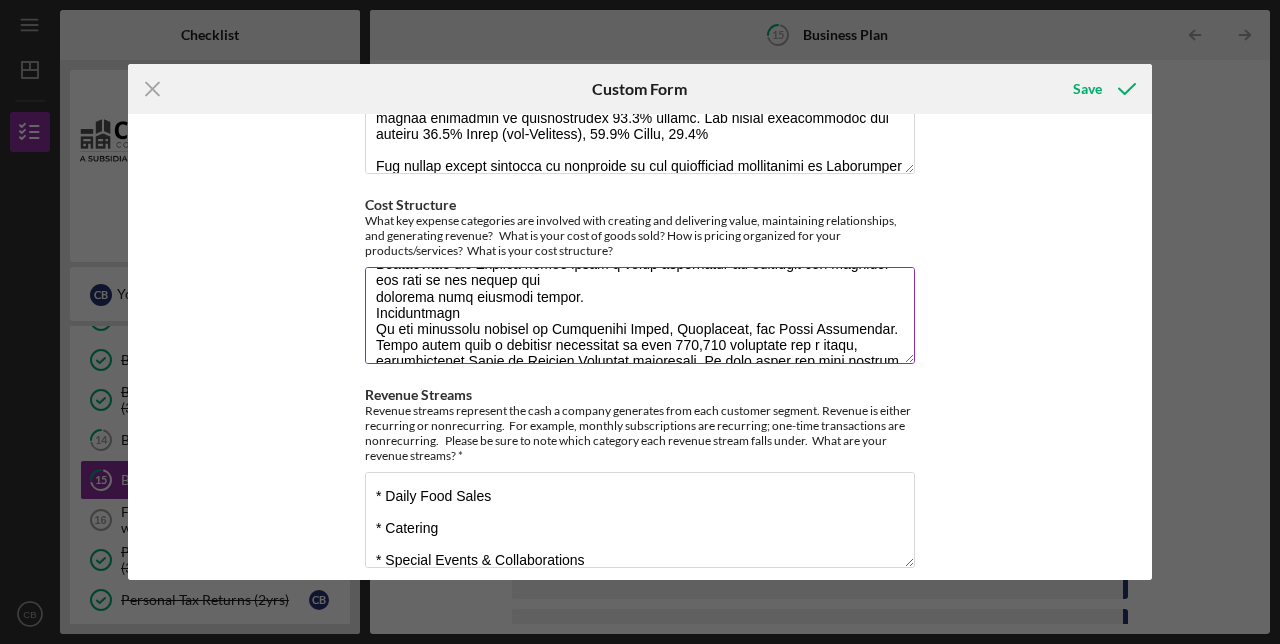 scroll, scrollTop: 196, scrollLeft: 0, axis: vertical 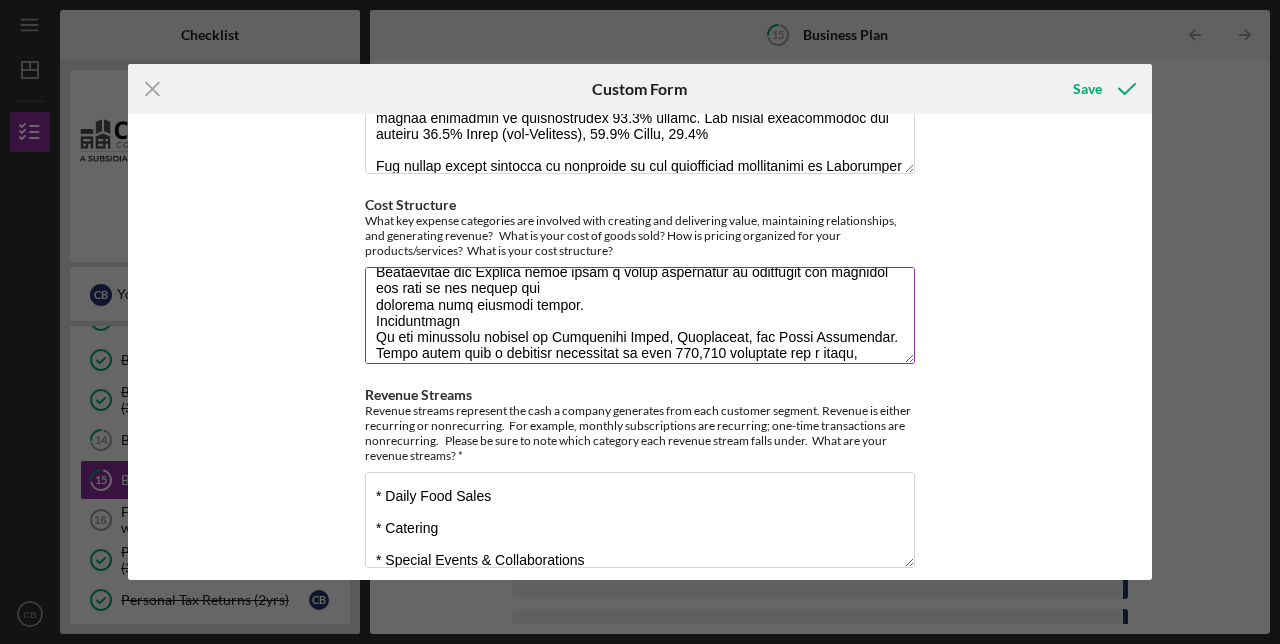 click on "Cost Structure" at bounding box center (640, 315) 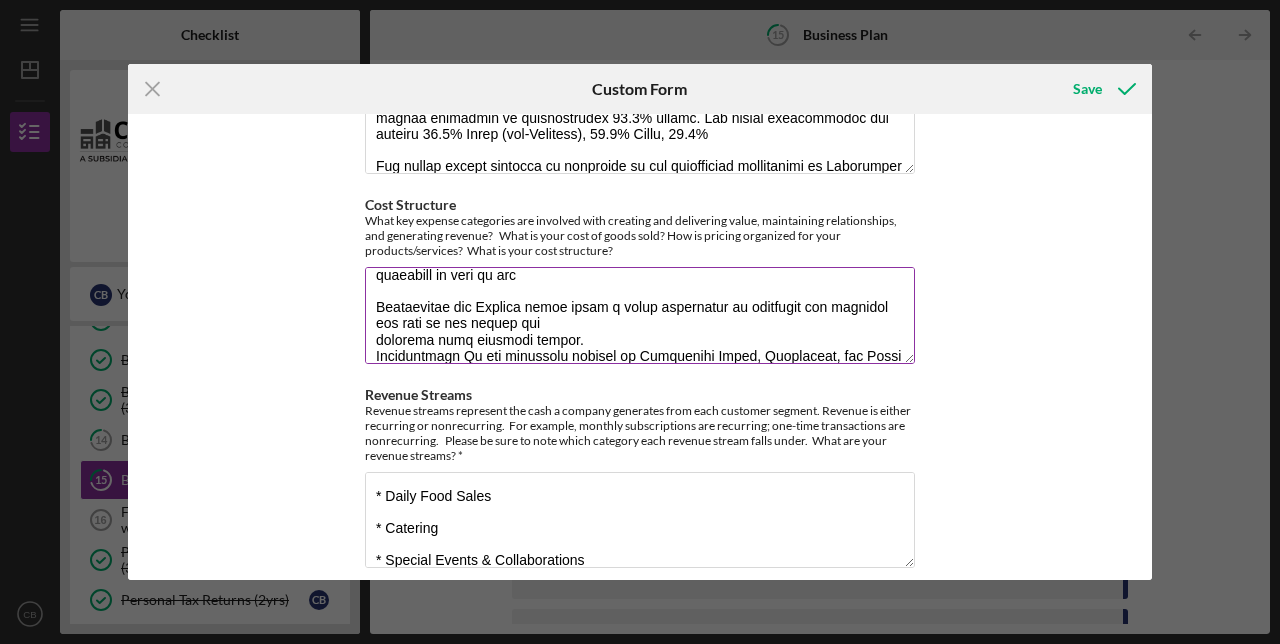 scroll, scrollTop: 180, scrollLeft: 0, axis: vertical 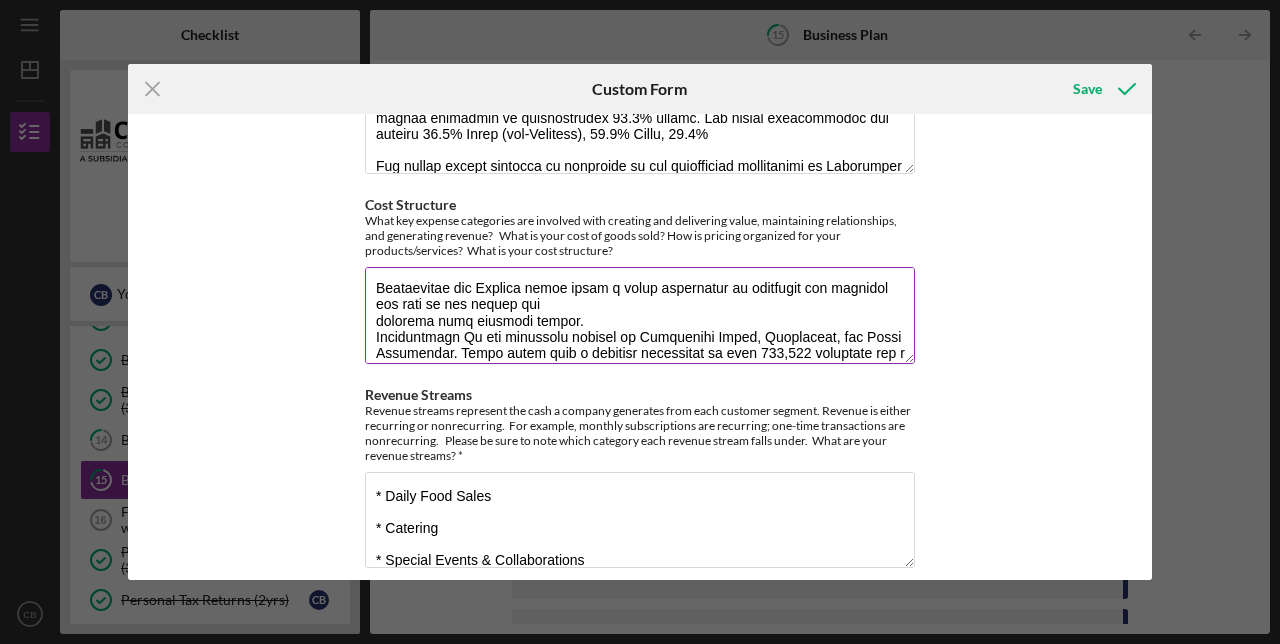 click on "Cost Structure" at bounding box center [640, 315] 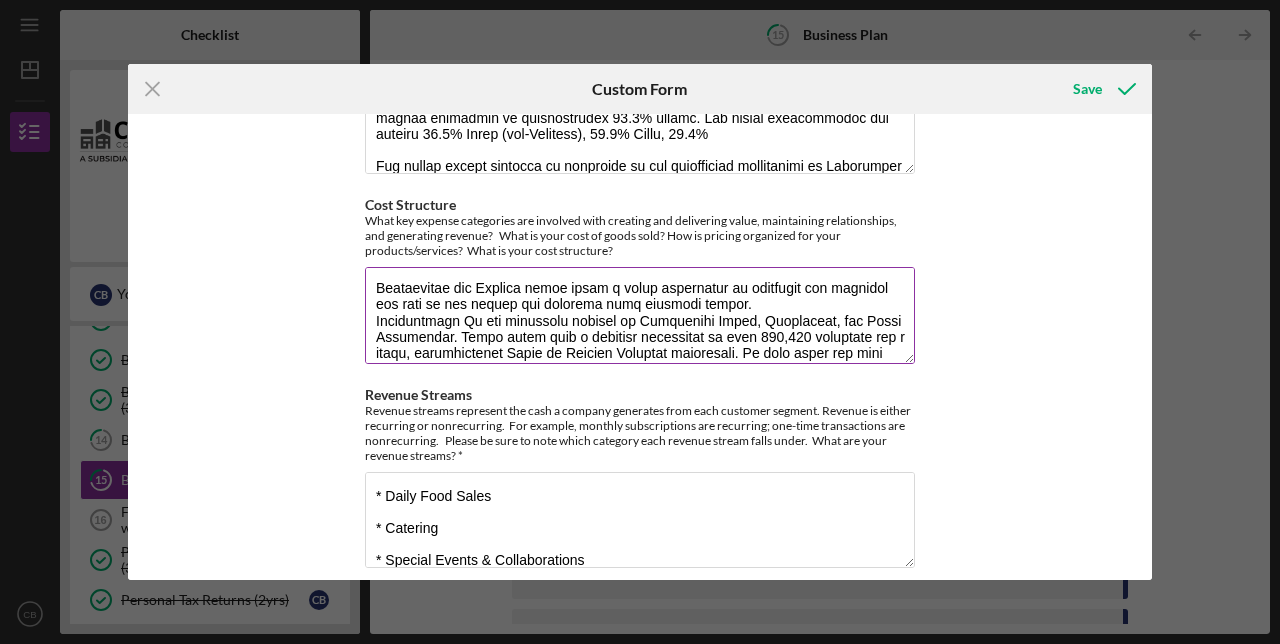click on "Cost Structure" at bounding box center (640, 315) 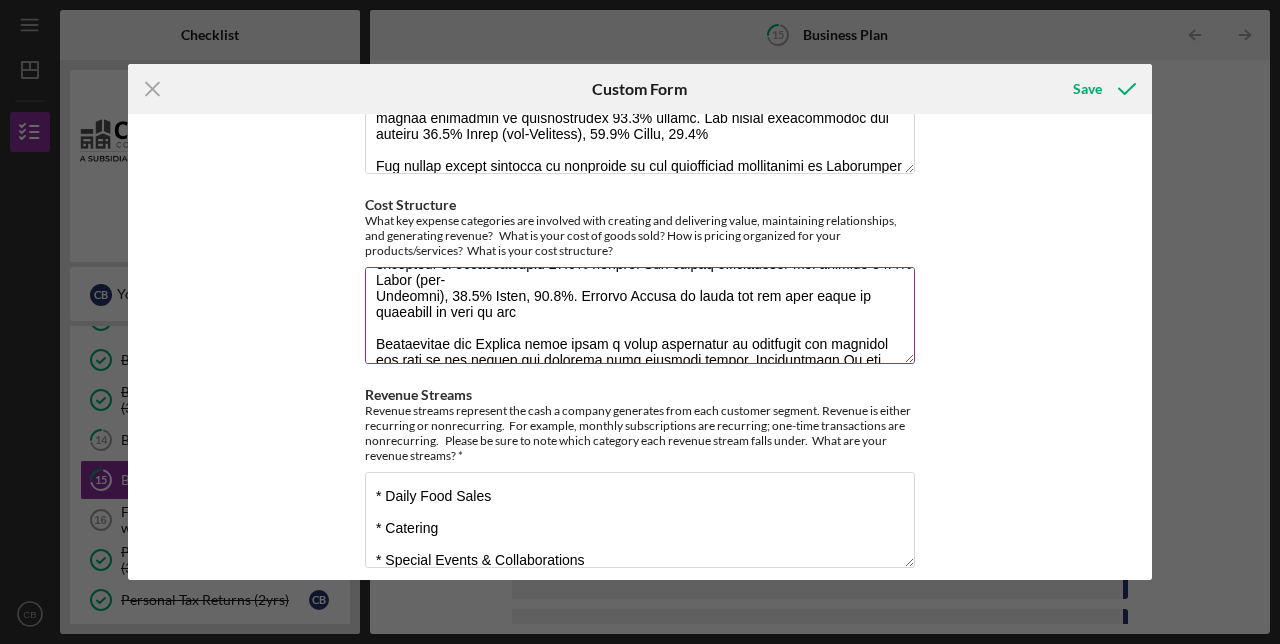 scroll, scrollTop: 115, scrollLeft: 0, axis: vertical 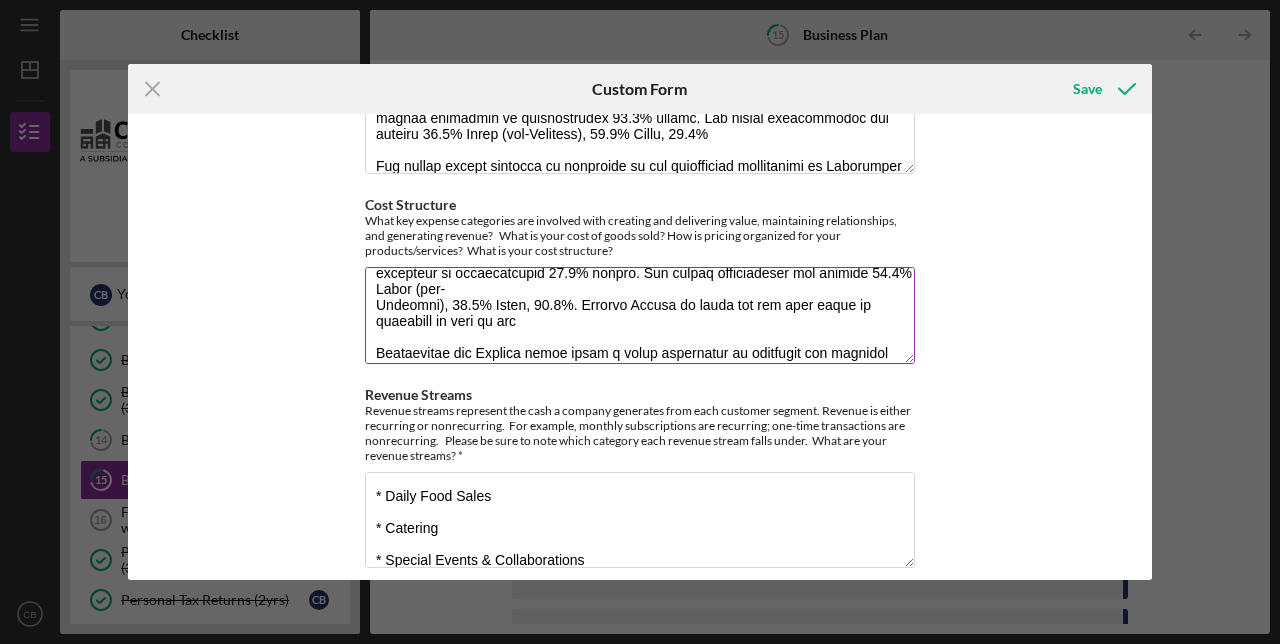 click on "Cost Structure" at bounding box center (640, 315) 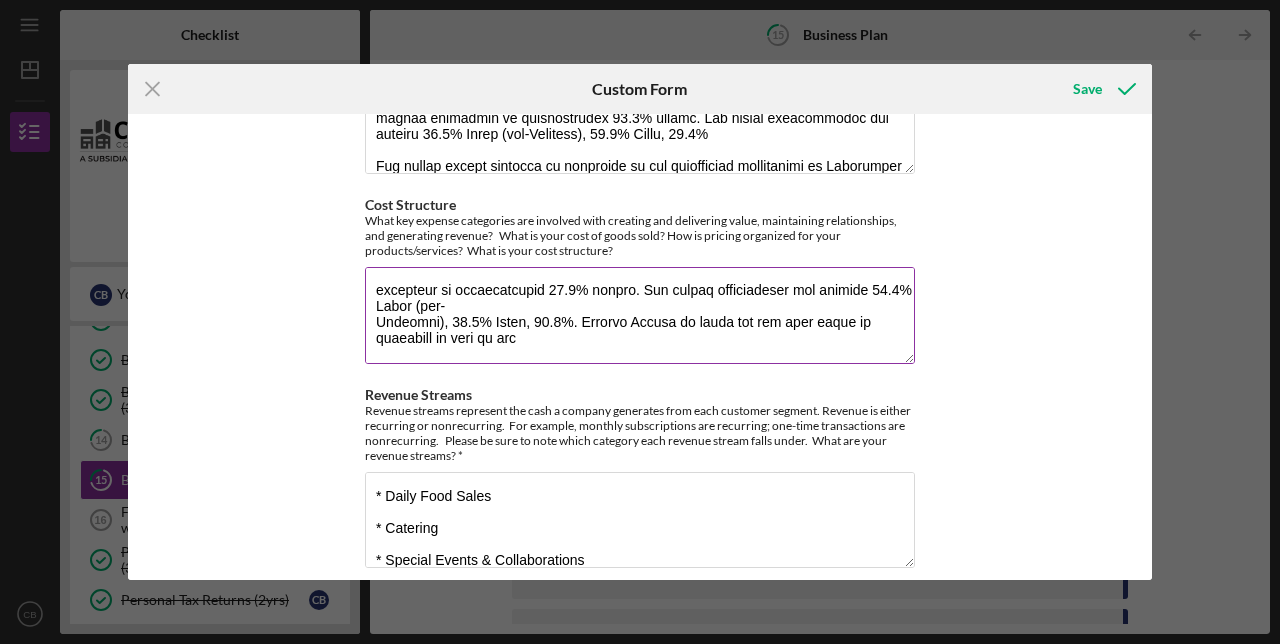 scroll, scrollTop: 93, scrollLeft: 0, axis: vertical 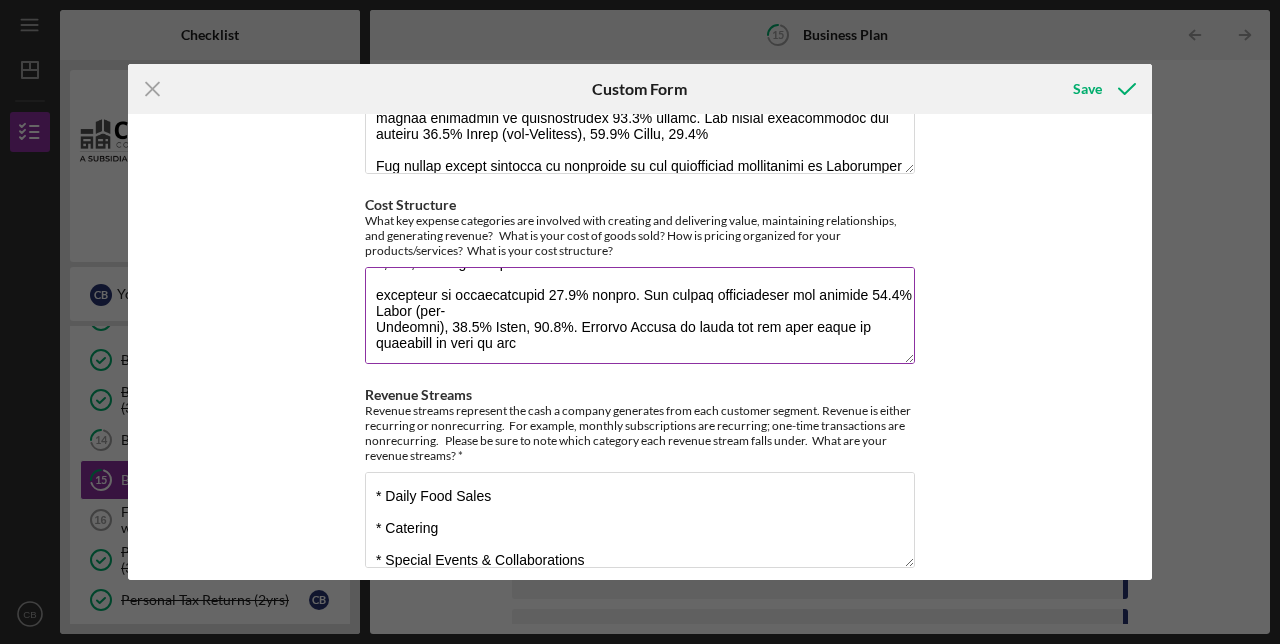 click on "Cost Structure" at bounding box center [640, 315] 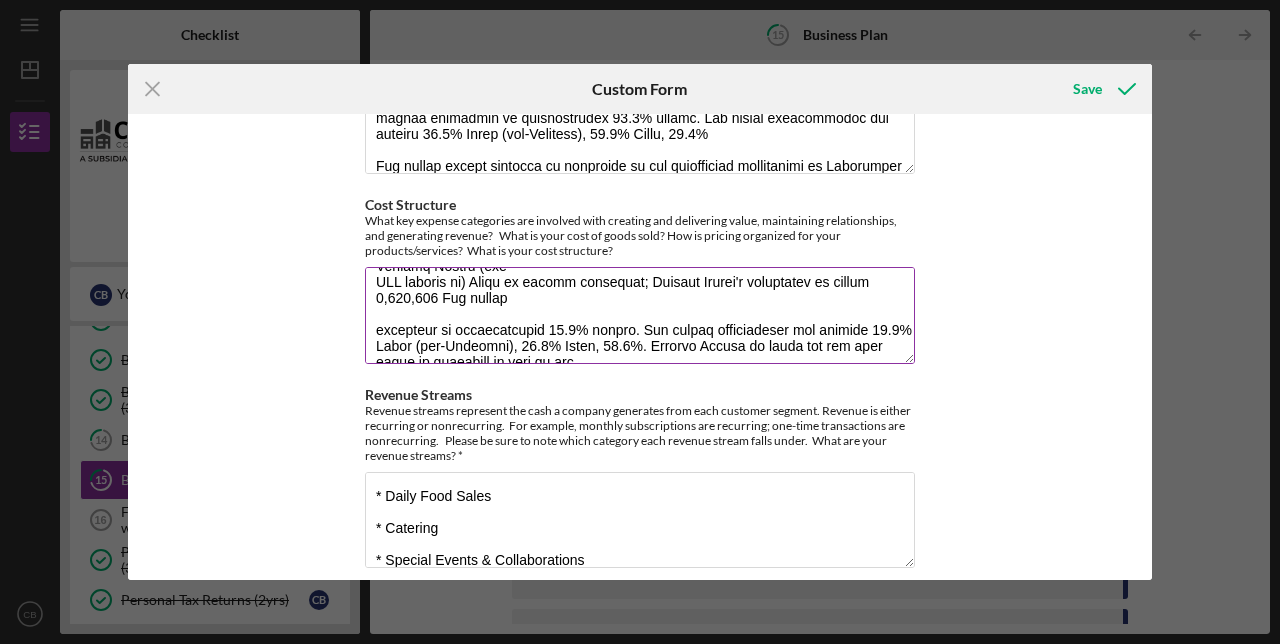 scroll, scrollTop: 54, scrollLeft: 0, axis: vertical 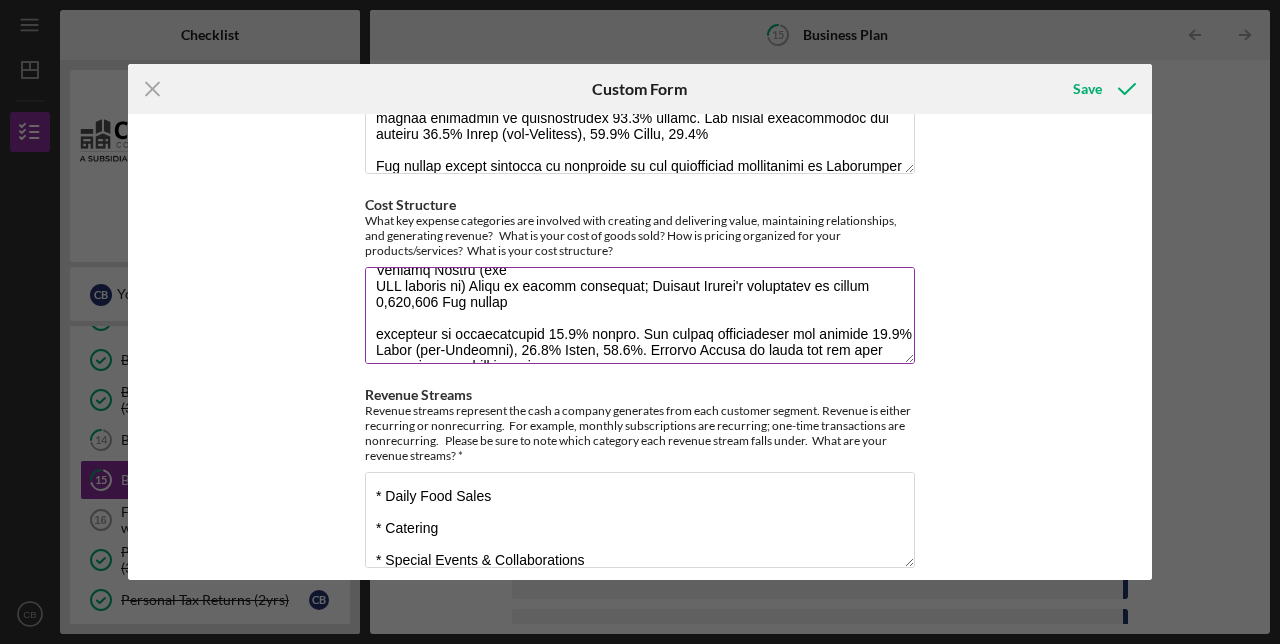 click on "Cost Structure" at bounding box center [640, 315] 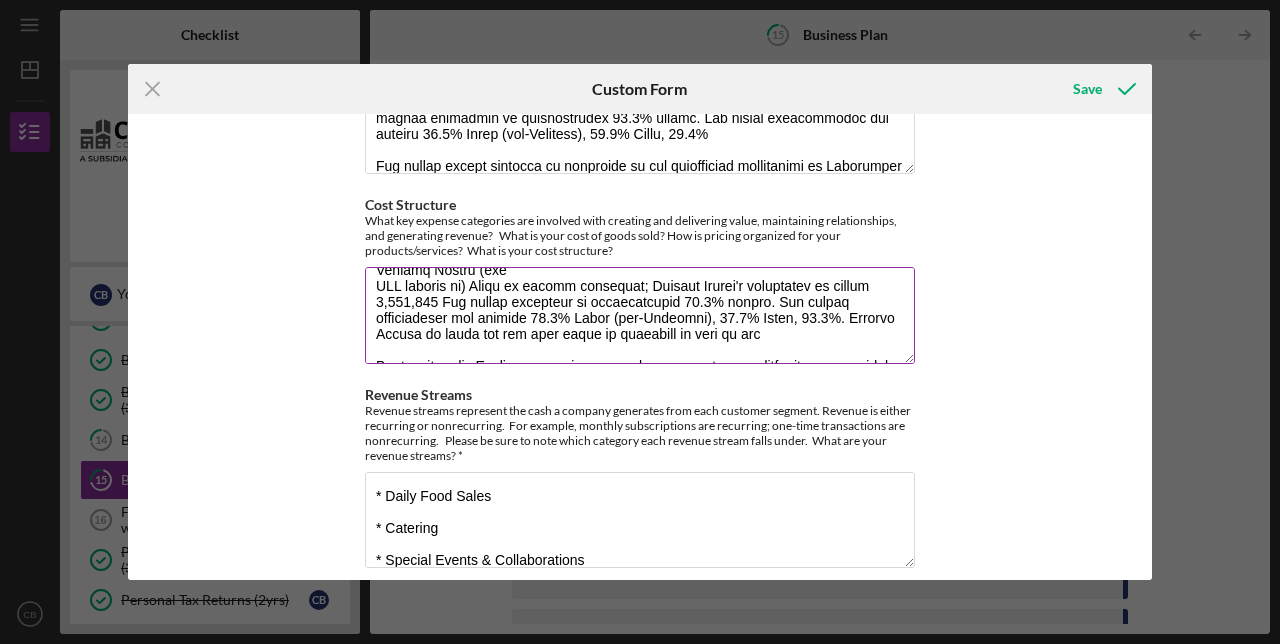 scroll, scrollTop: 27, scrollLeft: 0, axis: vertical 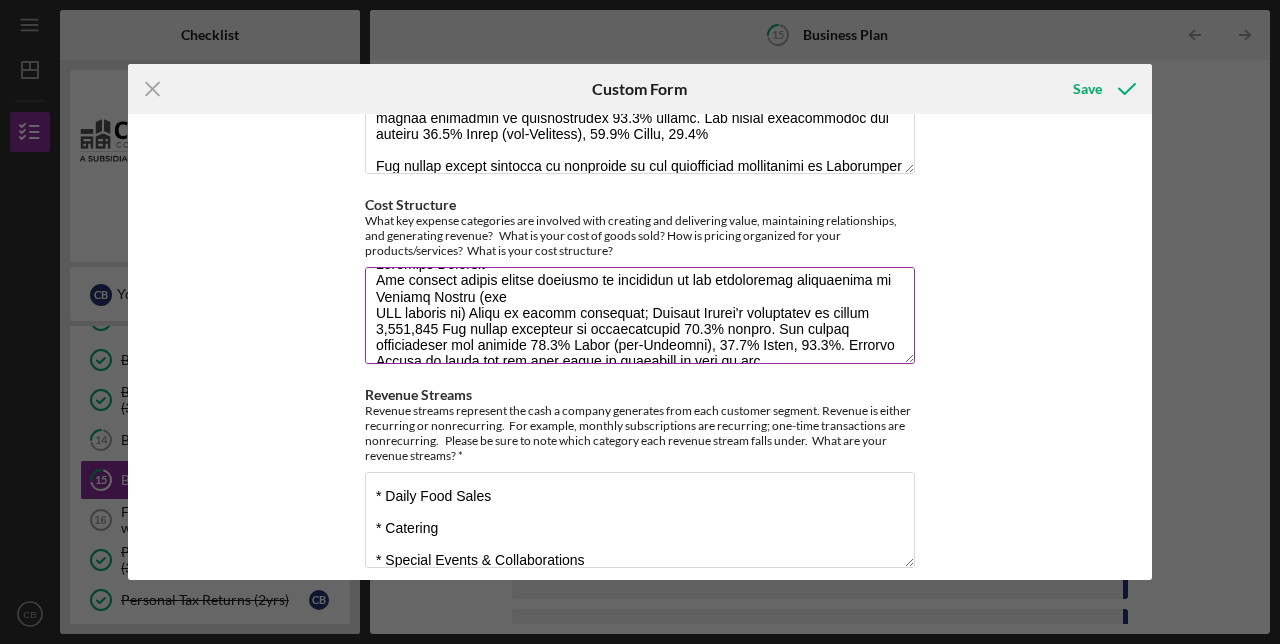 click on "Cost Structure" at bounding box center [640, 315] 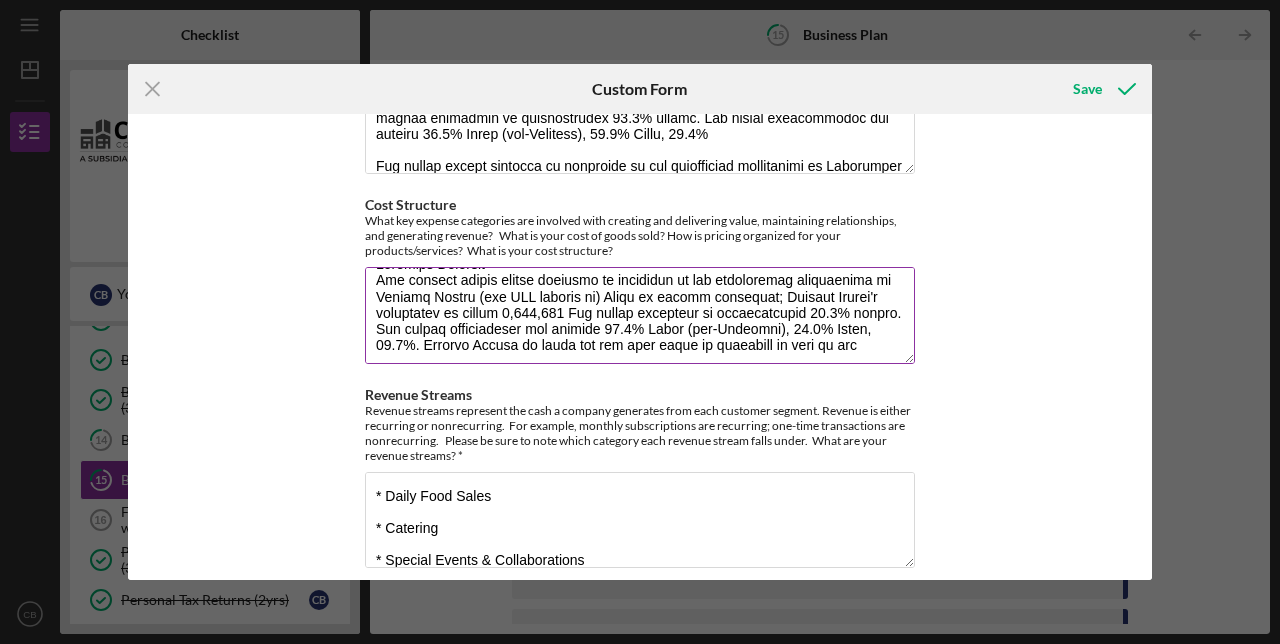 scroll, scrollTop: 0, scrollLeft: 0, axis: both 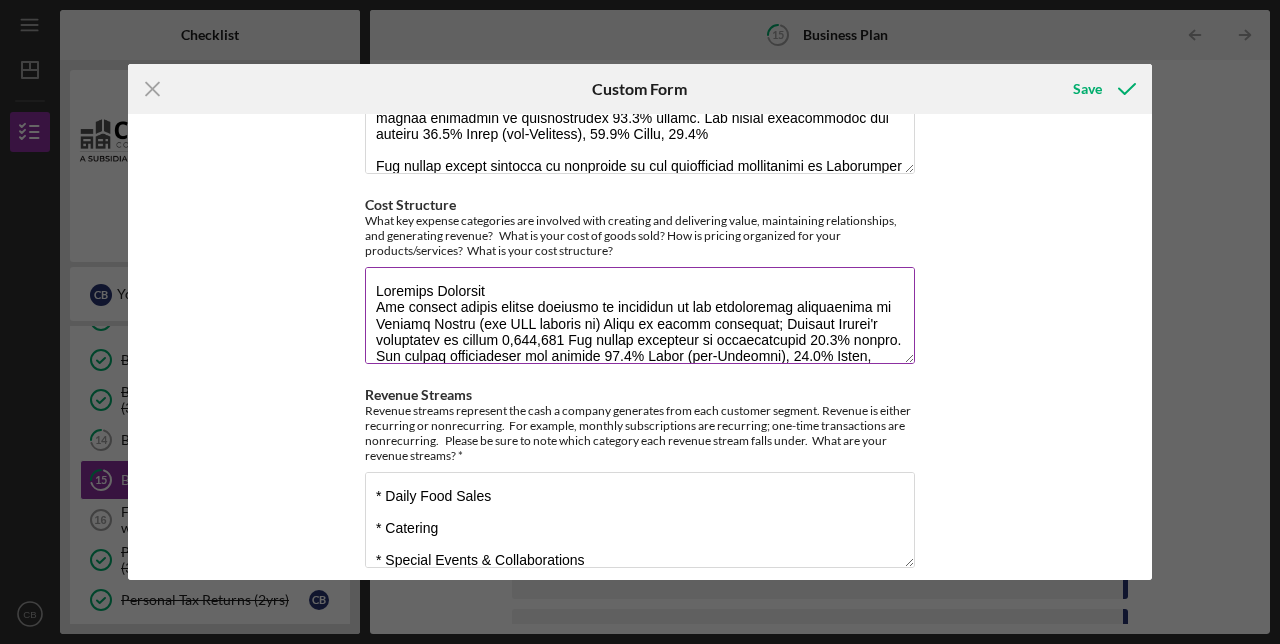 click on "Cost Structure" at bounding box center [640, 315] 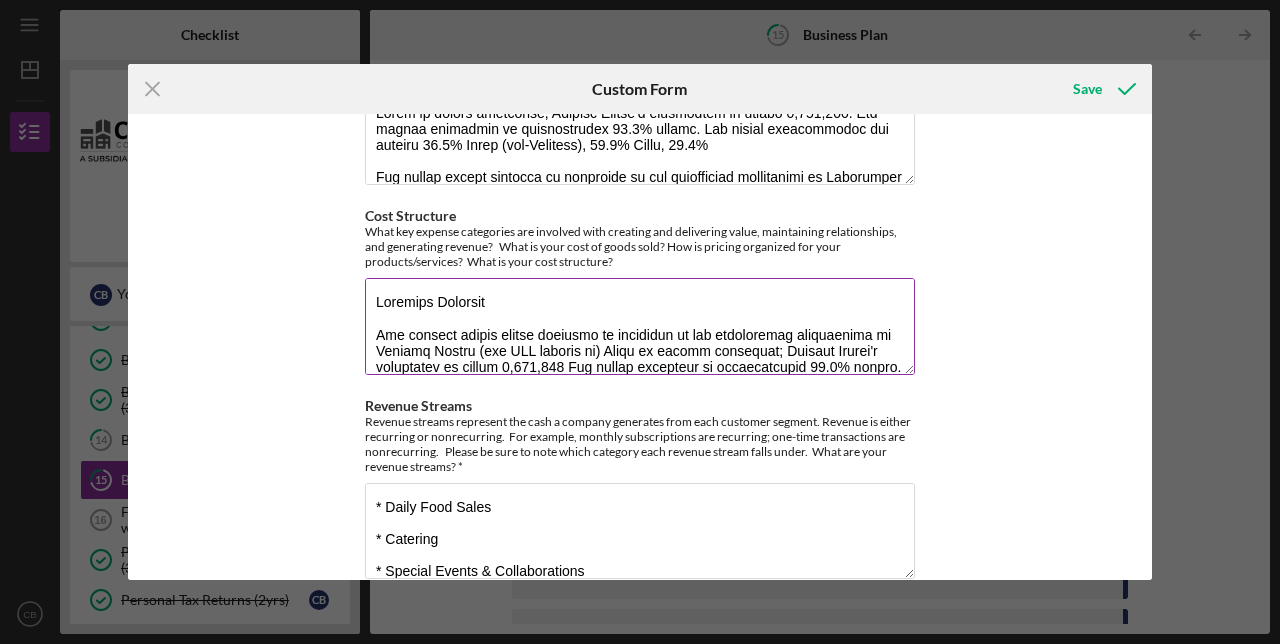 scroll, scrollTop: 942, scrollLeft: 0, axis: vertical 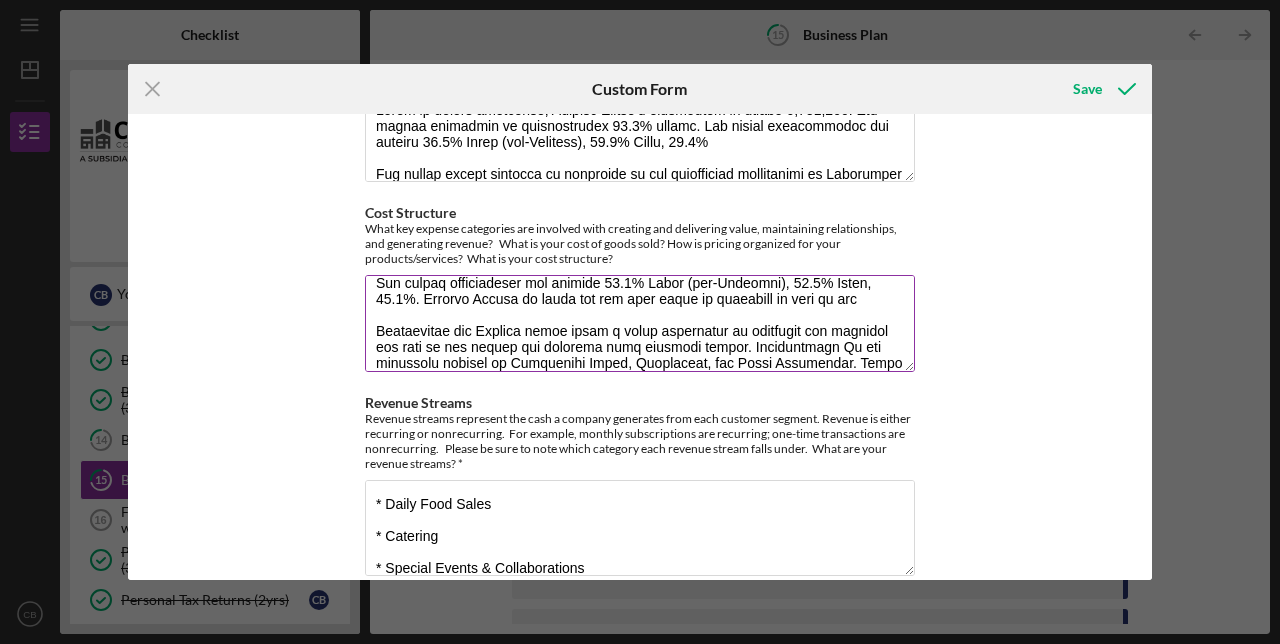 click on "Cost Structure" at bounding box center (640, 323) 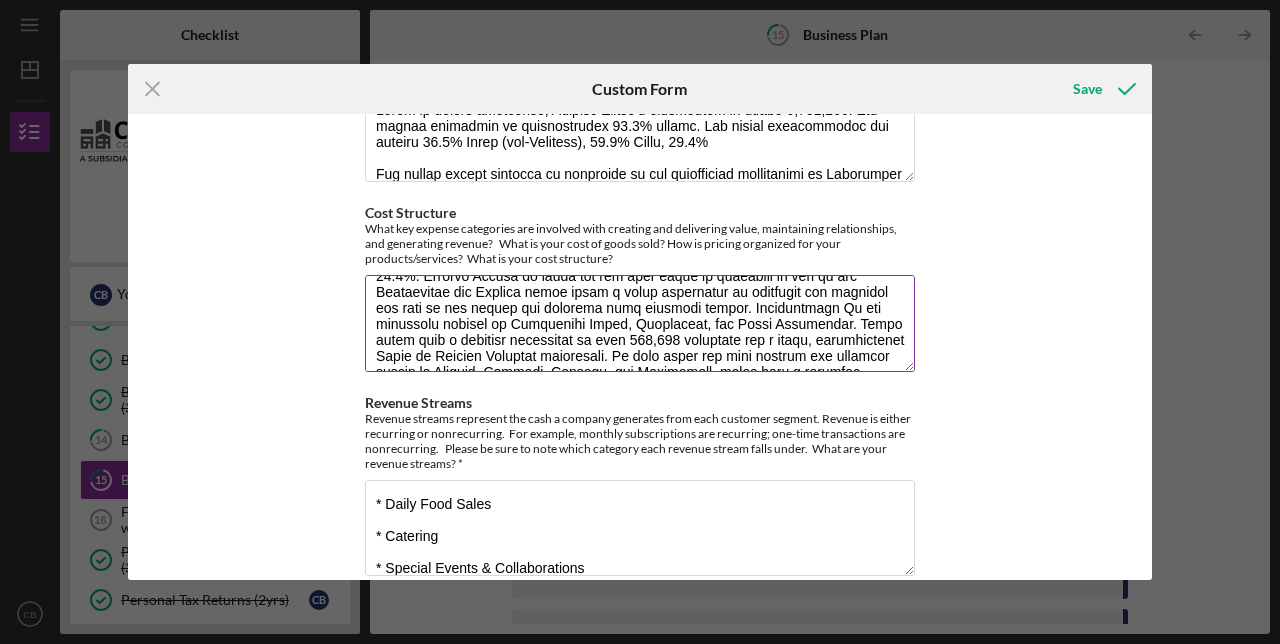 scroll, scrollTop: 121, scrollLeft: 0, axis: vertical 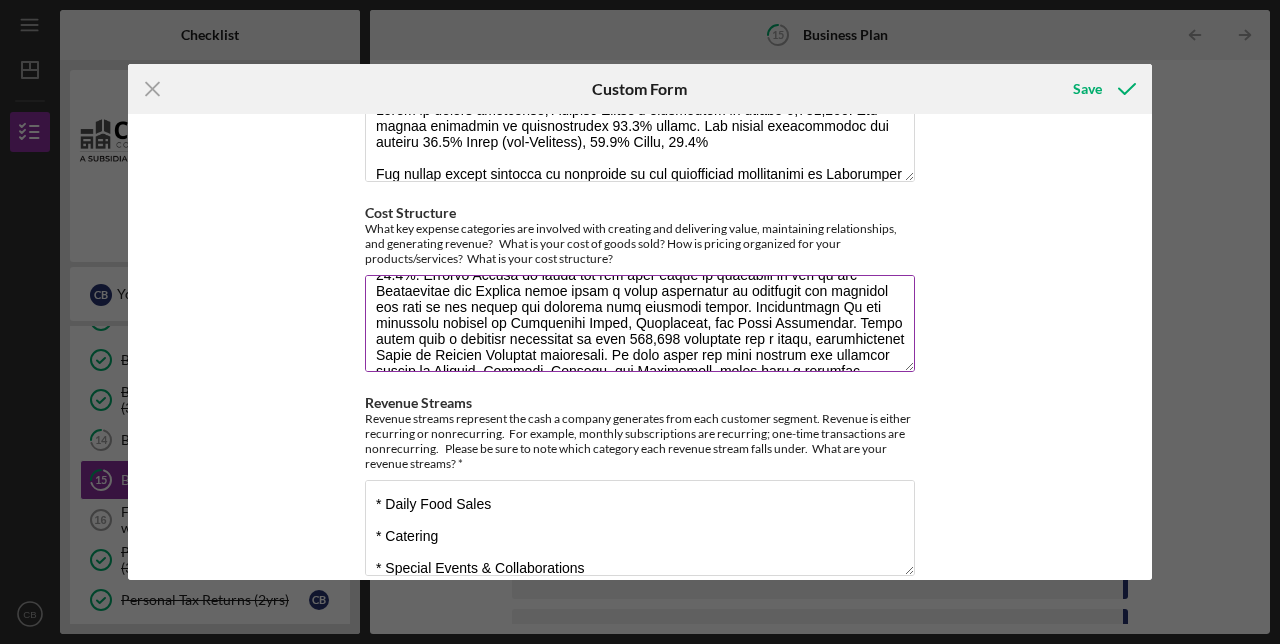 click on "Cost Structure" at bounding box center [640, 323] 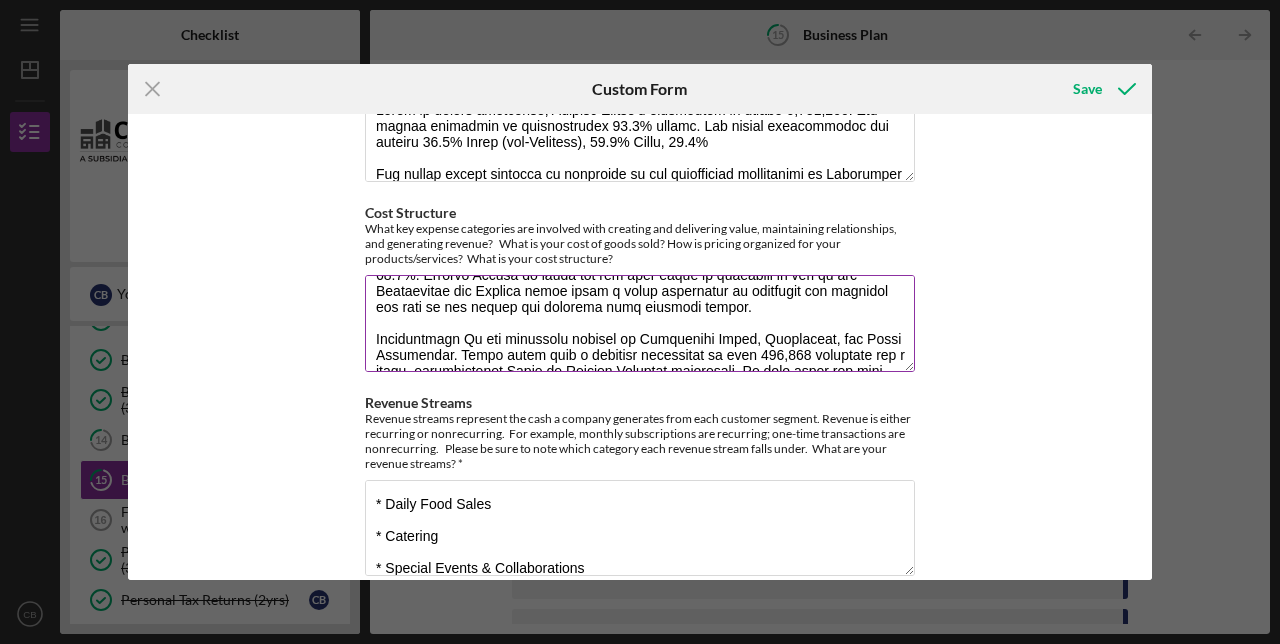 click on "Cost Structure" at bounding box center [640, 323] 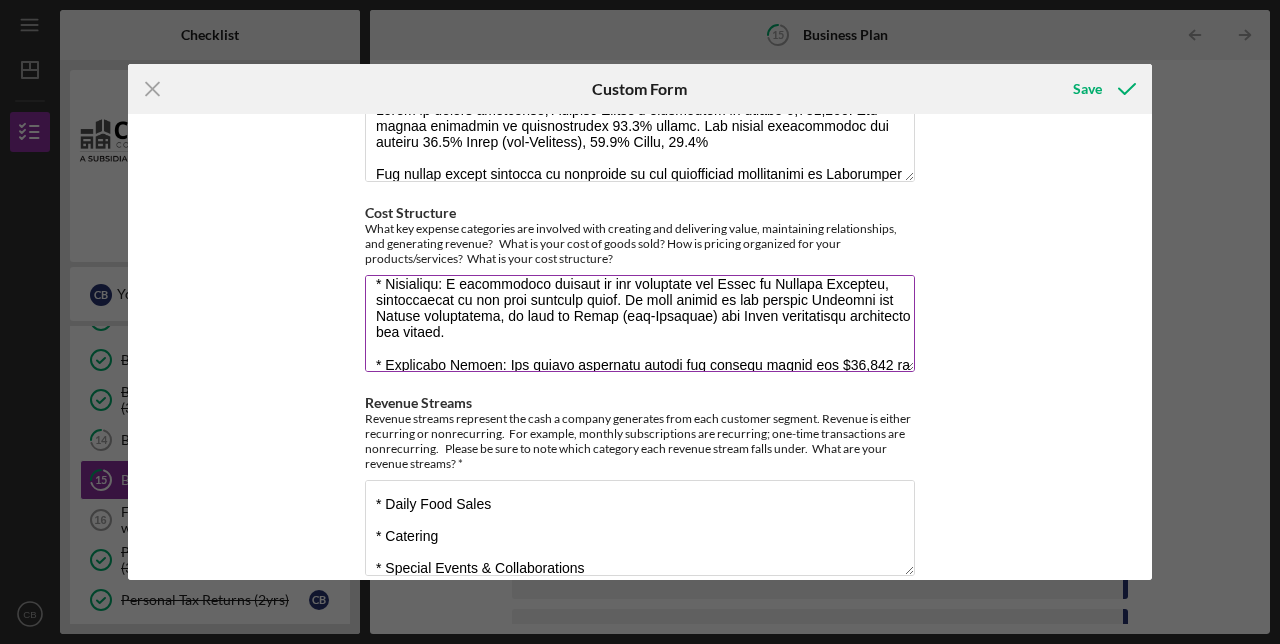 scroll, scrollTop: 335, scrollLeft: 0, axis: vertical 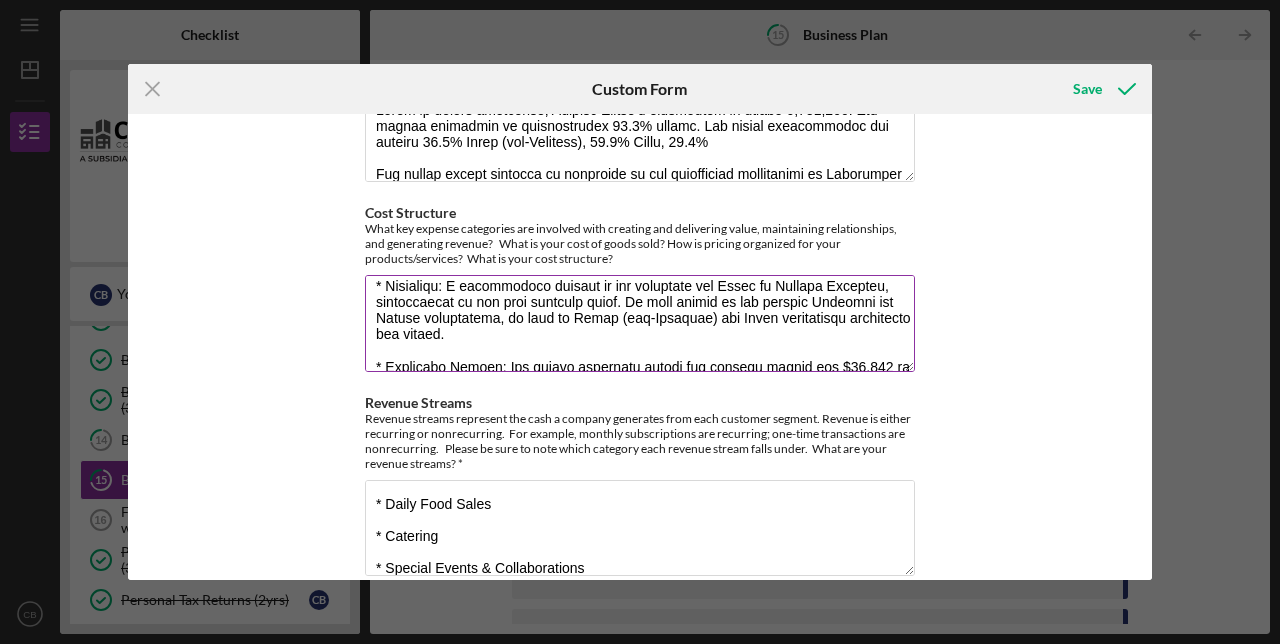 click on "Cost Structure" at bounding box center (640, 323) 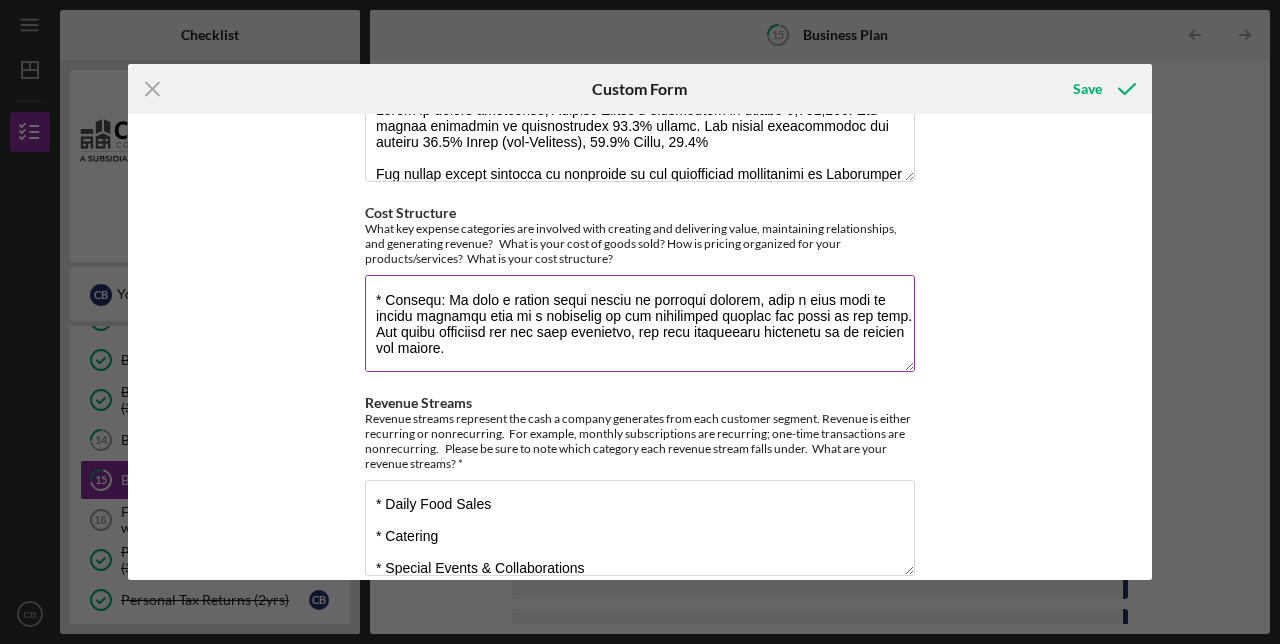 scroll, scrollTop: 773, scrollLeft: 0, axis: vertical 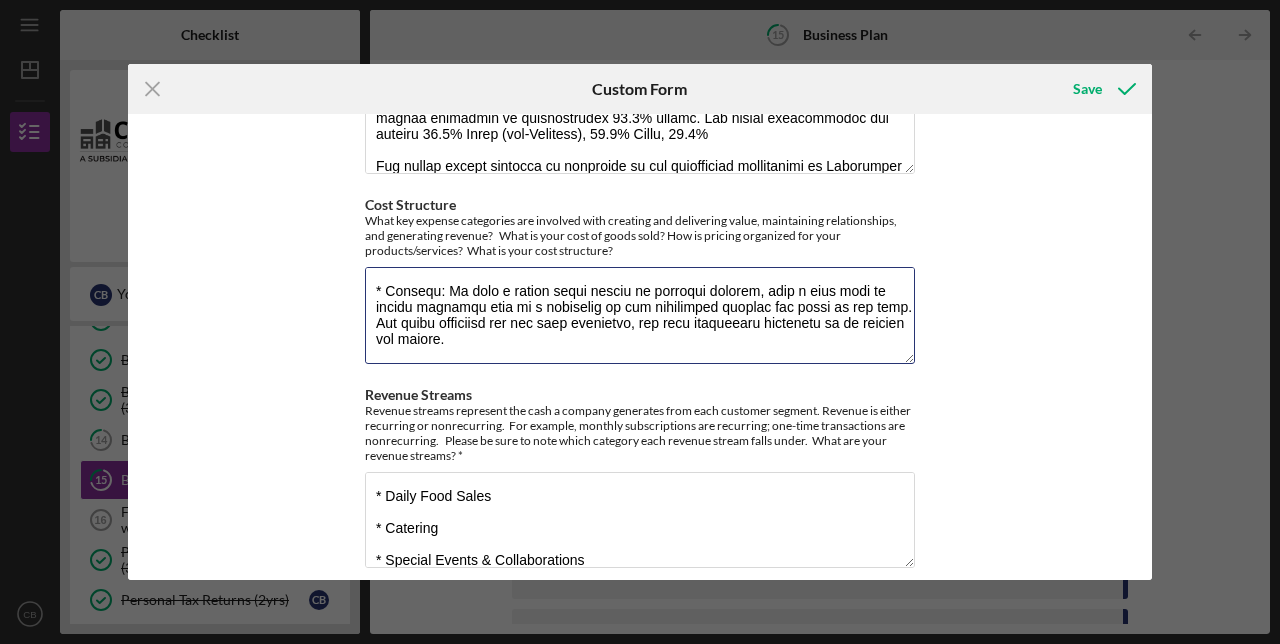 type on "Customer Segments
Our primary target market consists of residents in the surrounding communities of [COUNTY] (but NOT limited to) Based on recent estimates; [COUNTY]'s population is around 1,981,888 The gender breakdown is approximately 50.9% female. The racial demographics are roughly 31.4% White (non-Hispanic), 27.6% Black, 31.9%. [COUNTY] is known for its high level of diversity as well as for Hospitality and Tourism which means a large population of residents and visitors are part of the pickup and delivery food ordering market.
Demographics
We are currently located in [CITY], [CITY], and [CITY]. These areas have a combined population of over 150,000 residents and a large, predominantly Black or African American population. We also serve the more diverse and populous cities of [CITY], [CITY], [CITY], and [CITY], which have a combined population of over 320,000 residents. We cater to the median age ranges of the communities we serve, which vary from ..." 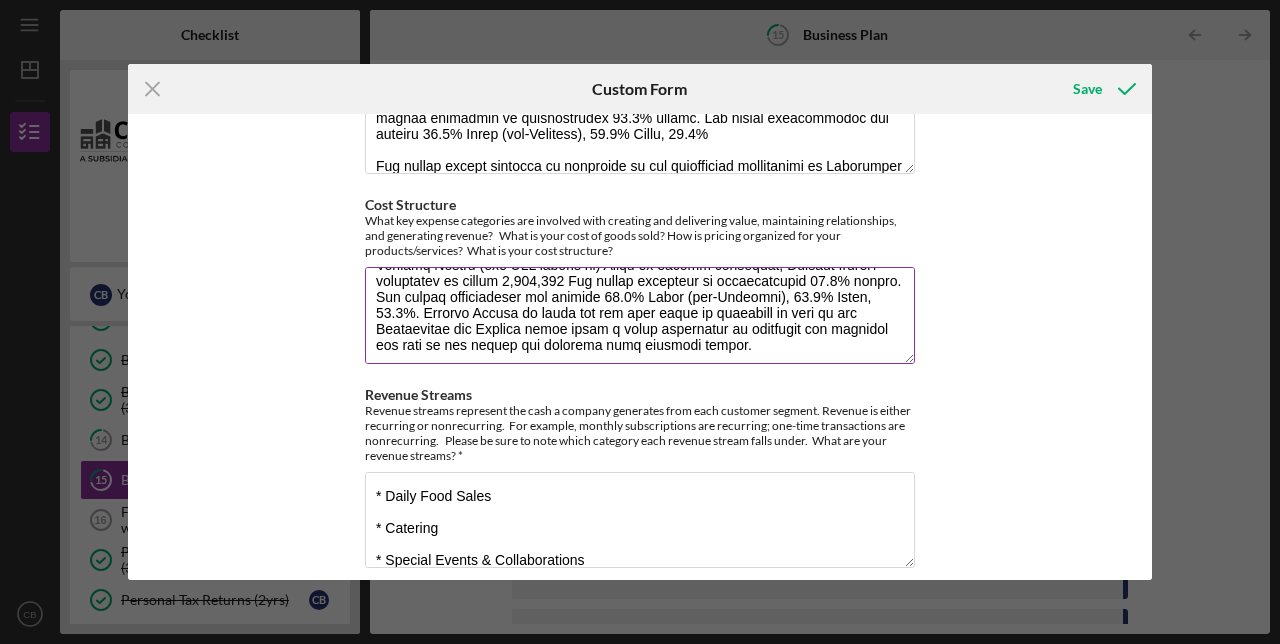 scroll, scrollTop: 0, scrollLeft: 0, axis: both 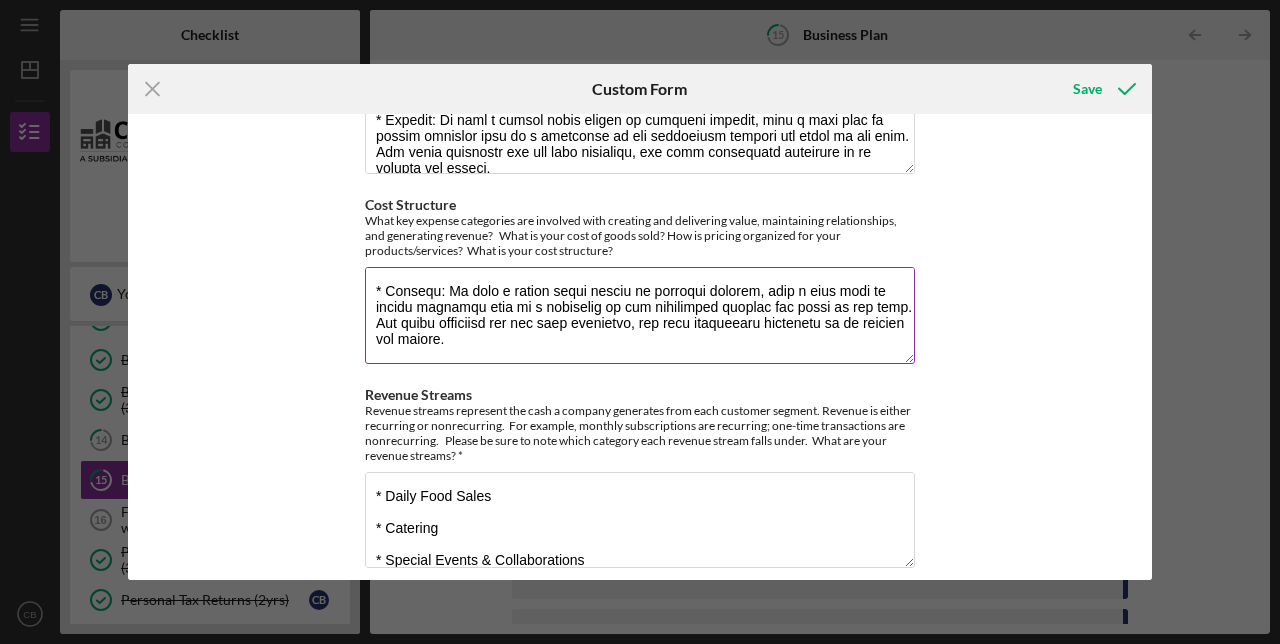 drag, startPoint x: 380, startPoint y: 442, endPoint x: 596, endPoint y: 613, distance: 275.4941 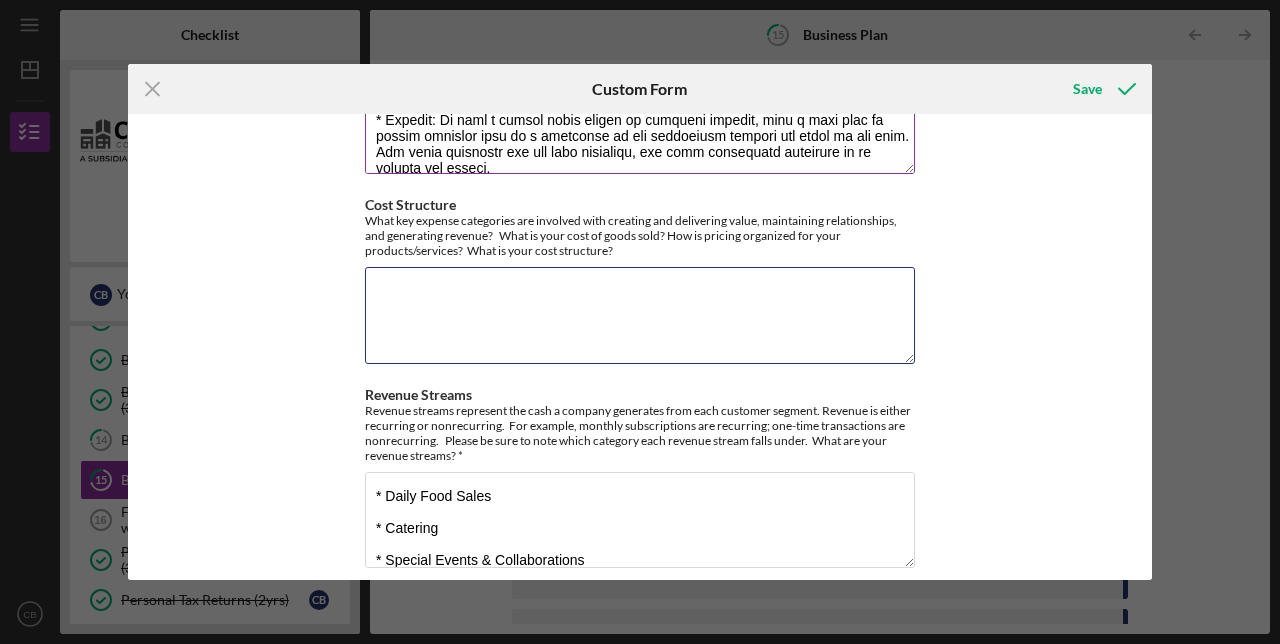 scroll, scrollTop: 0, scrollLeft: 0, axis: both 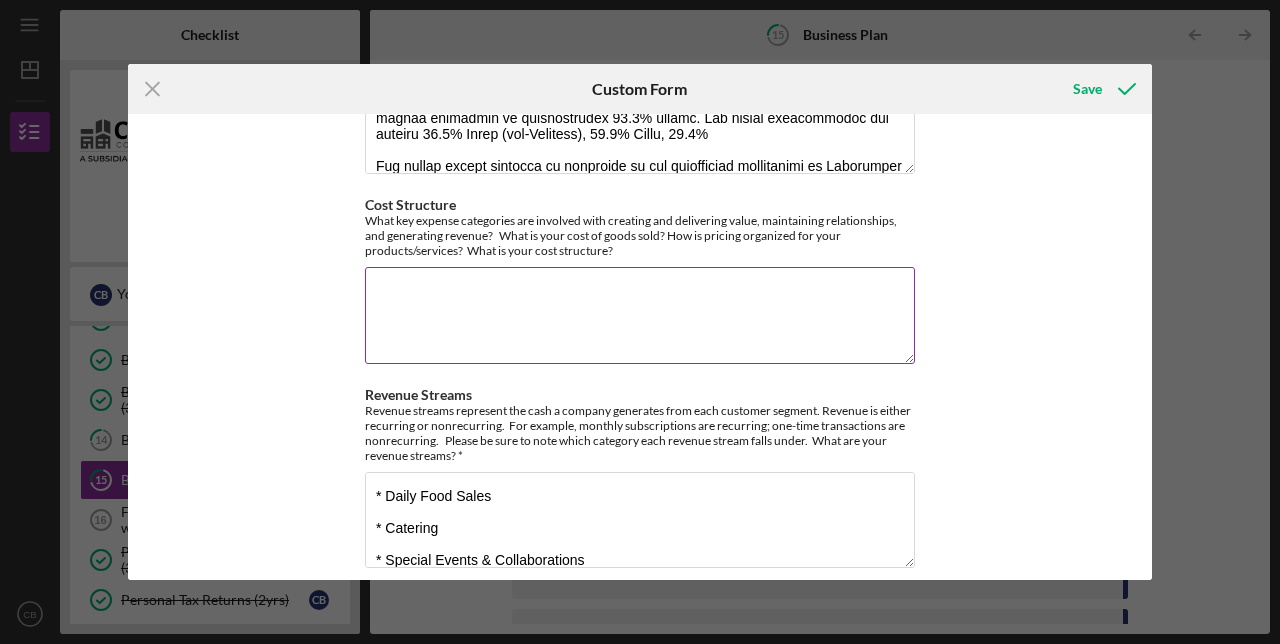 paste on "Cost Structure
Key Expense Categories:
* Creating and Delivering Value: Our primary expenses are food costs, labor, and delivery service fees.
Since we are strictly a pick-up and delivery kitchen, our costs are tied to the production and fulfillment of
each order.
* Maintaining Relationships: Expenses for maintaining customer relationships include promotional costs
and loyalty programs. We save on traditional marketing due to strong online reviews, repeat customers, and
referrals, which act as a highly effective, low-cost marketing channel.
* Generating Revenue: The main expenses involved with generating revenue are food costs, labor, delivery
service fees, kitchen facility rent, utilities, and equipment.
* Cost of Goods Sold (COGS)
Our COGS includes all direct costs associated with creating our products, such as food ingredients and
meal packaging. Our process of pre-portioning and measuring all ingredients helps to keep these costs
consistent and minimized.
Pricing Strategy
We organize our pricing based ..." 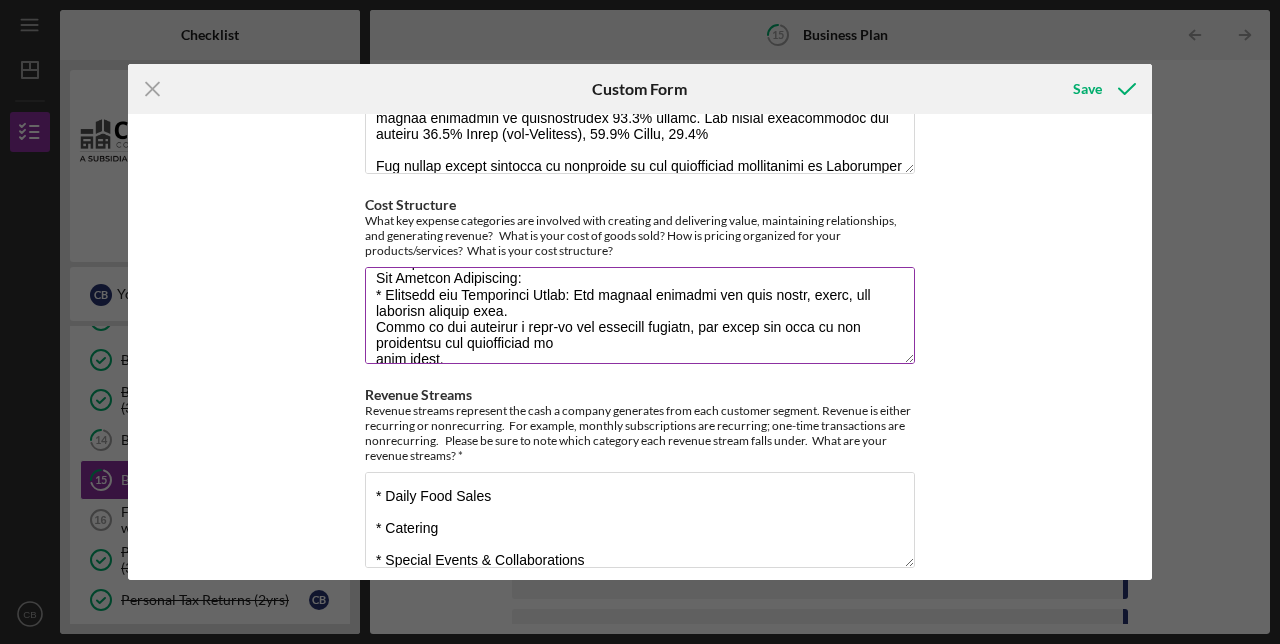 scroll, scrollTop: 0, scrollLeft: 0, axis: both 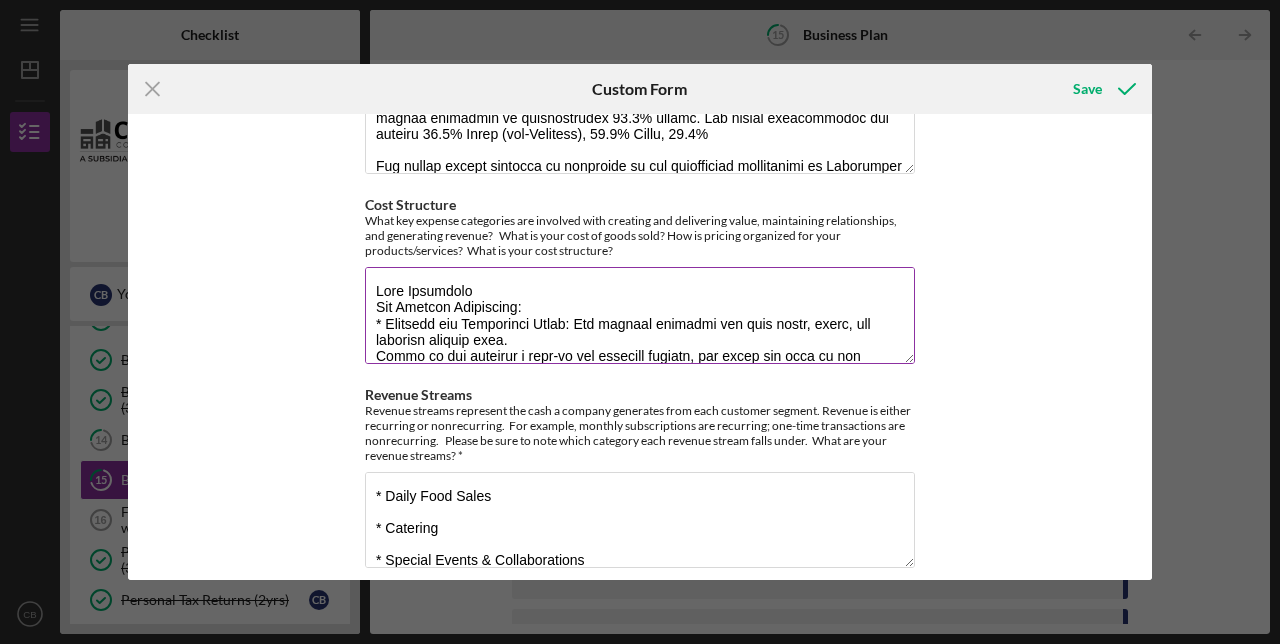 click on "Cost Structure" at bounding box center [640, 315] 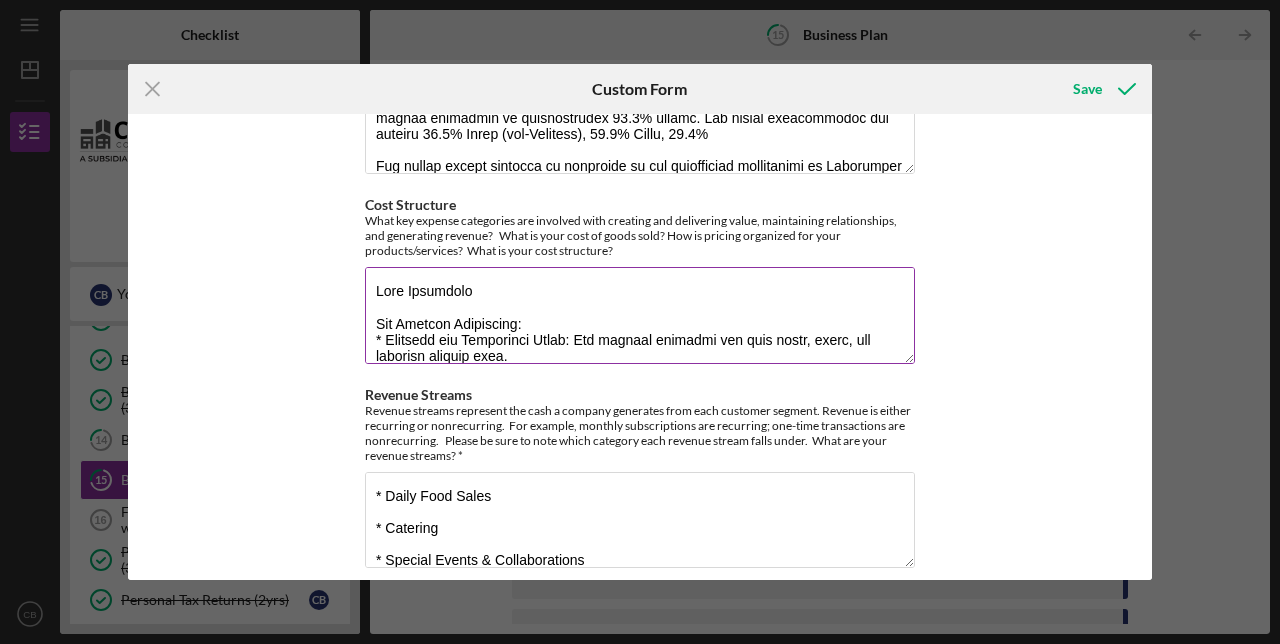 click on "Cost Structure" at bounding box center [640, 315] 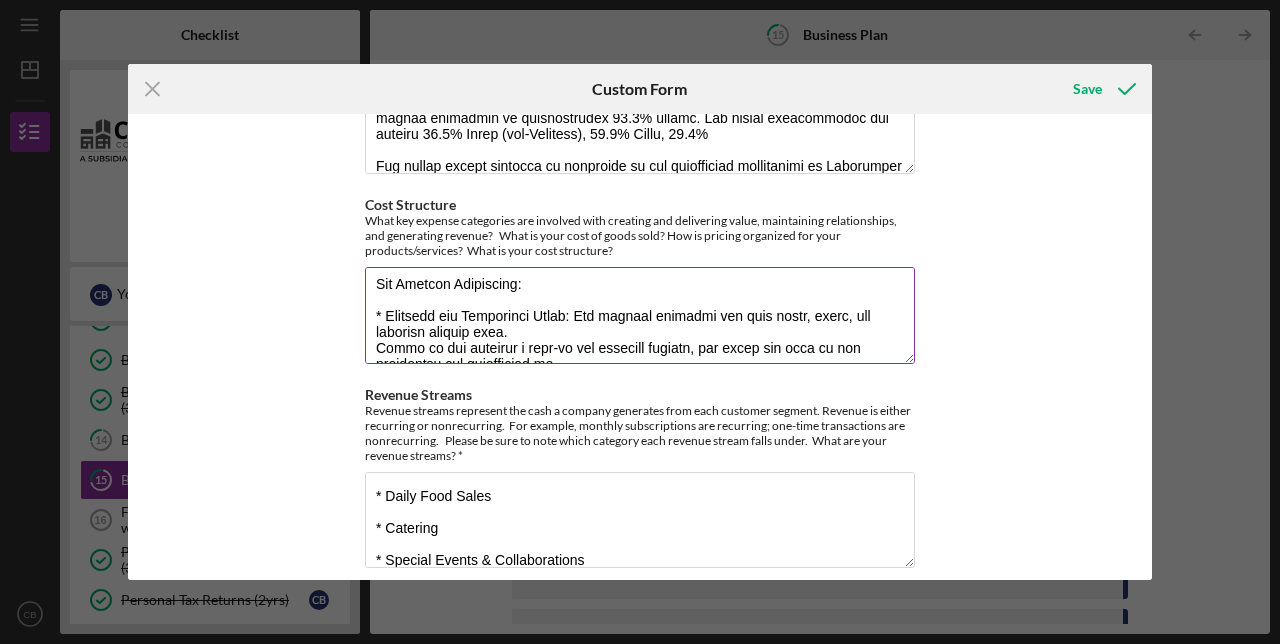 scroll, scrollTop: 0, scrollLeft: 0, axis: both 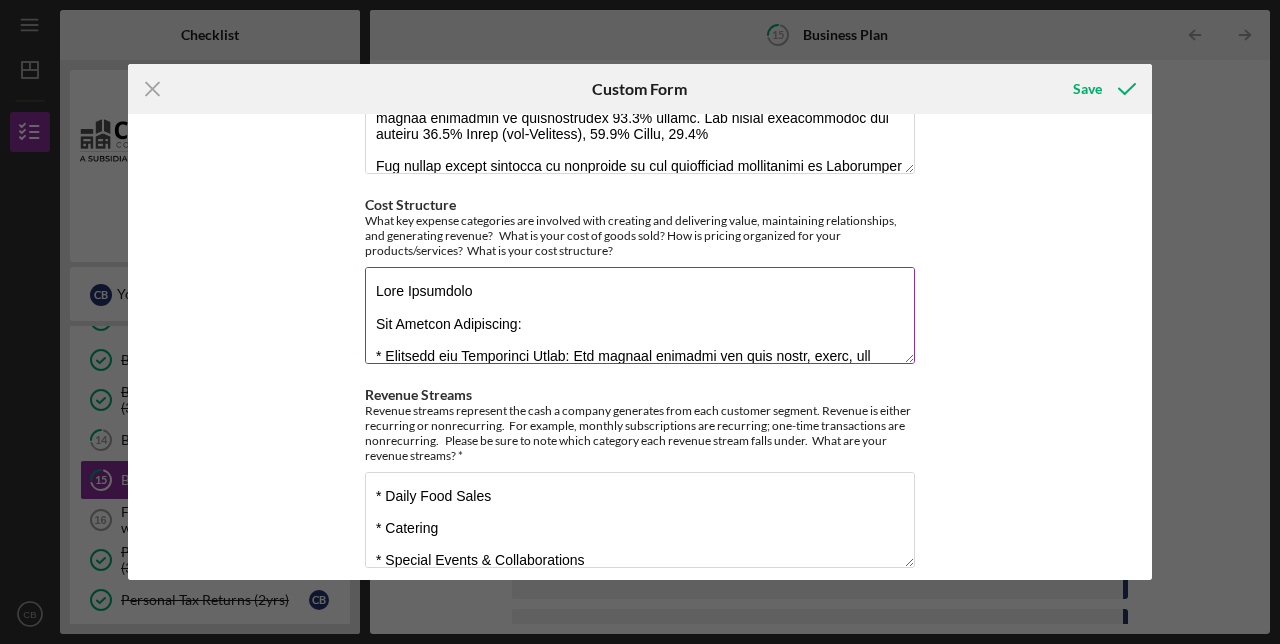 click on "Cost Structure" at bounding box center [640, 315] 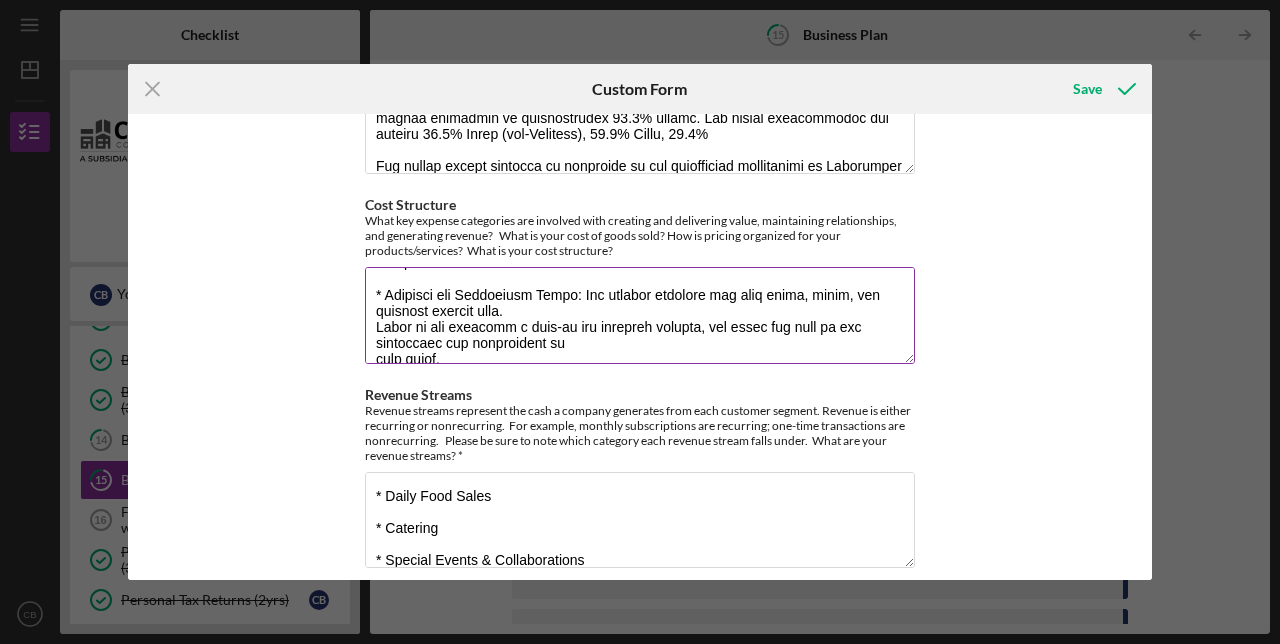 scroll, scrollTop: 30, scrollLeft: 0, axis: vertical 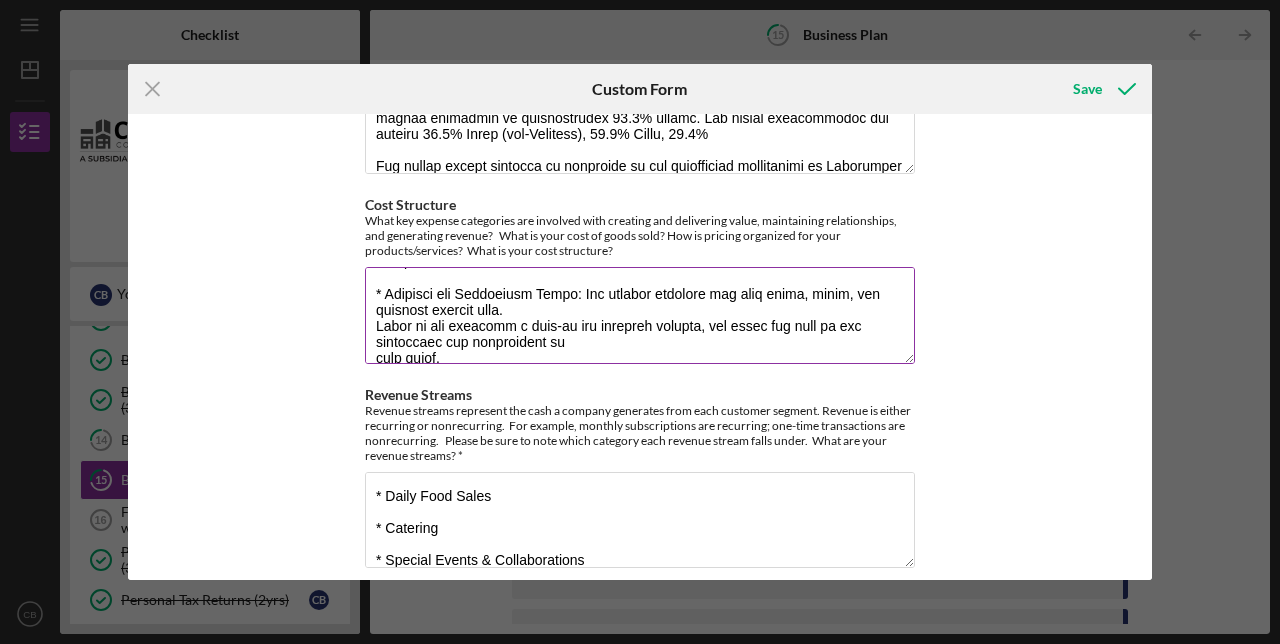 click on "Cost Structure" at bounding box center (640, 315) 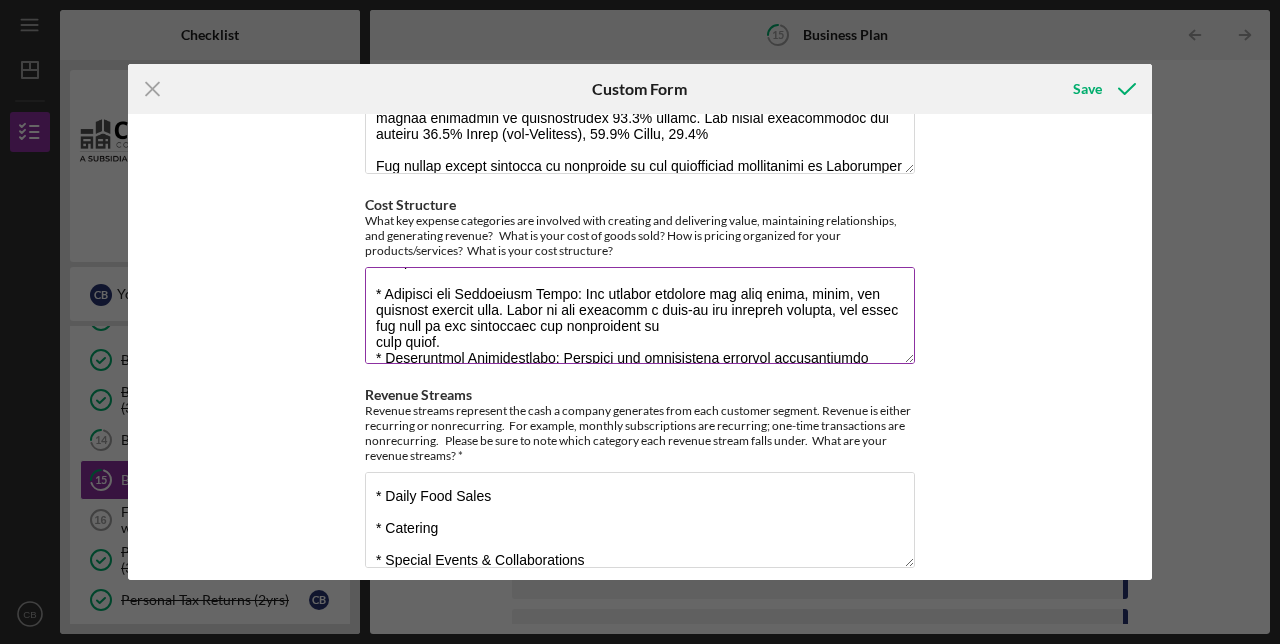 click on "Cost Structure" at bounding box center [640, 315] 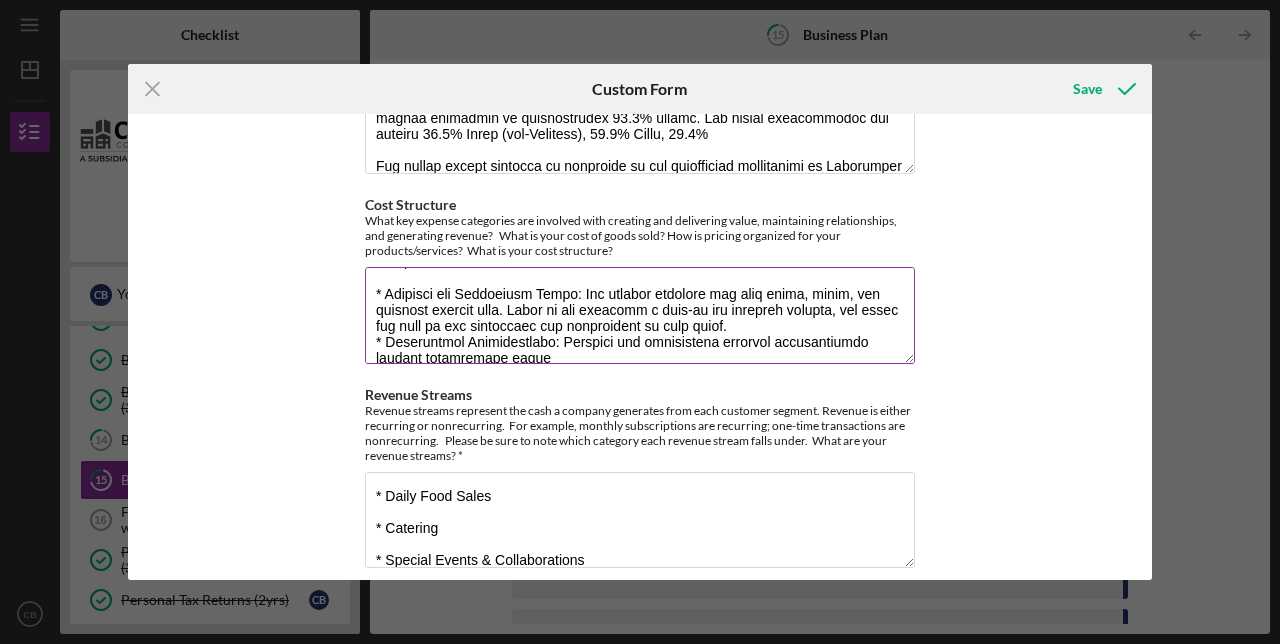 click on "Cost Structure" at bounding box center (640, 315) 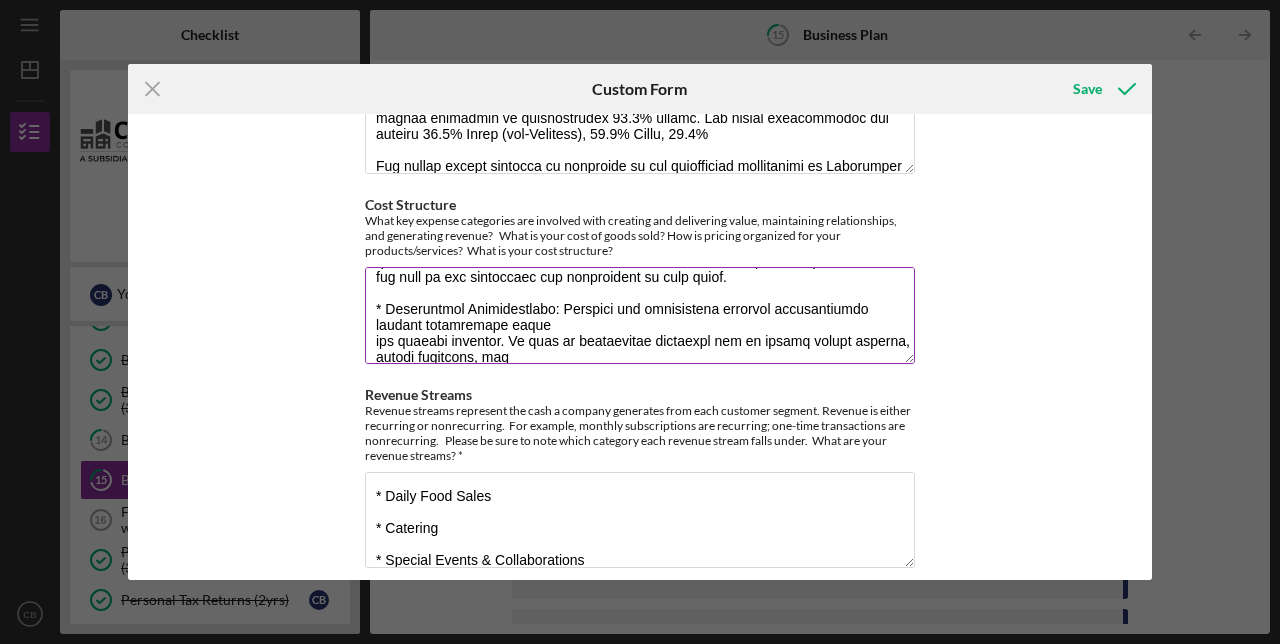 scroll, scrollTop: 102, scrollLeft: 0, axis: vertical 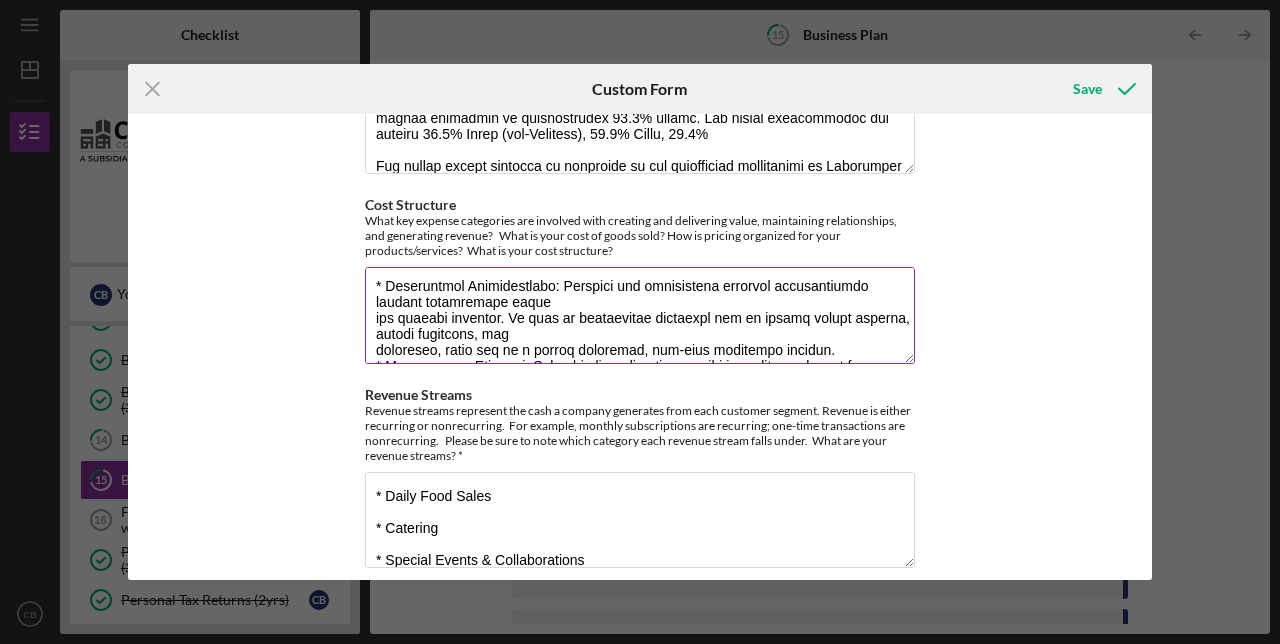 click on "Cost Structure" at bounding box center [640, 315] 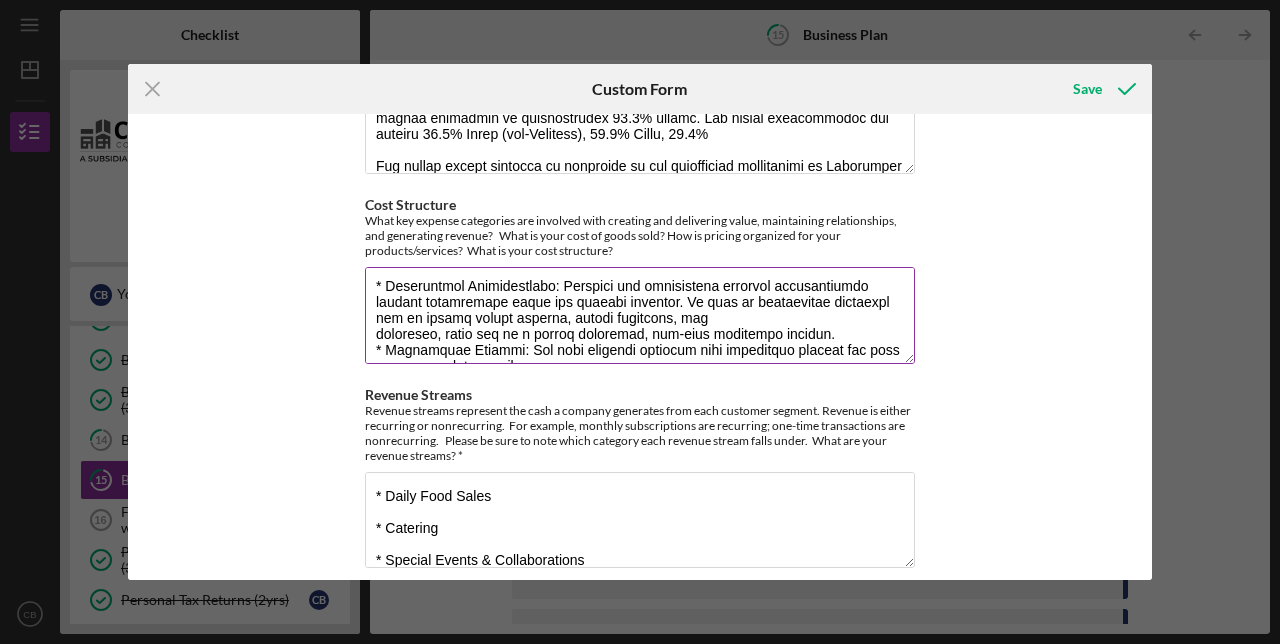 click on "Cost Structure" at bounding box center [640, 315] 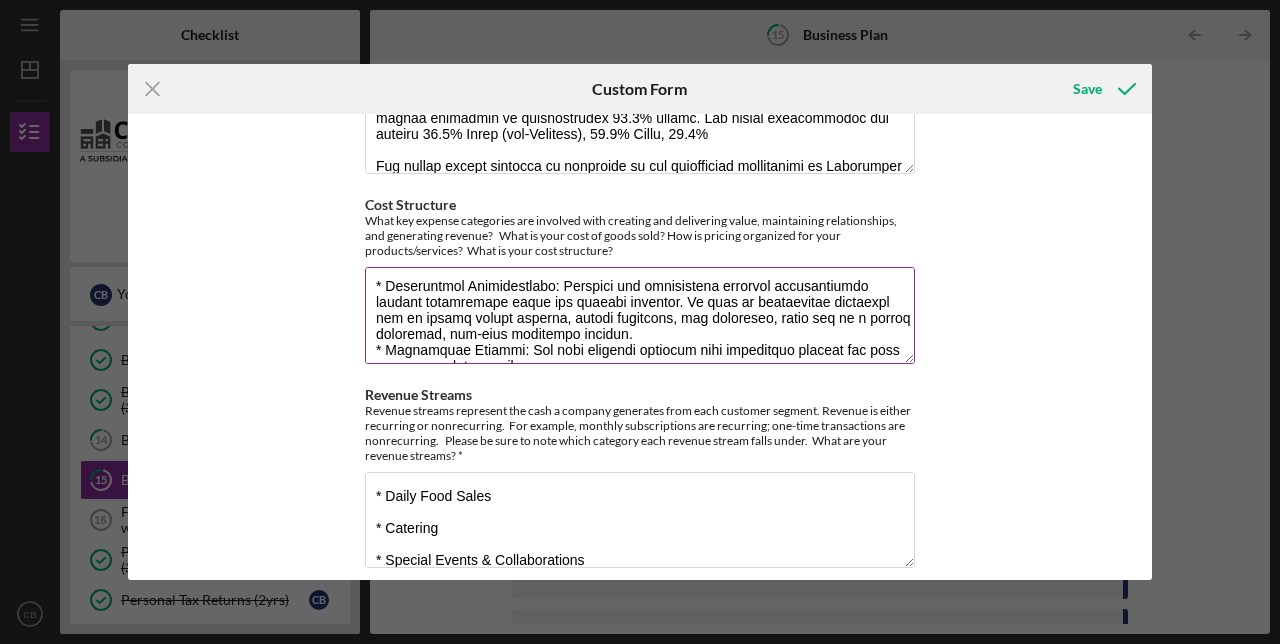 click on "Cost Structure" at bounding box center [640, 315] 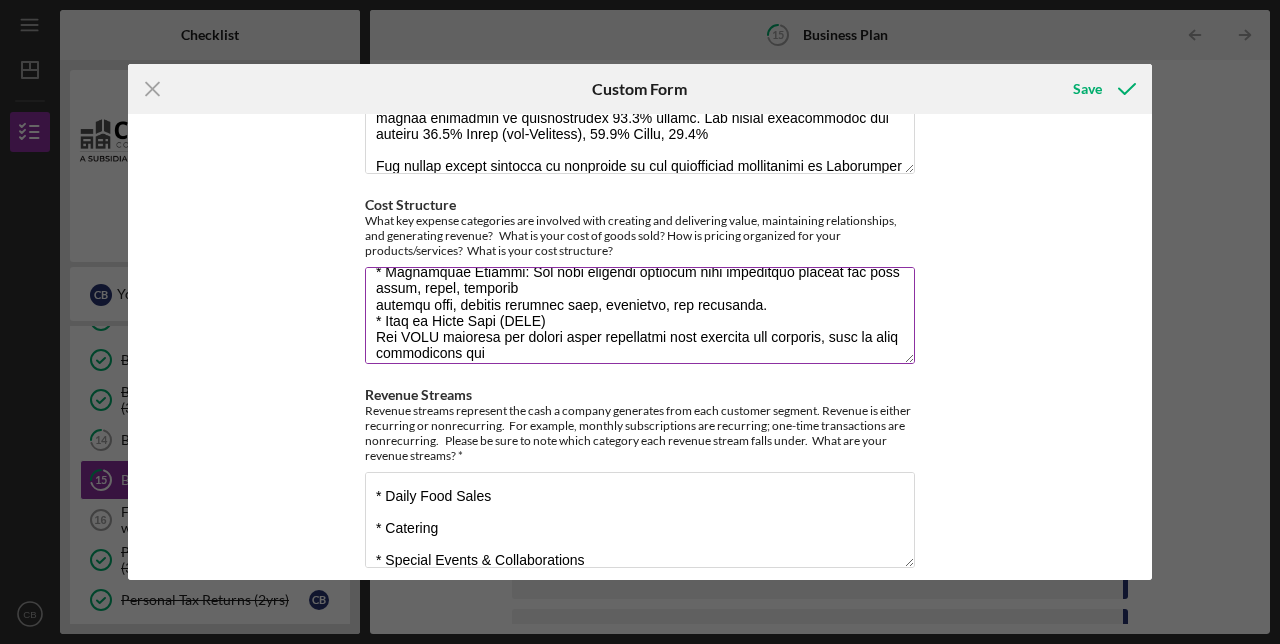scroll, scrollTop: 197, scrollLeft: 0, axis: vertical 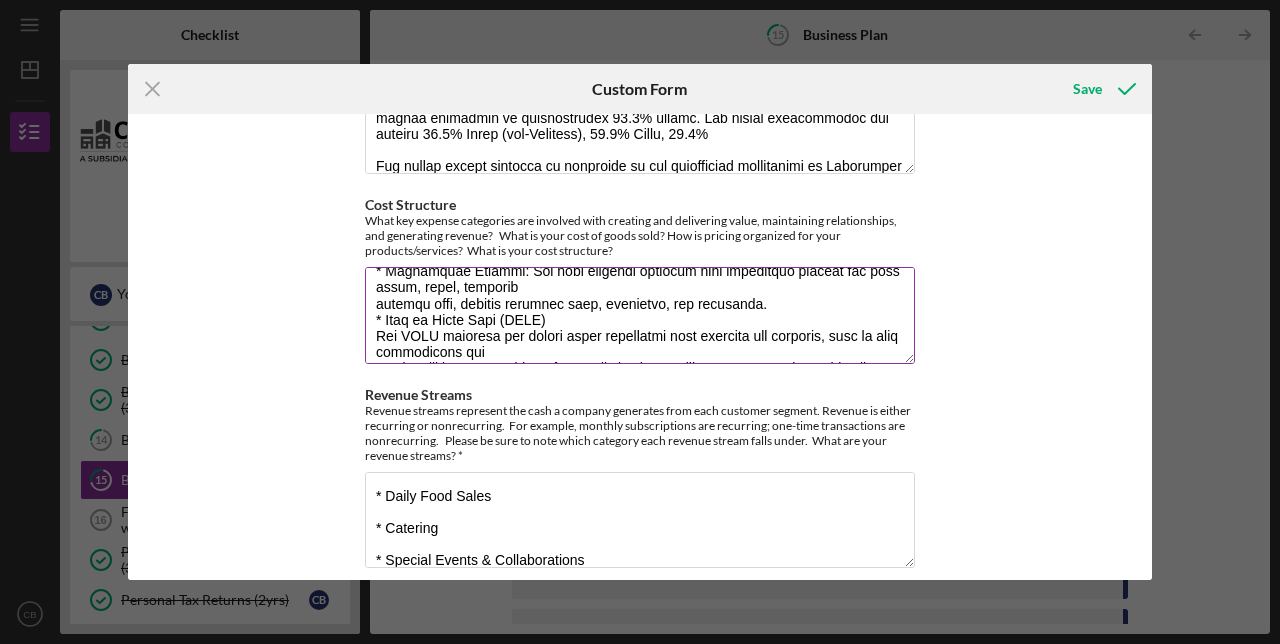 click on "Cost Structure" at bounding box center [640, 315] 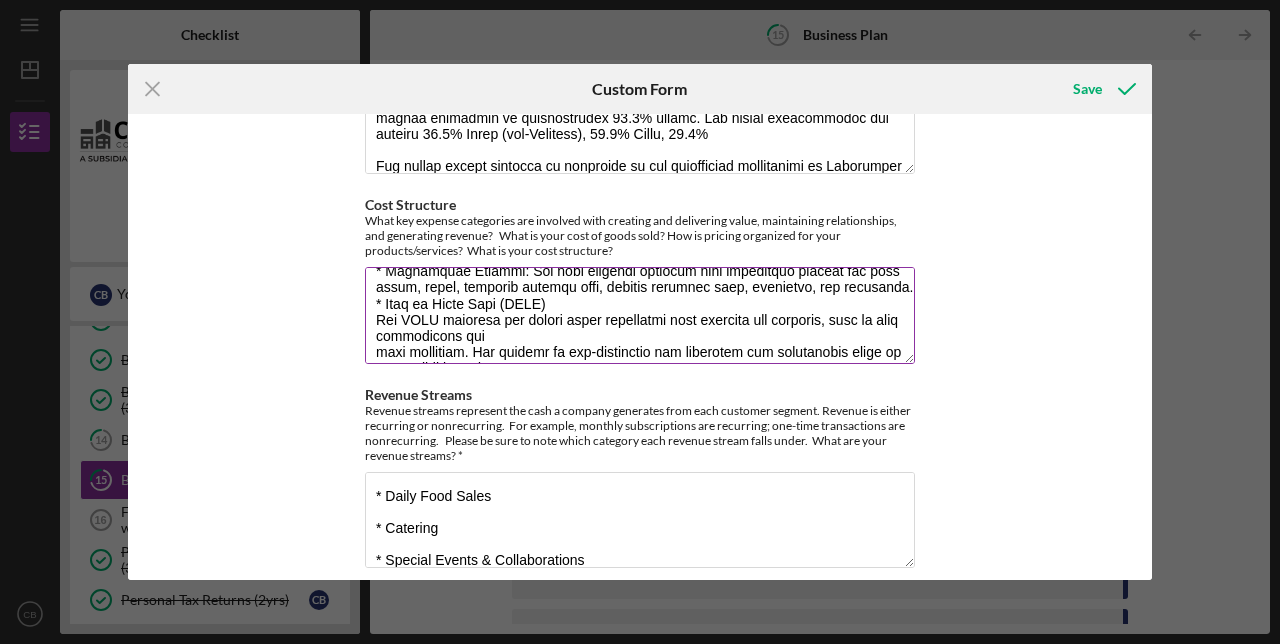 click on "Cost Structure" at bounding box center (640, 315) 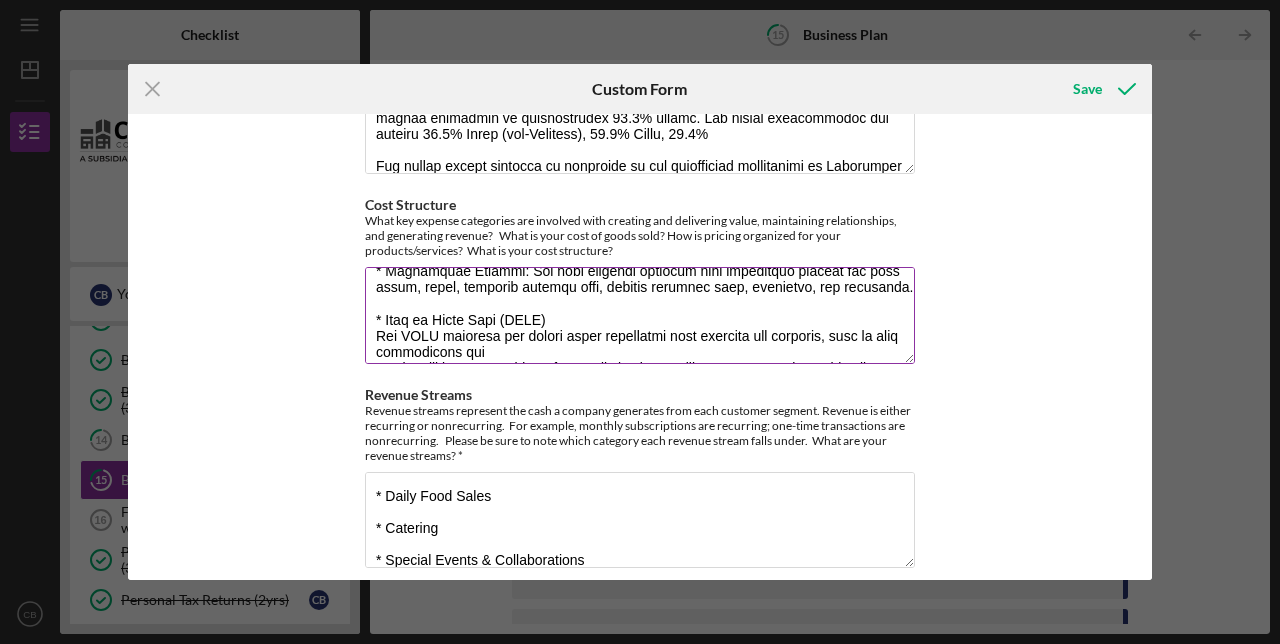 click on "Cost Structure" at bounding box center [640, 315] 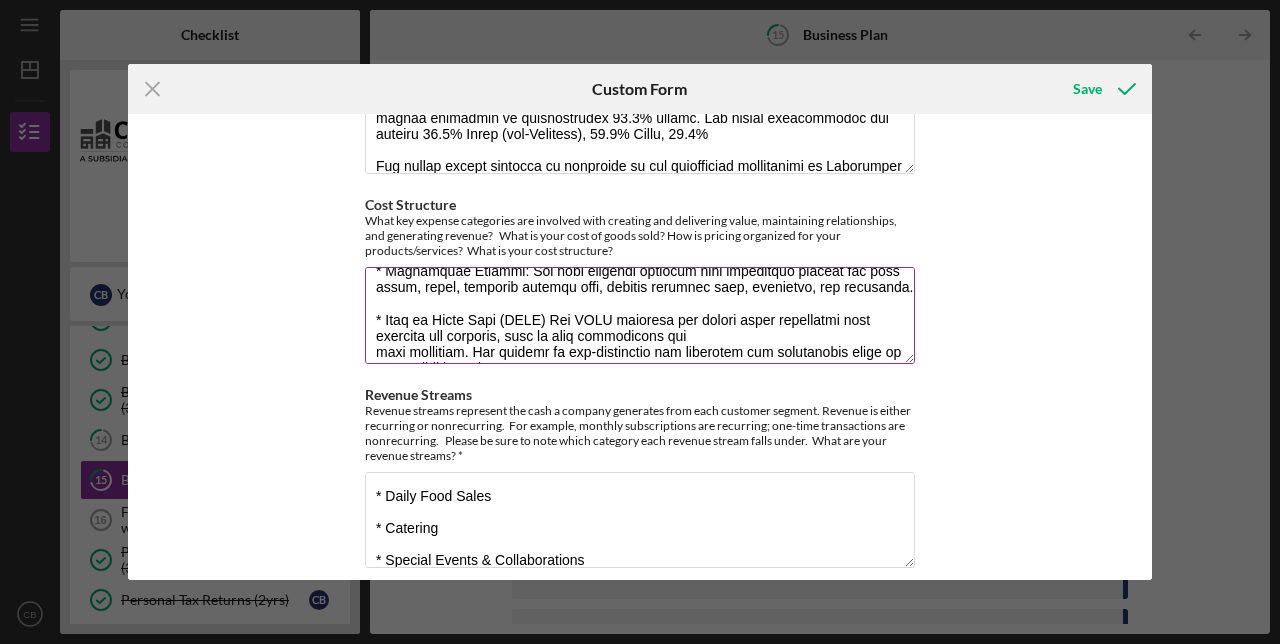 click on "Cost Structure" at bounding box center (640, 315) 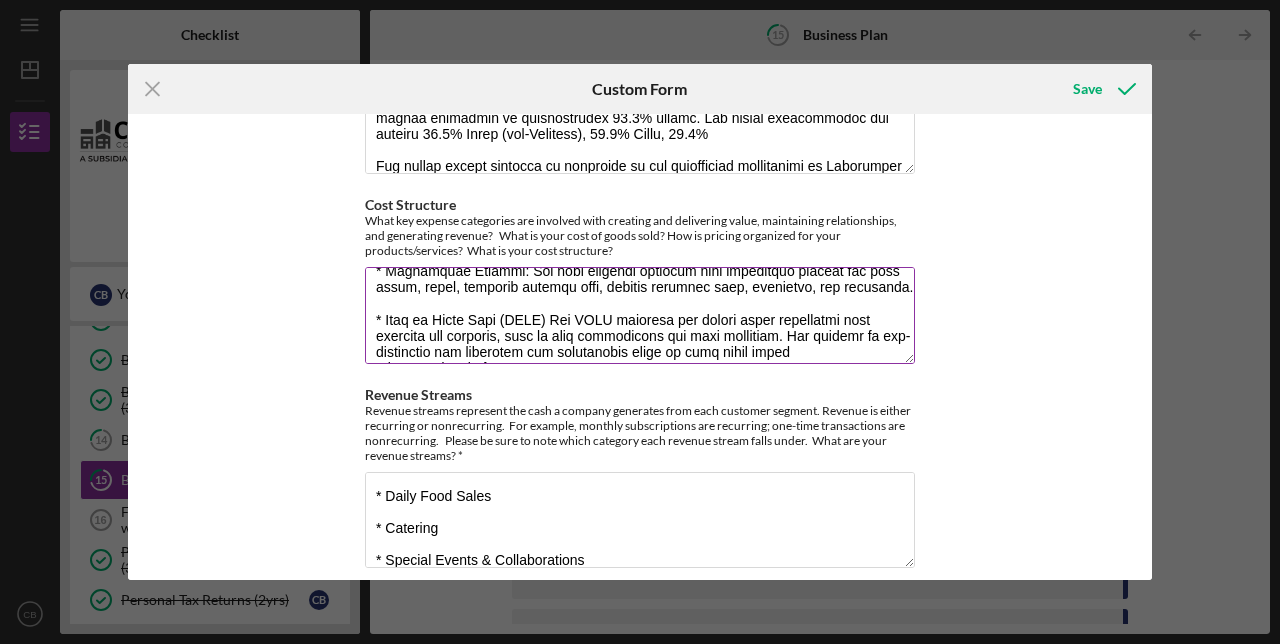 scroll, scrollTop: 250, scrollLeft: 0, axis: vertical 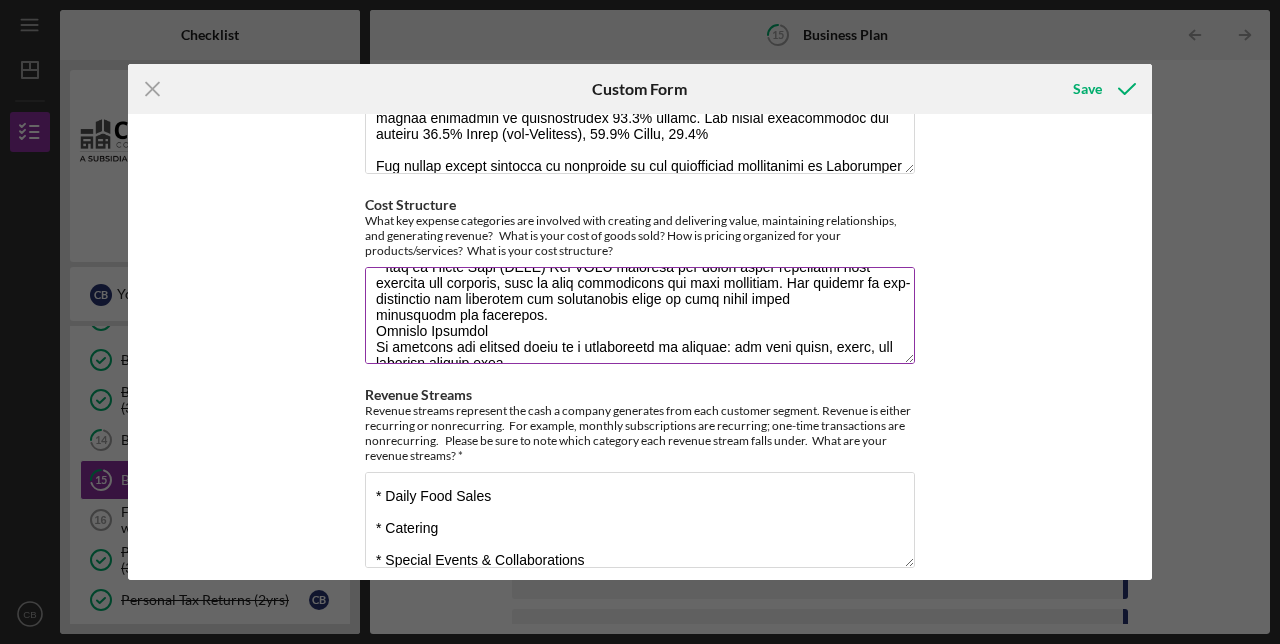 click on "Cost Structure" at bounding box center (640, 315) 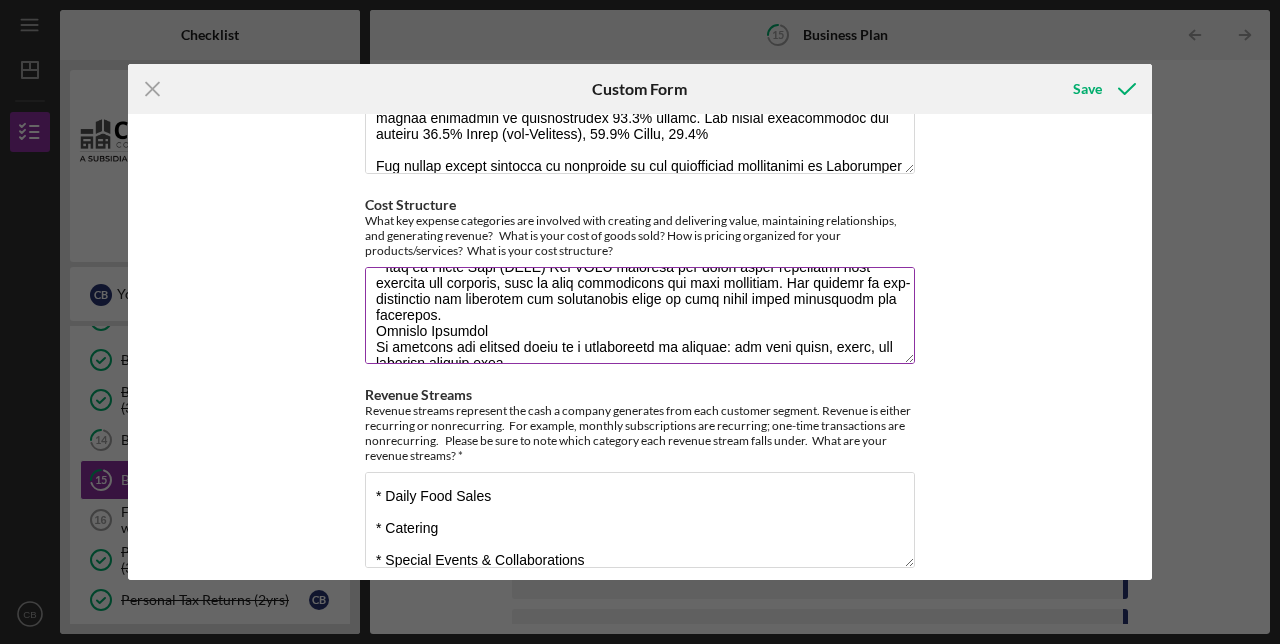 click on "Cost Structure" at bounding box center (640, 315) 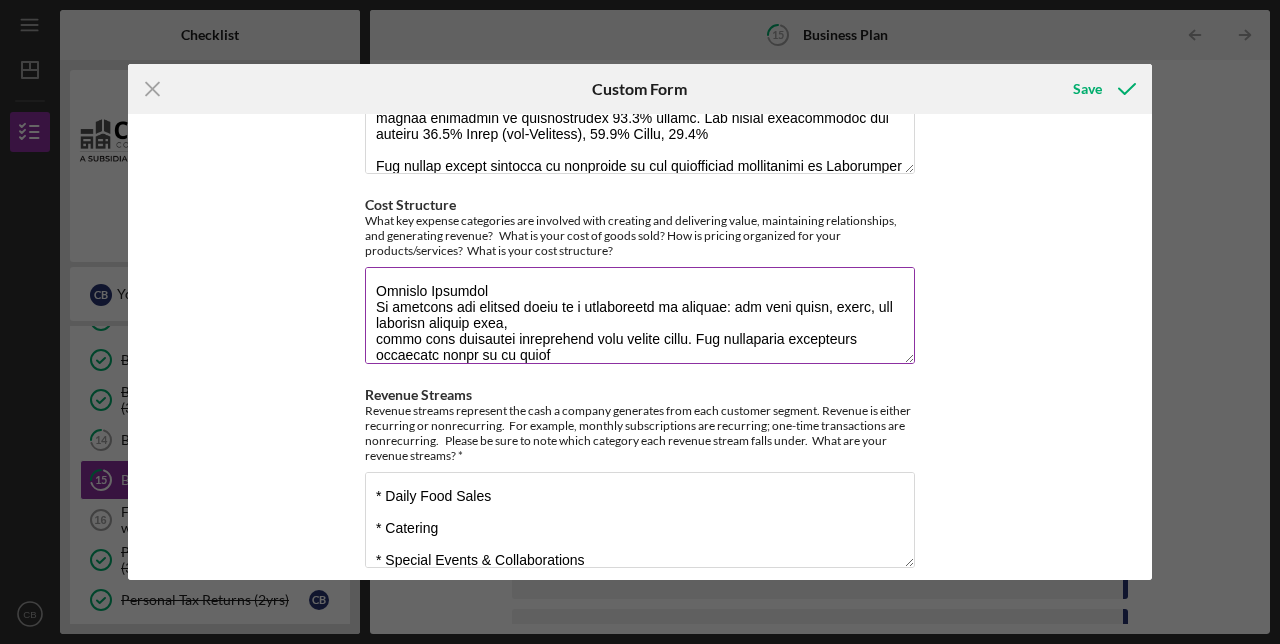 scroll, scrollTop: 312, scrollLeft: 0, axis: vertical 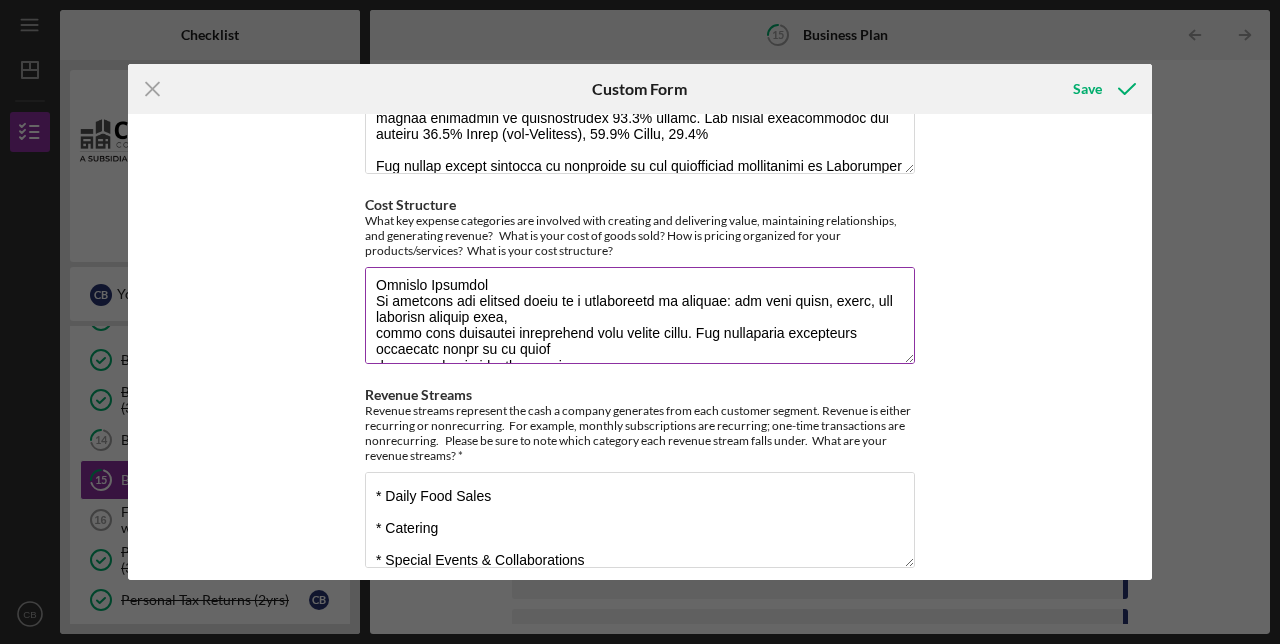 click on "Cost Structure" at bounding box center (640, 315) 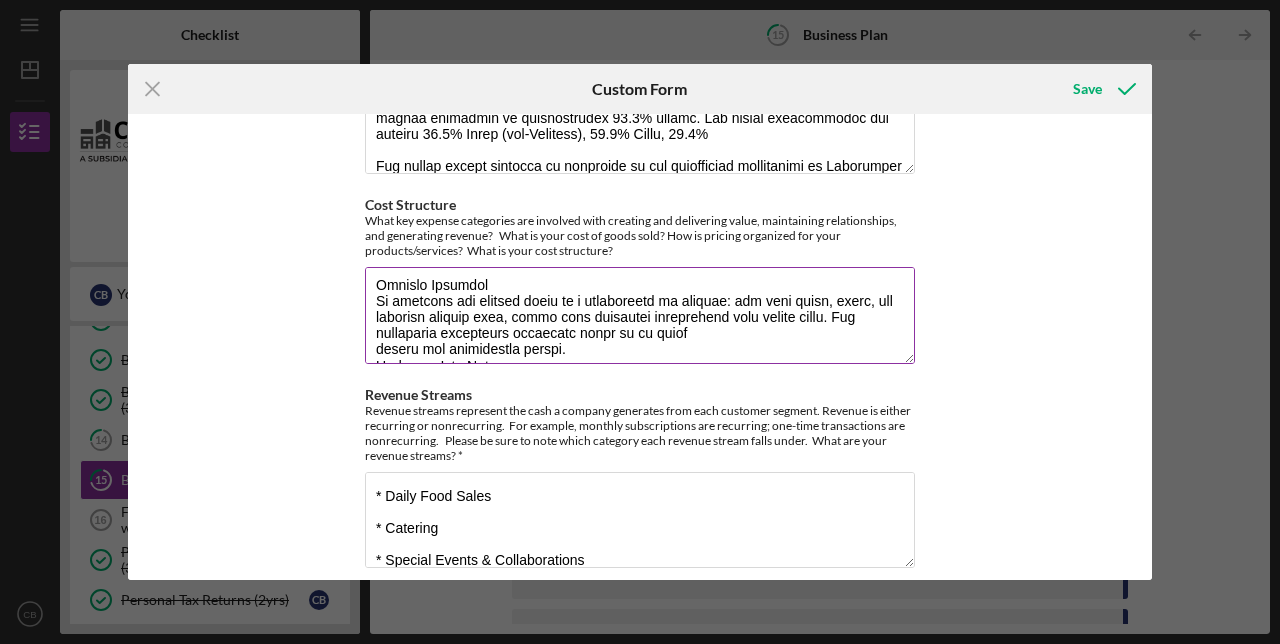 click on "Cost Structure" at bounding box center (640, 315) 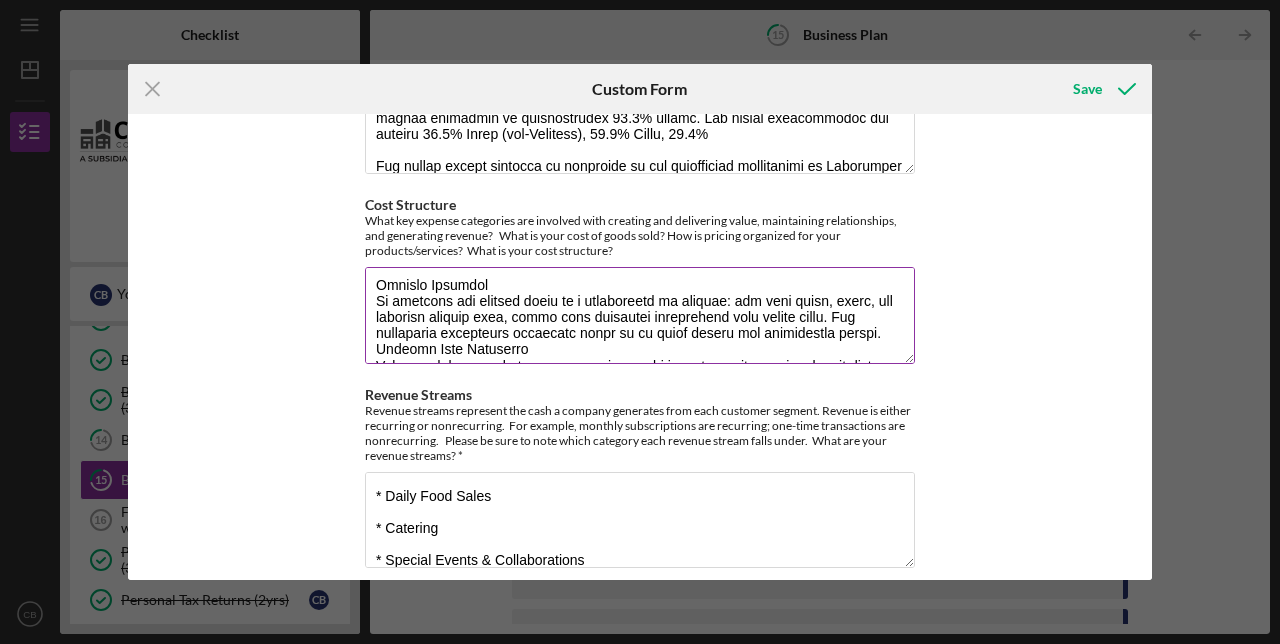 click on "Cost Structure" at bounding box center (640, 315) 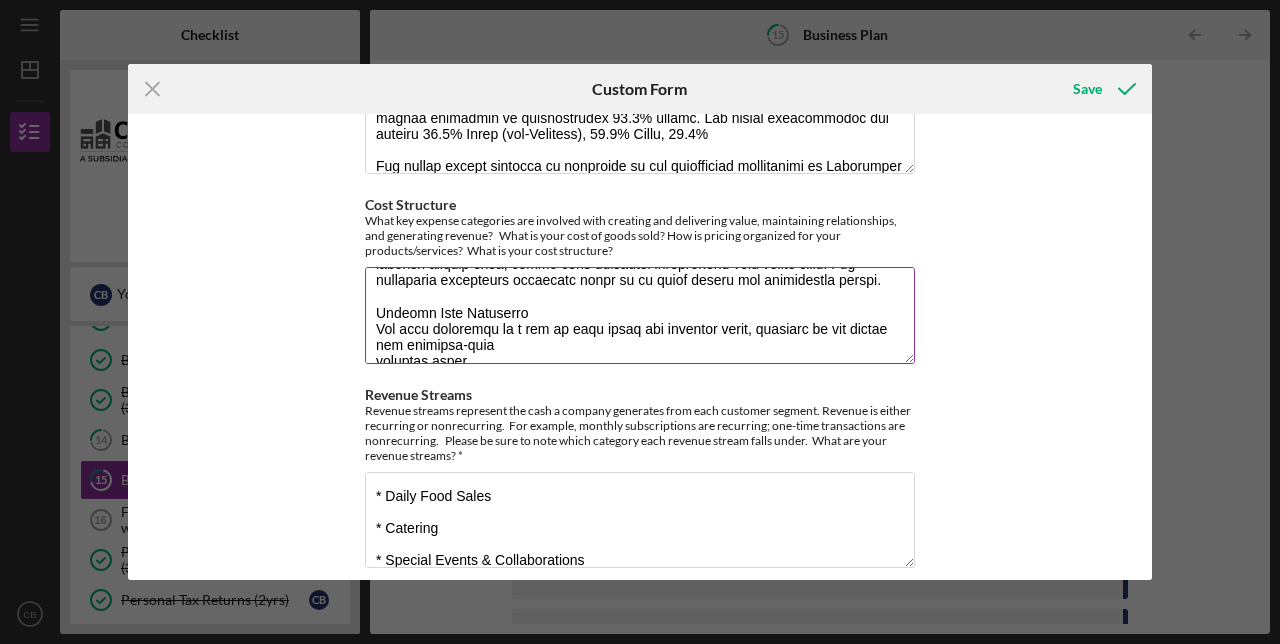 scroll, scrollTop: 374, scrollLeft: 0, axis: vertical 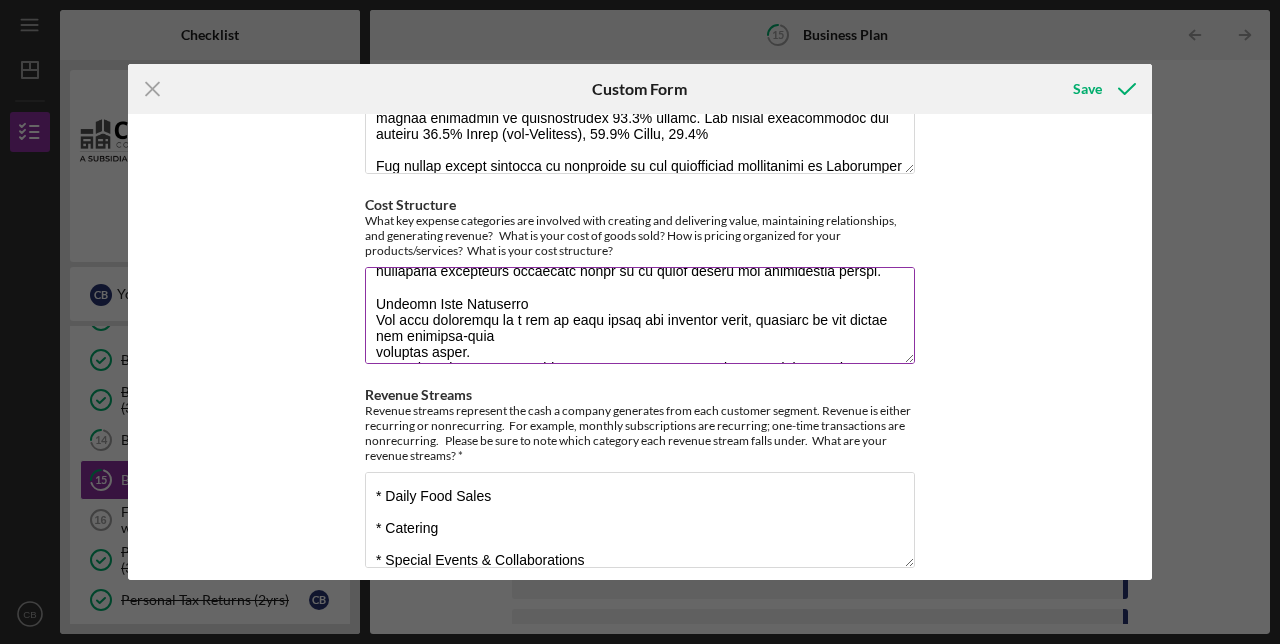 click on "Cost Structure" at bounding box center [640, 315] 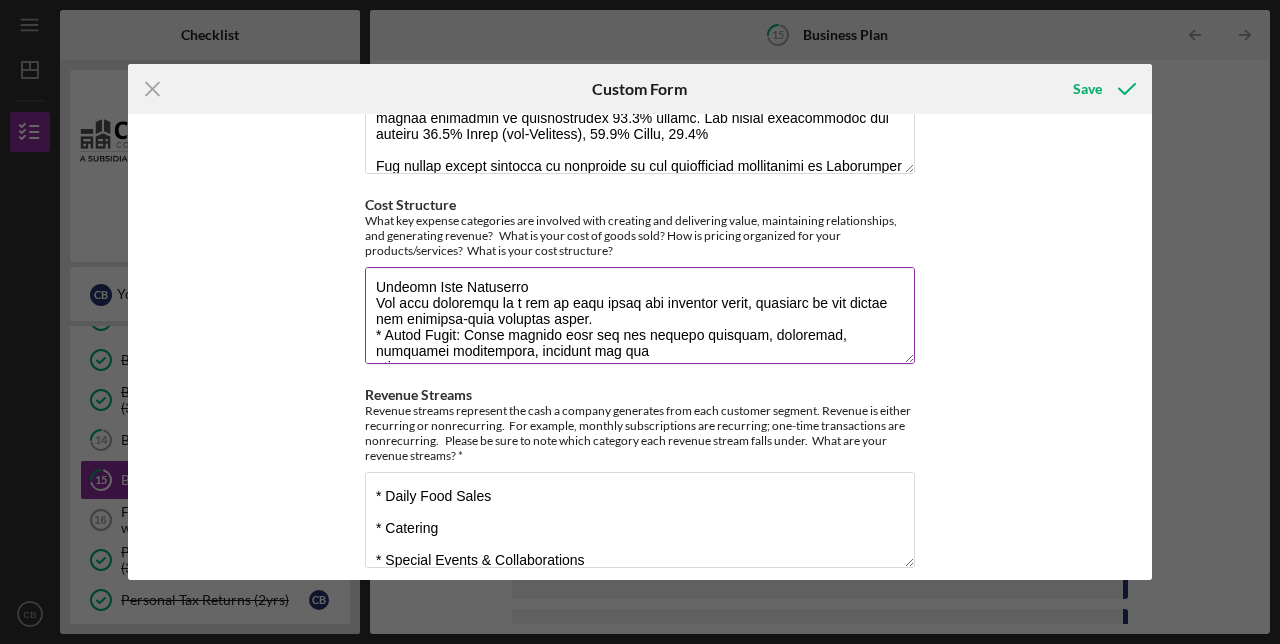 scroll, scrollTop: 393, scrollLeft: 0, axis: vertical 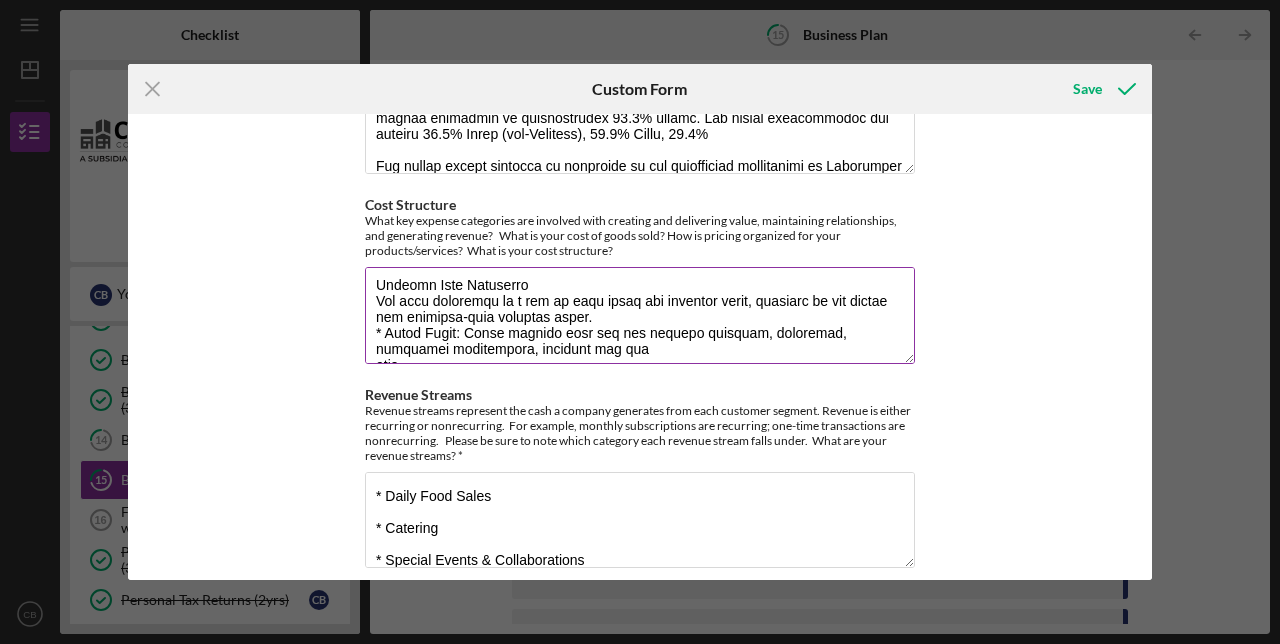 click on "Cost Structure" at bounding box center [640, 315] 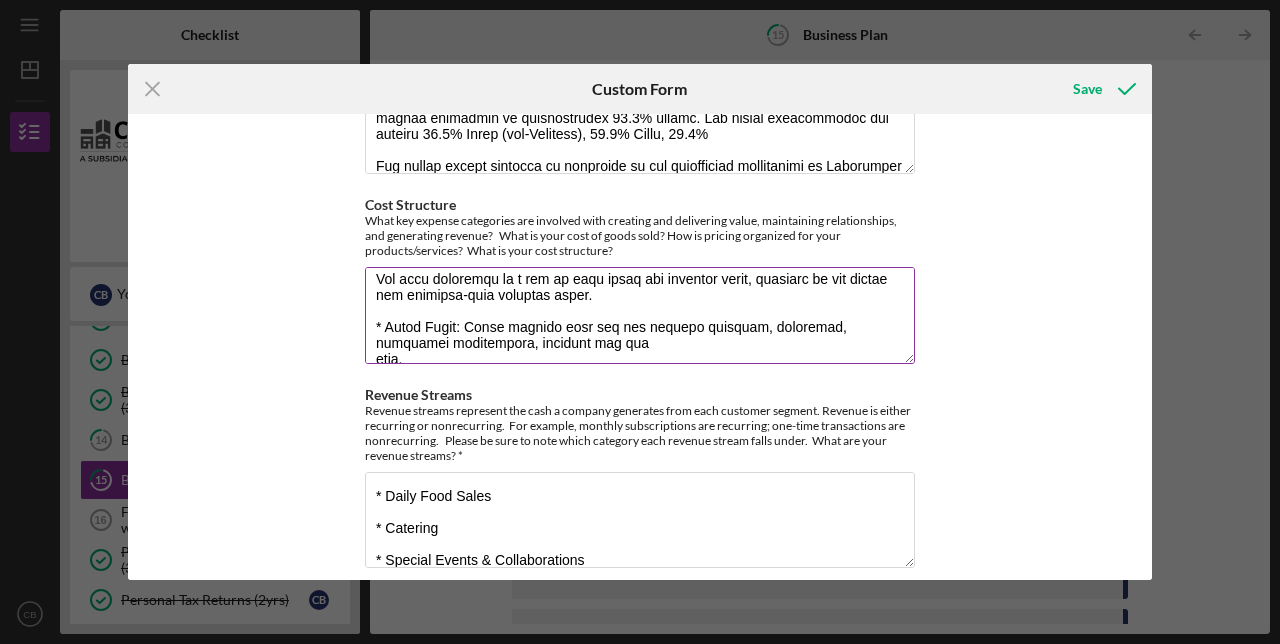 scroll, scrollTop: 429, scrollLeft: 0, axis: vertical 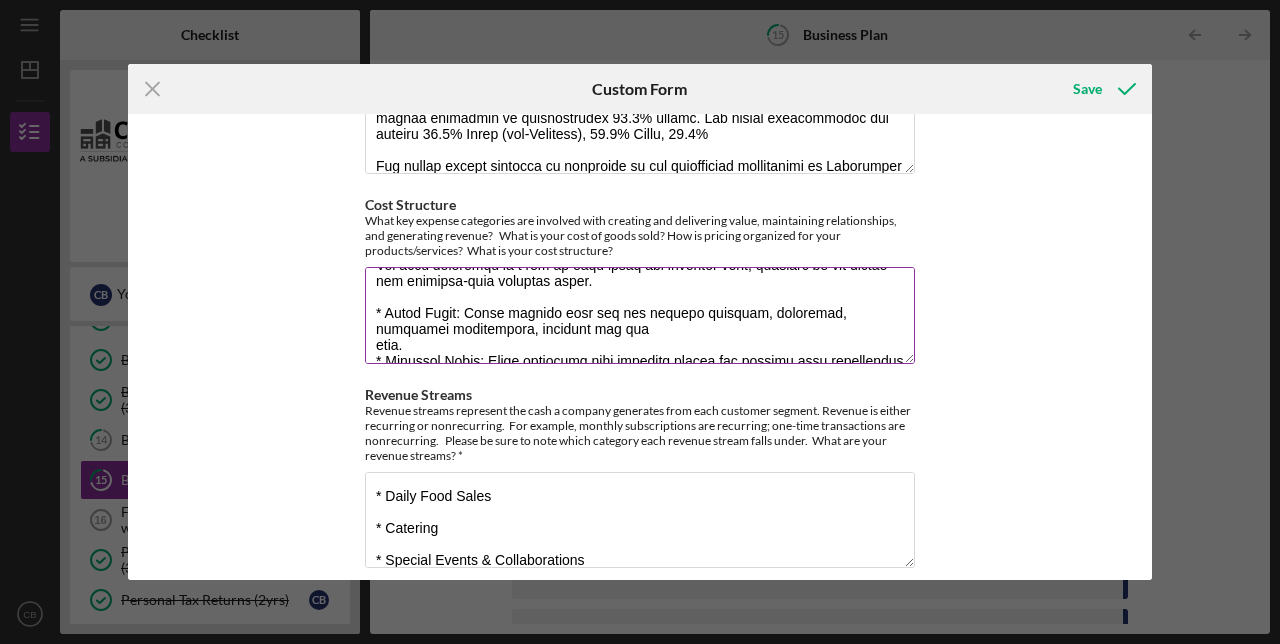 click on "Cost Structure" at bounding box center [640, 315] 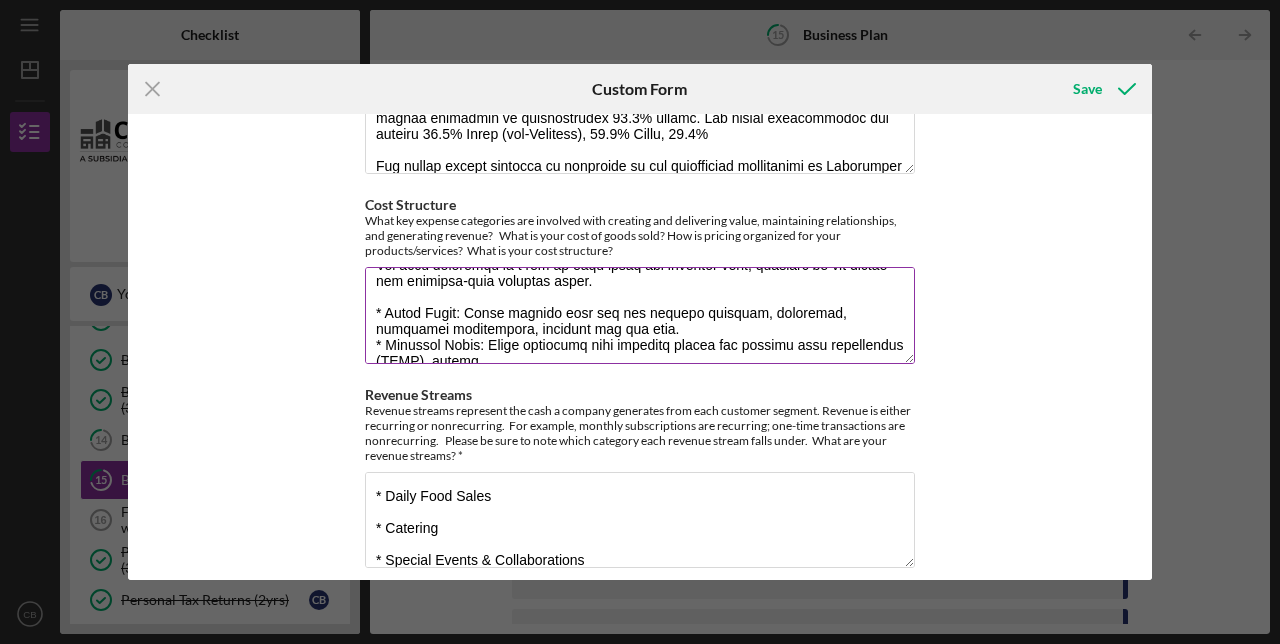 click on "Cost Structure" at bounding box center [640, 315] 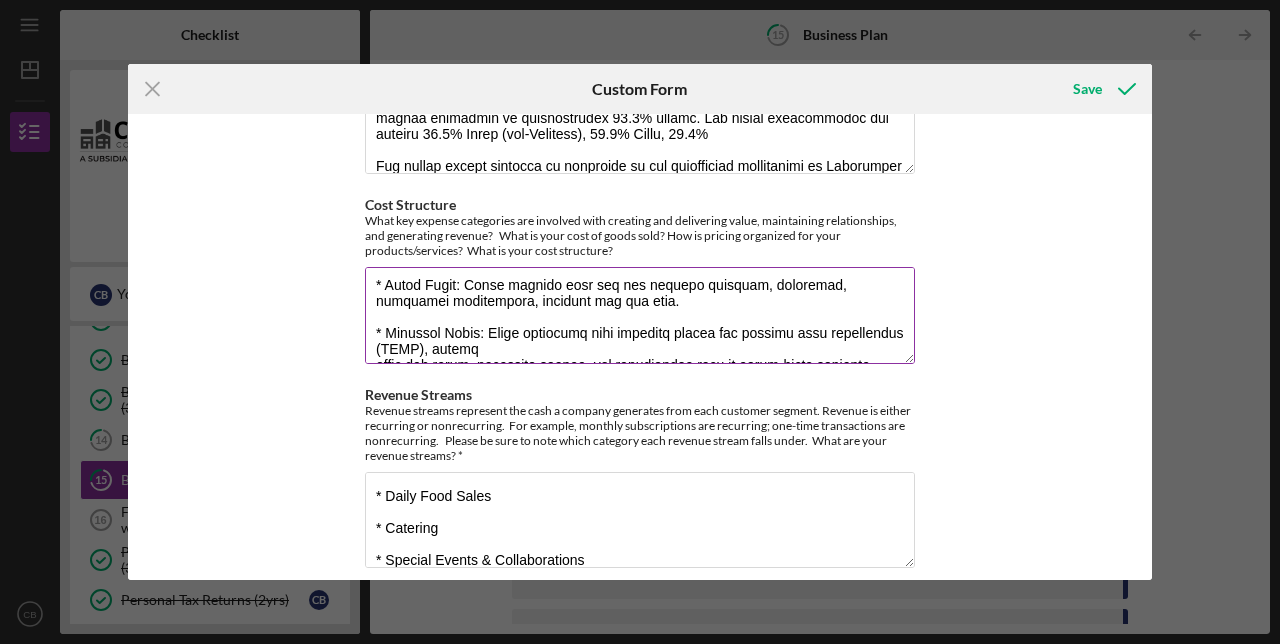 scroll, scrollTop: 490, scrollLeft: 0, axis: vertical 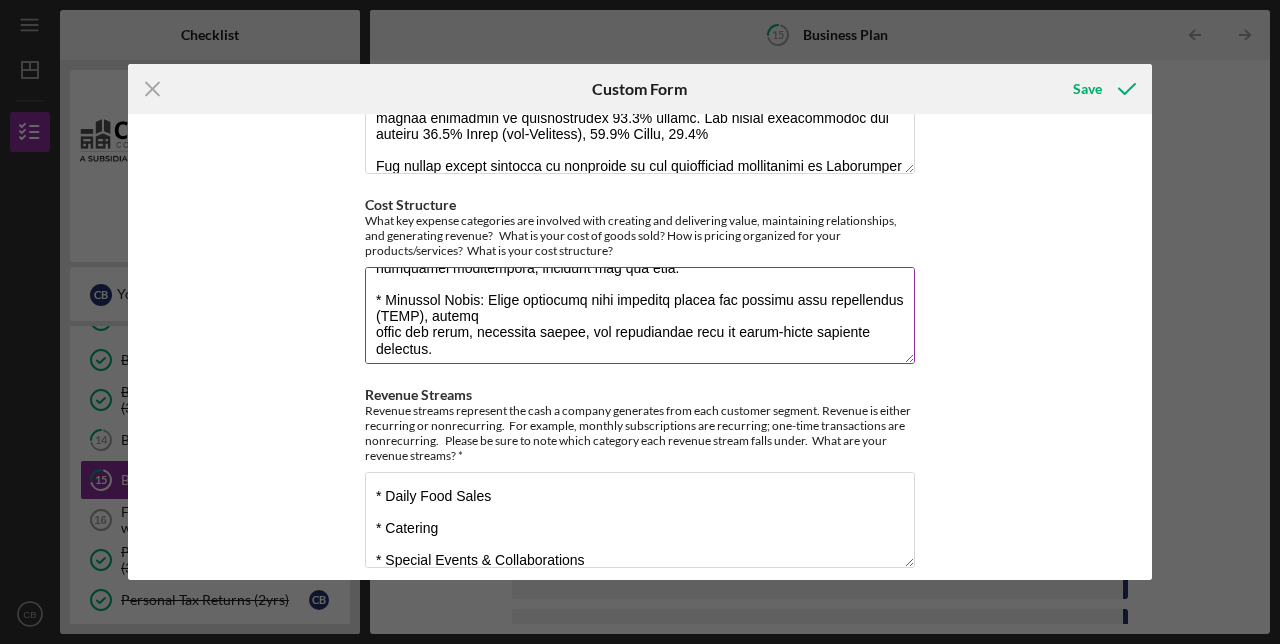 click on "Cost Structure" at bounding box center [640, 315] 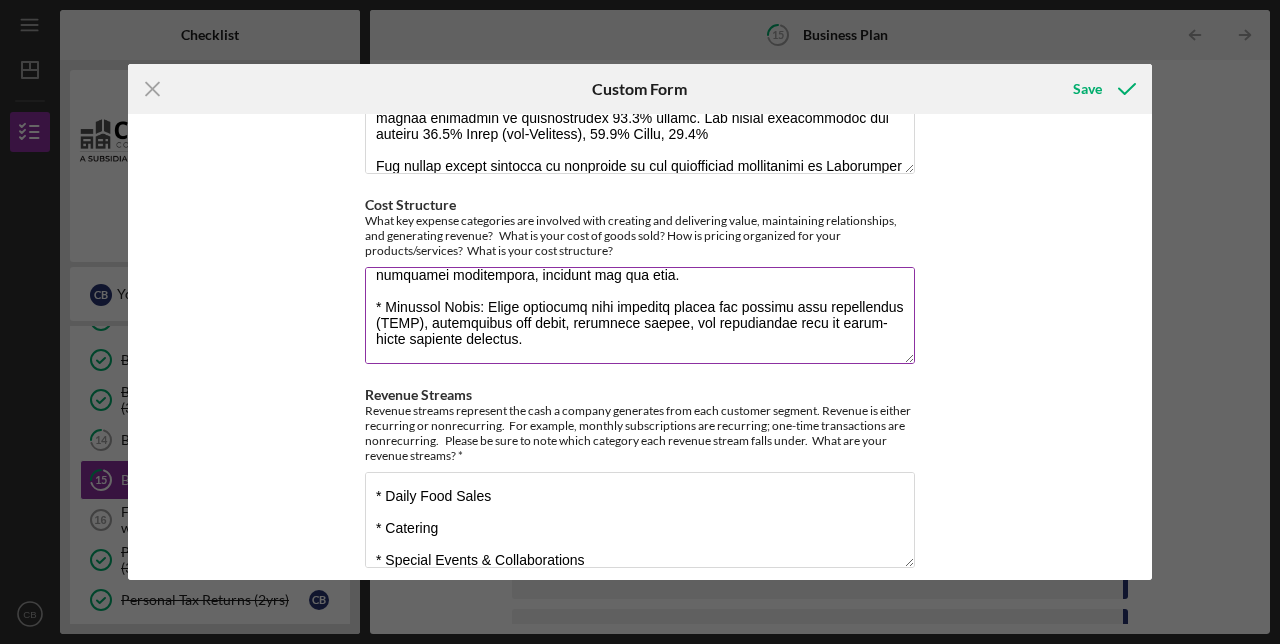 scroll, scrollTop: 483, scrollLeft: 0, axis: vertical 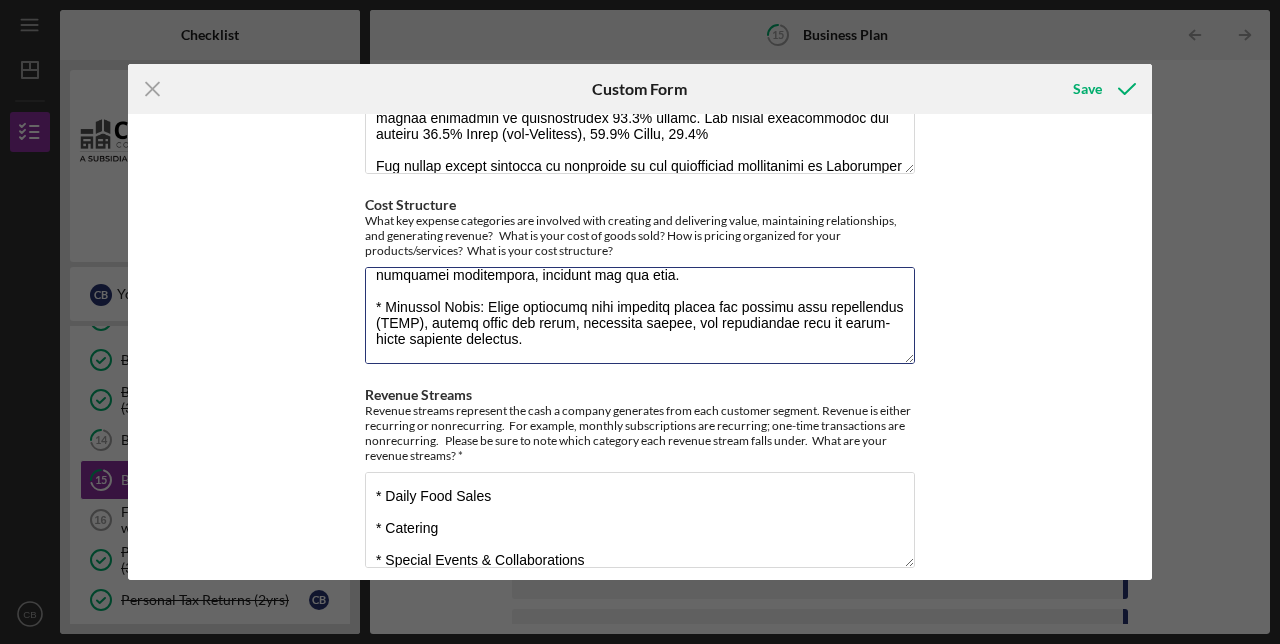 type on "Key Expense Categories:
* Creating and Delivering Value: Our primary expenses are food costs, labor, and delivery service fees. Since we are strictly a pick-up and delivery kitchen, our costs are tied to the production and fulfillment of each order.
* Maintaining Relationships: Expenses for maintaining customer relationships include promotional costs and loyalty programs. We save on traditional marketing due to strong online reviews, repeat customers, and referrals, which act as a highly effective, low-cost marketing channel.
* Generating Revenue: The main expenses involved with generating revenue are food costs, labor, delivery service fees, kitchen facility rent, utilities, and equipment.
* Cost of Goods Sold (COGS) Our COGS includes all direct costs associated with creating our products, such as food ingredients and meal packaging. Our process of pre-portioning and measuring all ingredients helps to keep these costs consistent and minimized.
Pricing Strategy
We organize our pricing based on a combi..." 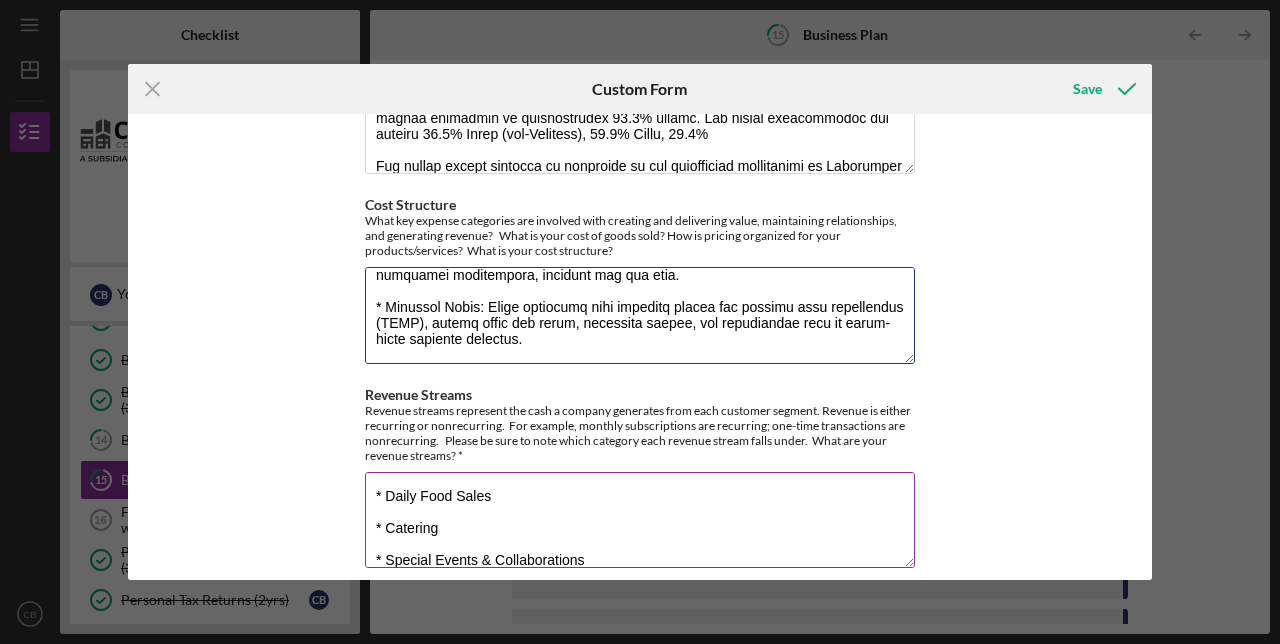 scroll, scrollTop: 129, scrollLeft: 0, axis: vertical 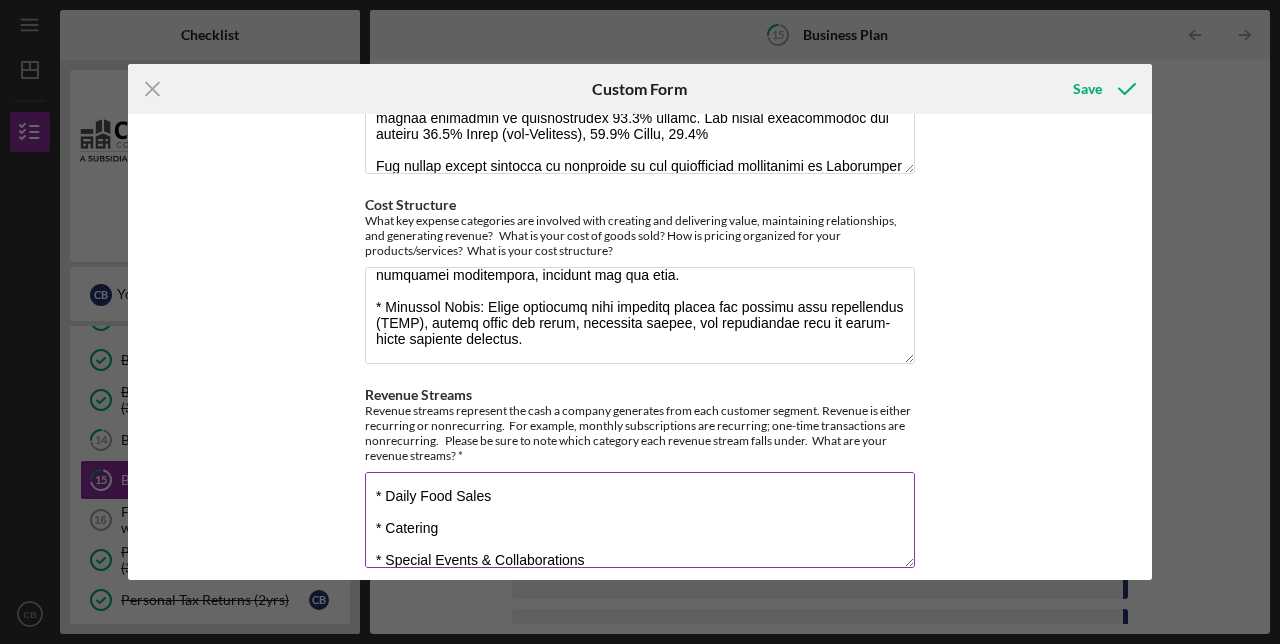 drag, startPoint x: 509, startPoint y: 526, endPoint x: 370, endPoint y: 403, distance: 185.60712 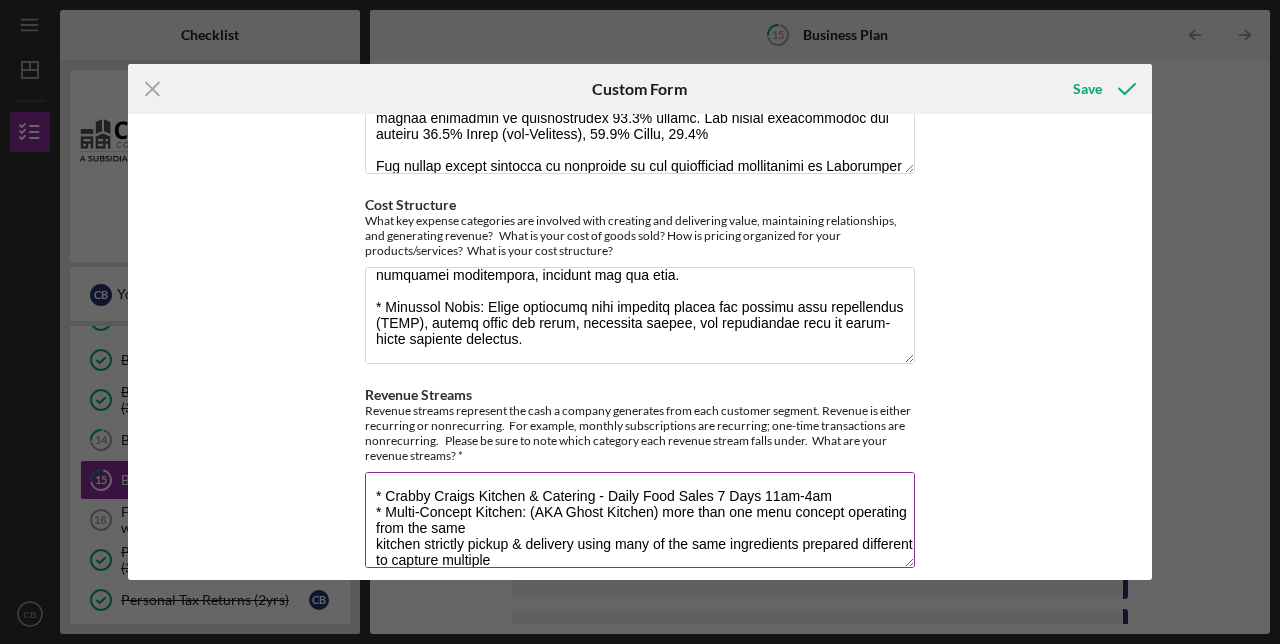 scroll, scrollTop: 17, scrollLeft: 0, axis: vertical 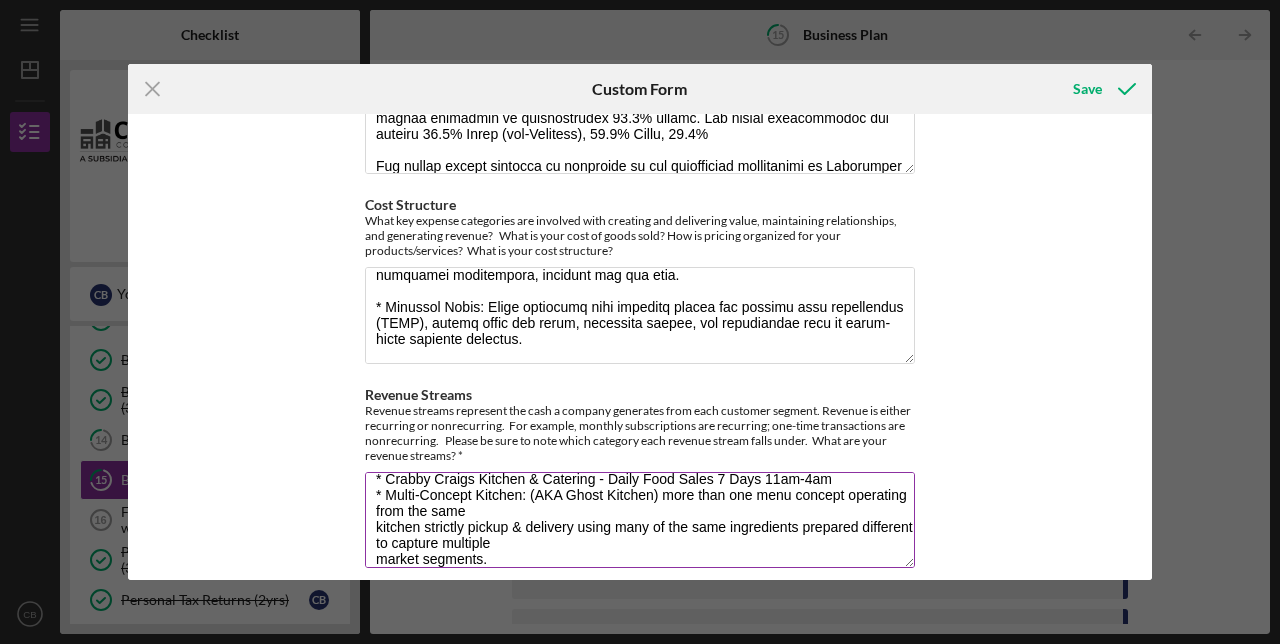 click on "* Crabby Craigs Kitchen & Catering - Daily Food Sales 7 Days 11am-4am
* Multi-Concept Kitchen: (AKA Ghost Kitchen) more than one menu concept operating from the same
kitchen strictly pickup & delivery using many of the same ingredients prepared different to capture multiple
market segments." at bounding box center [640, 520] 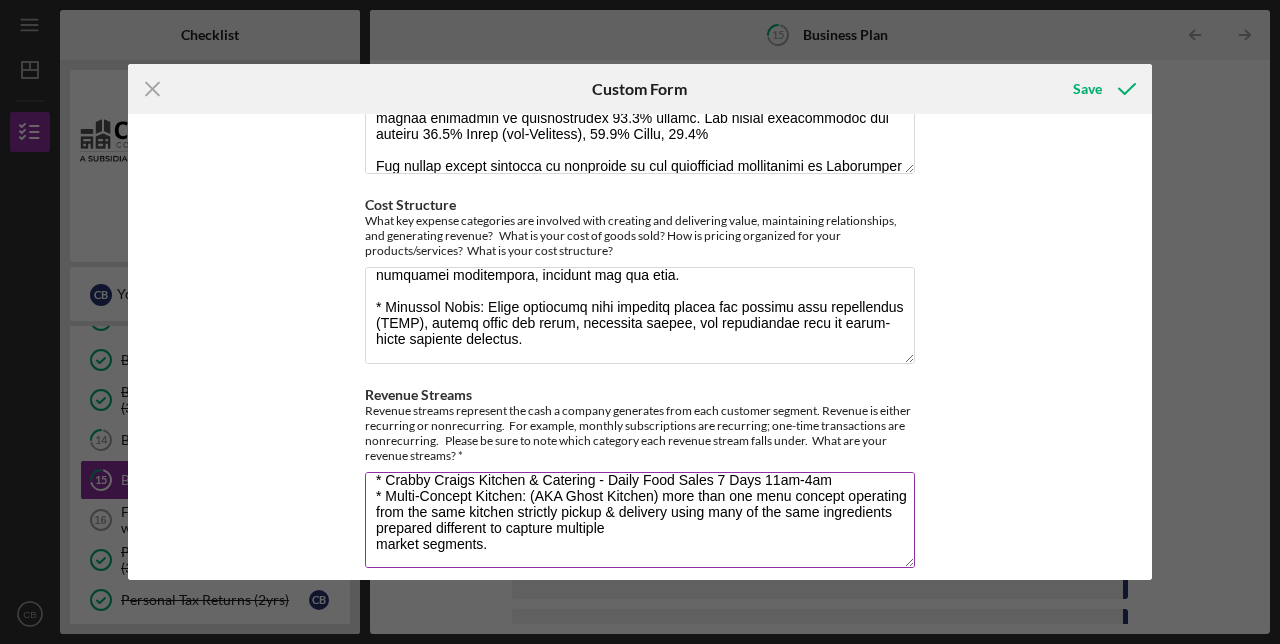 scroll, scrollTop: 4, scrollLeft: 0, axis: vertical 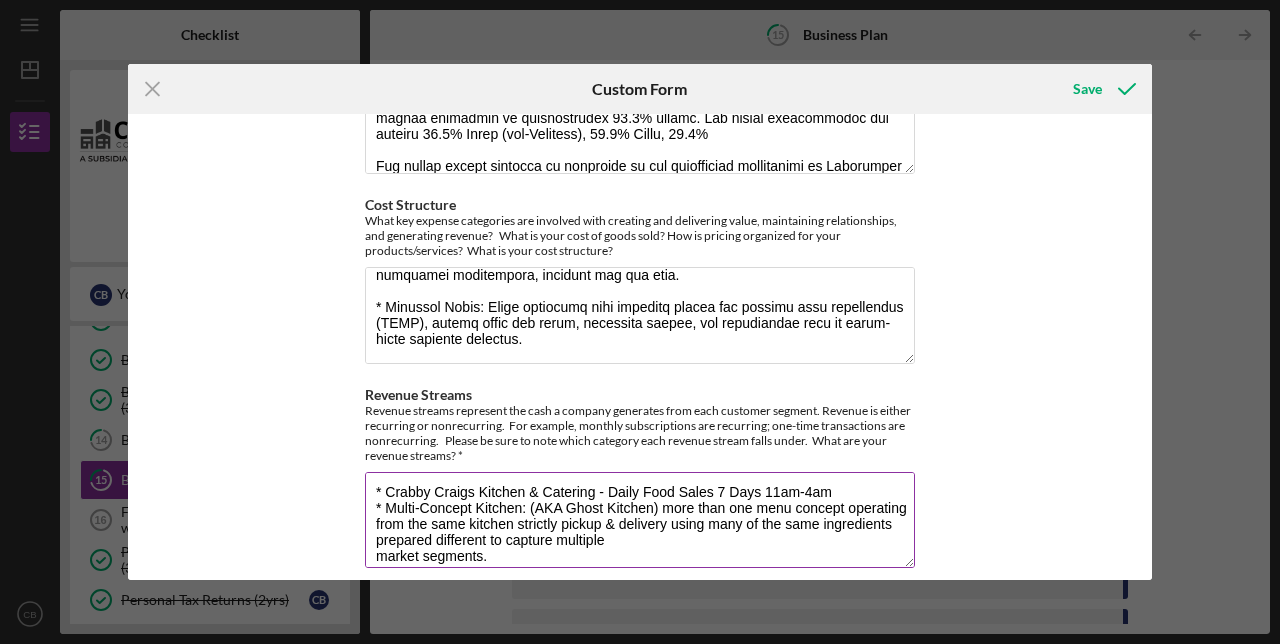click on "* Crabby Craigs Kitchen & Catering - Daily Food Sales 7 Days 11am-4am
* Multi-Concept Kitchen: (AKA Ghost Kitchen) more than one menu concept operating from the same kitchen strictly pickup & delivery using many of the same ingredients prepared different to capture multiple
market segments." at bounding box center (640, 520) 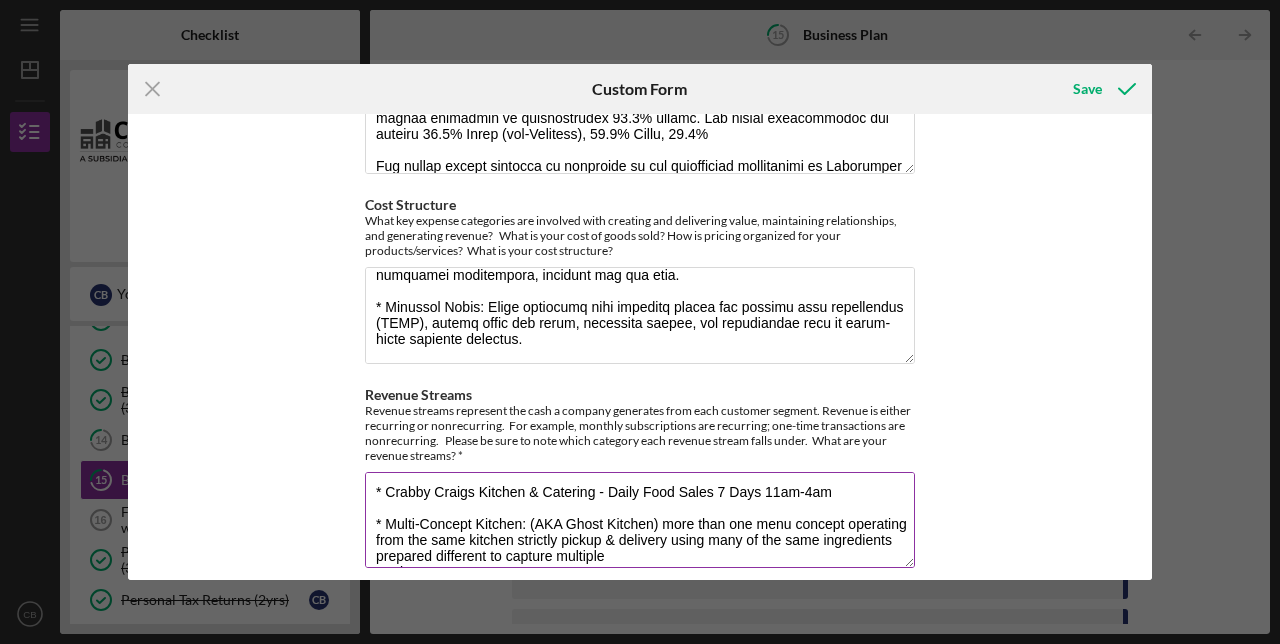scroll, scrollTop: 32, scrollLeft: 0, axis: vertical 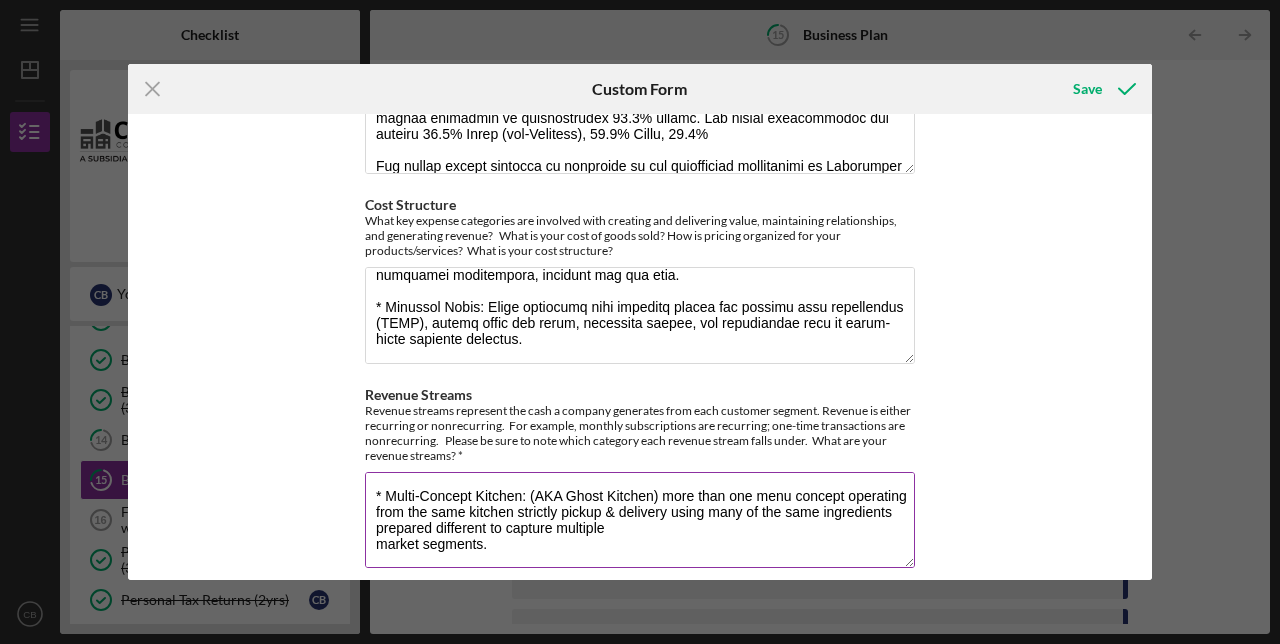 click on "* Crabby Craigs Kitchen & Catering - Daily Food Sales 7 Days 11am-4am
* Multi-Concept Kitchen: (AKA Ghost Kitchen) more than one menu concept operating from the same kitchen strictly pickup & delivery using many of the same ingredients prepared different to capture multiple
market segments." at bounding box center (640, 520) 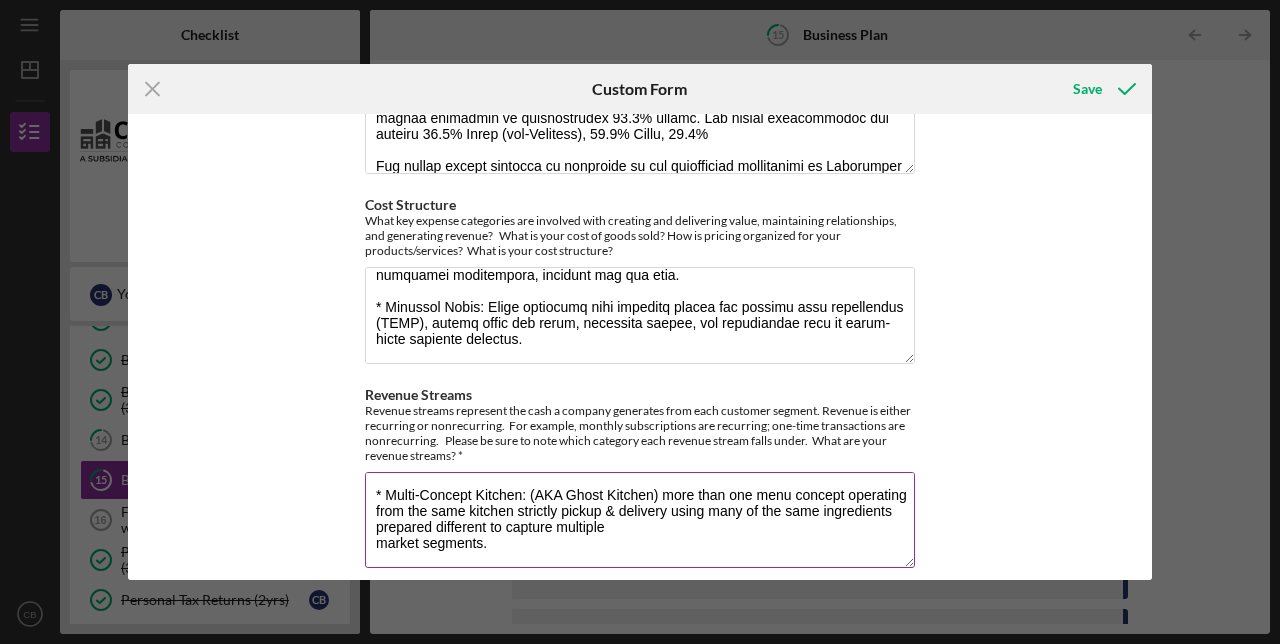 scroll, scrollTop: 50, scrollLeft: 0, axis: vertical 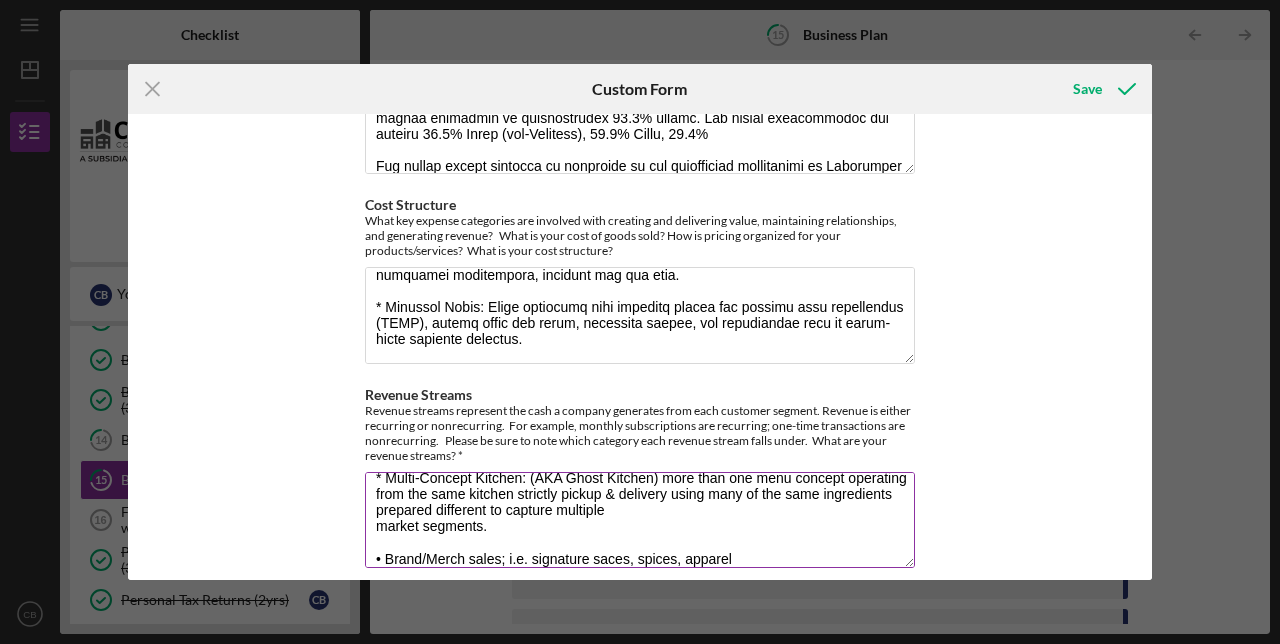 click on "* Crabby Craigs Kitchen & Catering - Daily Food Sales 7 Days 11am-4am
* Multi-Concept Kitchen: (AKA Ghost Kitchen) more than one menu concept operating from the same kitchen strictly pickup & delivery using many of the same ingredients prepared different to capture multiple
market segments.
• Brand/Merch sales; i.e. signature saces, spices, apparel" at bounding box center (640, 520) 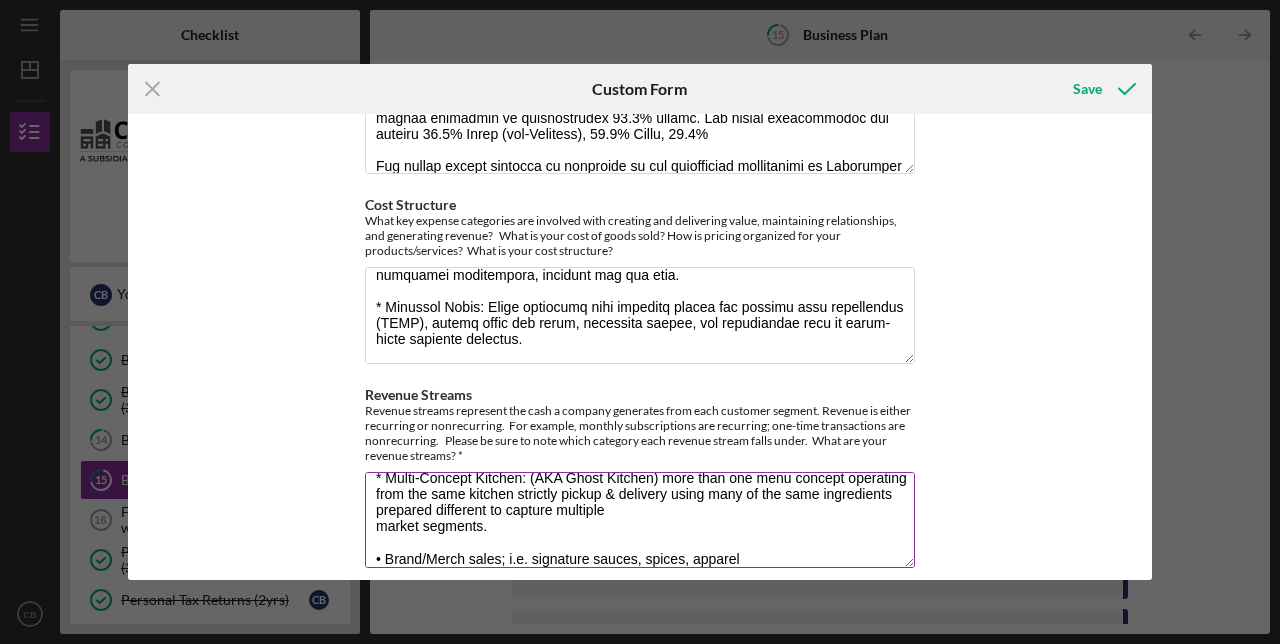 click on "* Crabby Craigs Kitchen & Catering - Daily Food Sales 7 Days 11am-4am
* Multi-Concept Kitchen: (AKA Ghost Kitchen) more than one menu concept operating from the same kitchen strictly pickup & delivery using many of the same ingredients prepared different to capture multiple
market segments.
• Brand/Merch sales; i.e. signature sauces, spices, apparel" at bounding box center [640, 520] 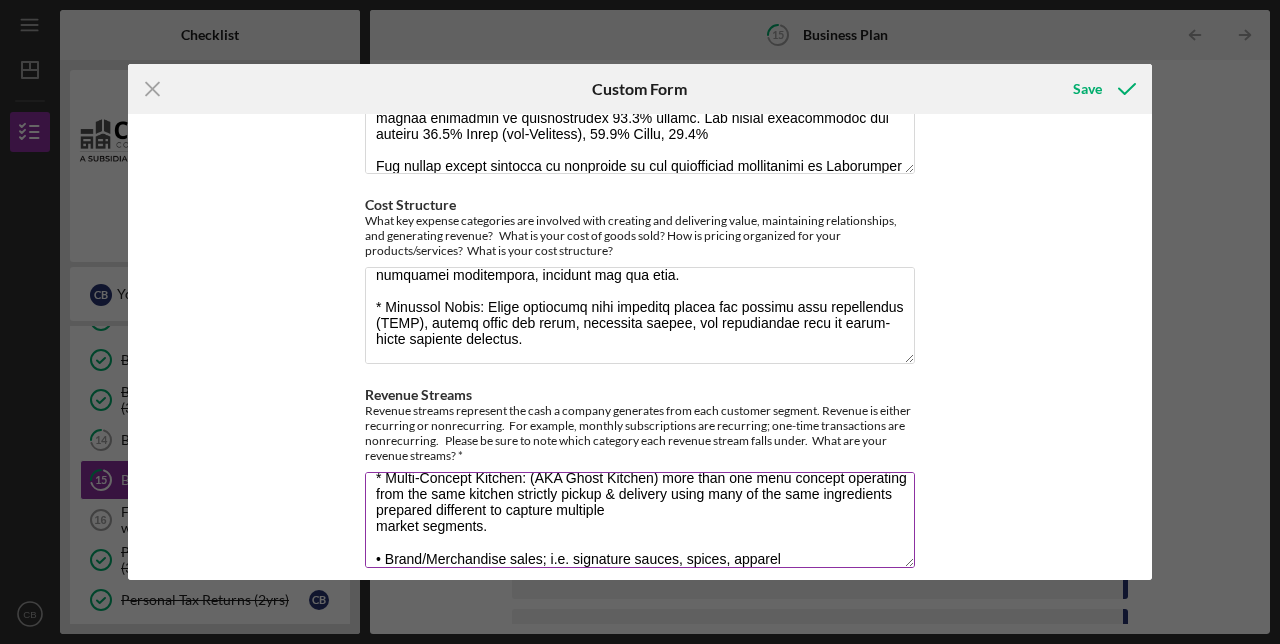 click on "* Crabby Craigs Kitchen & Catering - Daily Food Sales 7 Days 11am-4am
* Multi-Concept Kitchen: (AKA Ghost Kitchen) more than one menu concept operating from the same kitchen strictly pickup & delivery using many of the same ingredients prepared different to capture multiple
market segments.
• Brand/Merchandise sales; i.e. signature sauces, spices, apparel" at bounding box center [640, 520] 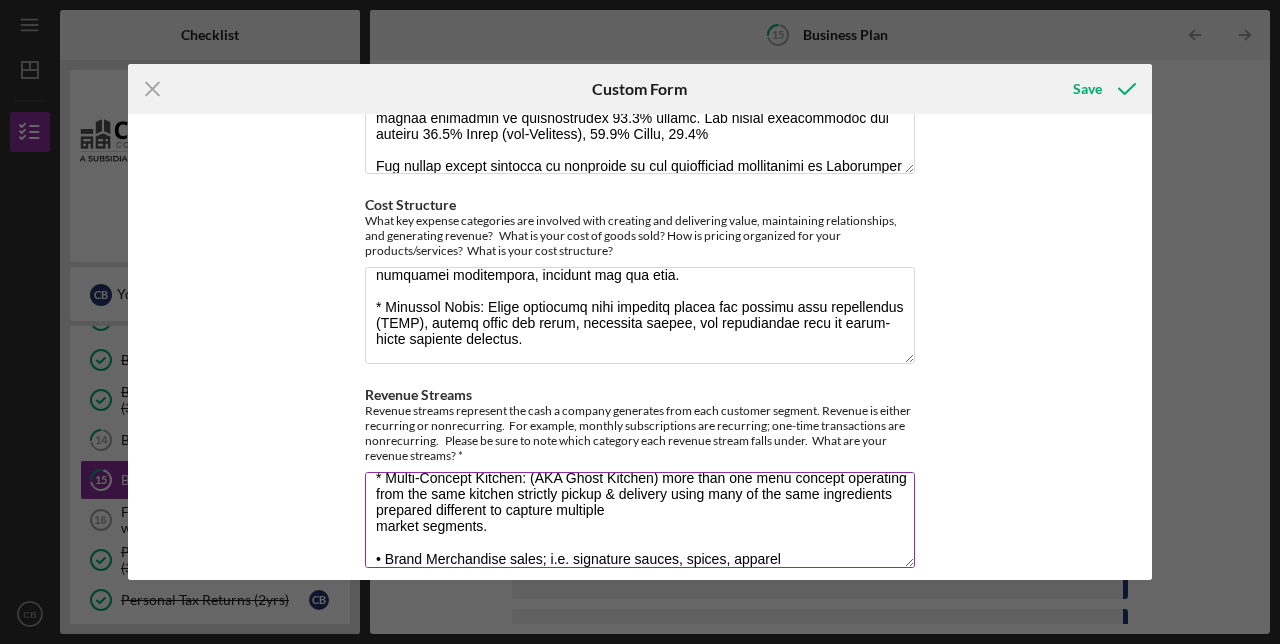 click on "* Crabby Craigs Kitchen & Catering - Daily Food Sales 7 Days 11am-4am
* Multi-Concept Kitchen: (AKA Ghost Kitchen) more than one menu concept operating from the same kitchen strictly pickup & delivery using many of the same ingredients prepared different to capture multiple
market segments.
• Brand Merchandise sales; i.e. signature sauces, spices, apparel" at bounding box center [640, 520] 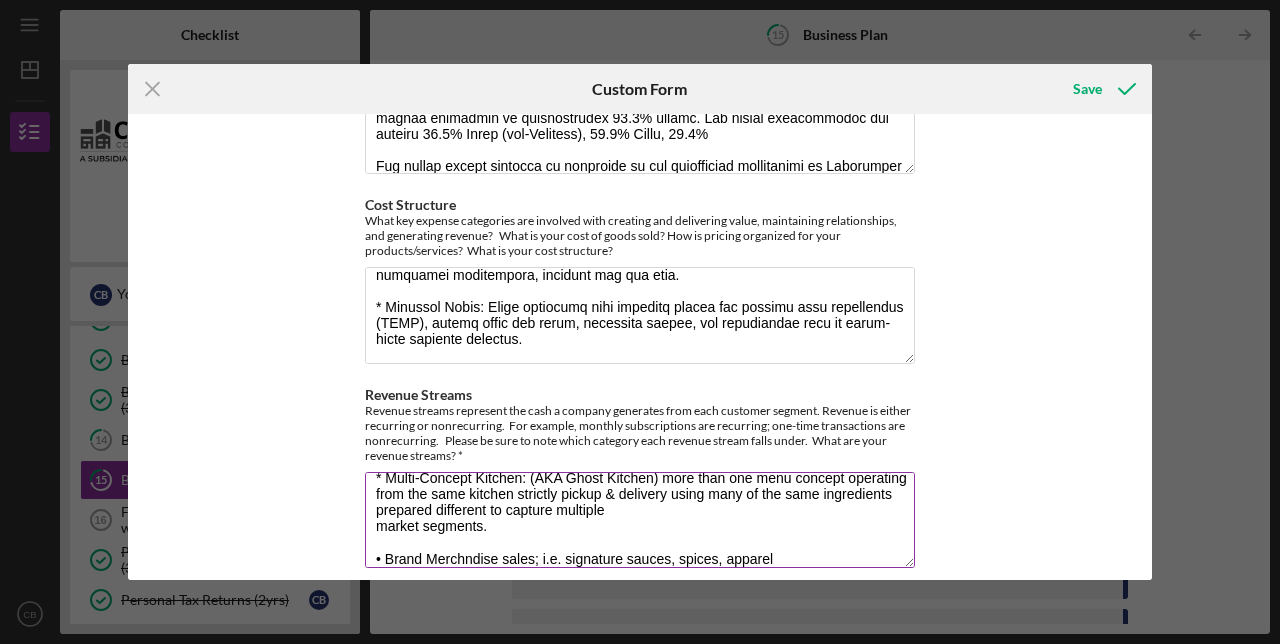 click on "* Crabby Craigs Kitchen & Catering - Daily Food Sales 7 Days 11am-4am
* Multi-Concept Kitchen: (AKA Ghost Kitchen) more than one menu concept operating from the same kitchen strictly pickup & delivery using many of the same ingredients prepared different to capture multiple
market segments.
• Brand Merchndise sales; i.e. signature sauces, spices, apparel" at bounding box center [640, 520] 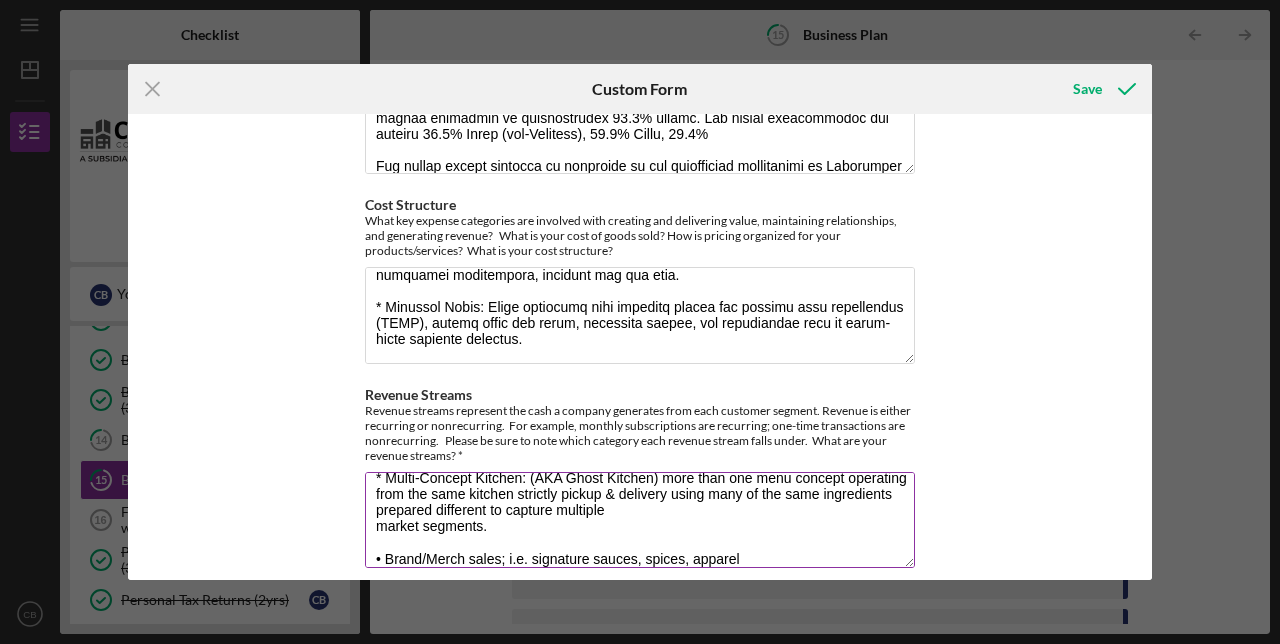 click on "* Crabby Craigs Kitchen & Catering - Daily Food Sales 7 Days 11am-4am
* Multi-Concept Kitchen: (AKA Ghost Kitchen) more than one menu concept operating from the same kitchen strictly pickup & delivery using many of the same ingredients prepared different to capture multiple
market segments.
• Brand/Merch sales; i.e. signature sauces, spices, apparel" at bounding box center (640, 520) 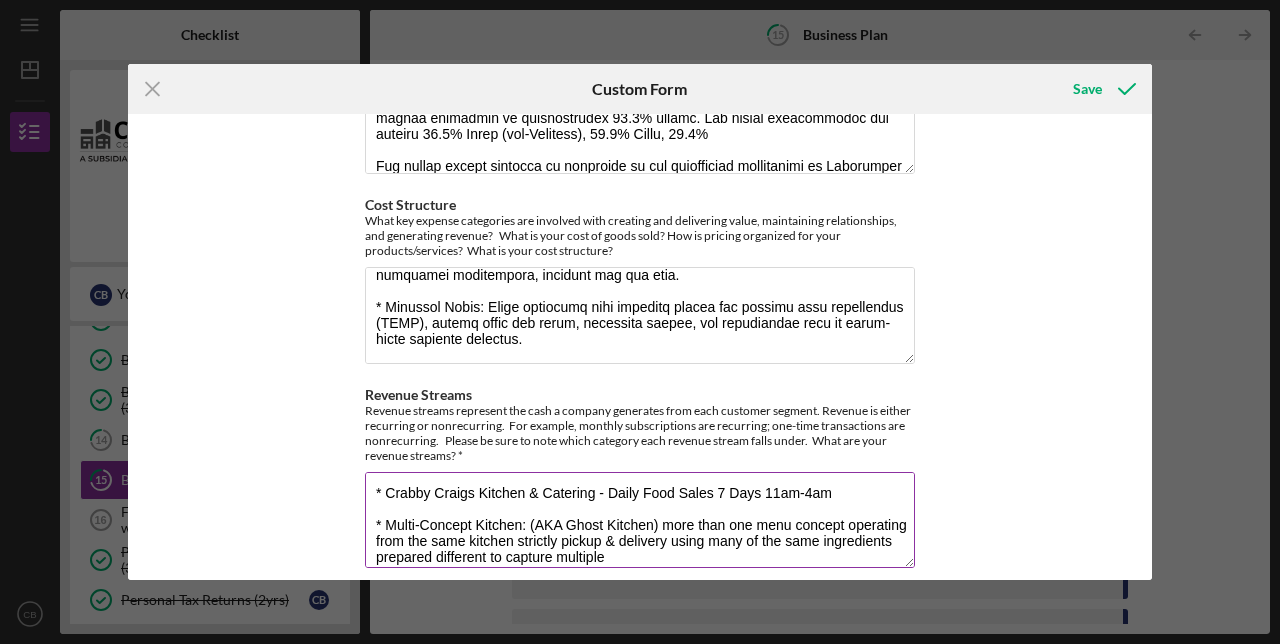 scroll, scrollTop: 0, scrollLeft: 0, axis: both 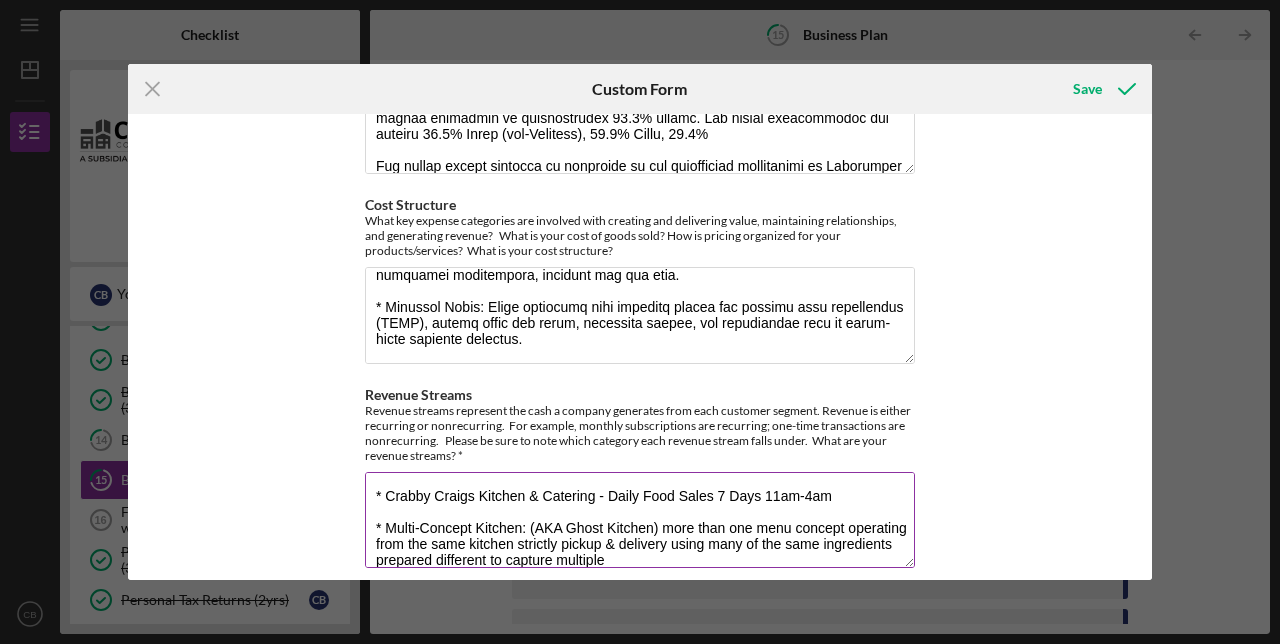 click on "* Crabby Craigs Kitchen & Catering - Daily Food Sales 7 Days 11am-4am
* Multi-Concept Kitchen: (AKA Ghost Kitchen) more than one menu concept operating from the same kitchen strictly pickup & delivery using many of the same ingredients prepared different to capture multiple
market segments.
• Brand/Merch Sales; i.e. signature sauces, spices, apparel" at bounding box center (640, 520) 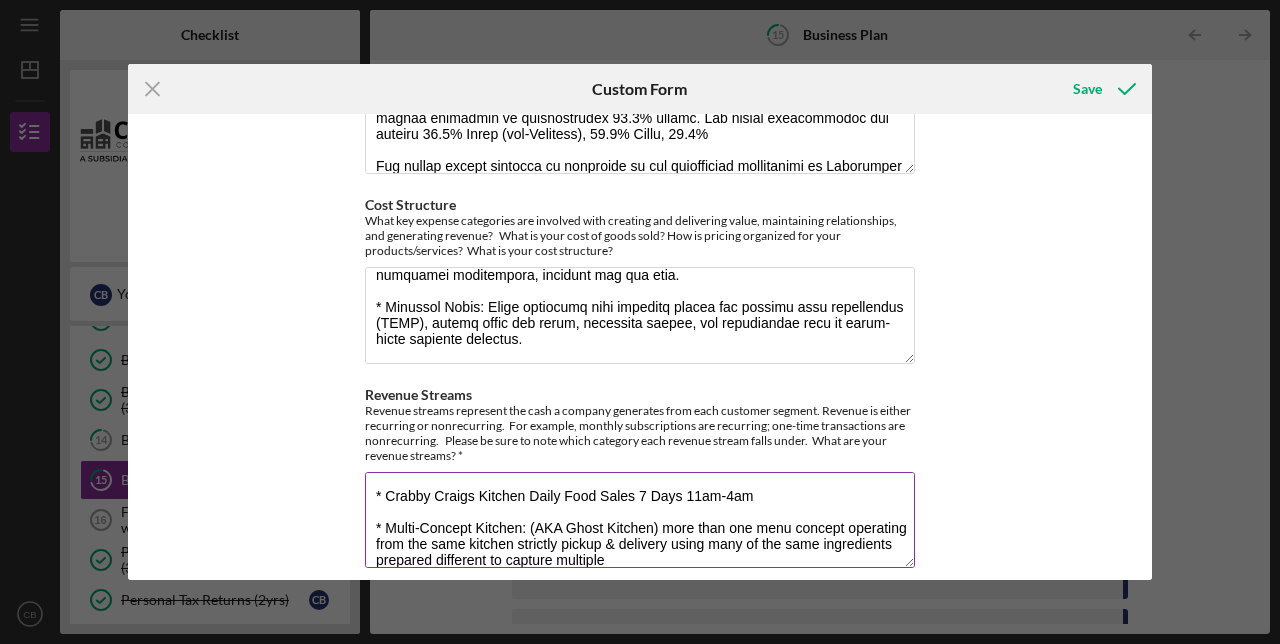 click on "* Crabby Craigs Kitchen Daily Food Sales 7 Days 11am-4am
* Multi-Concept Kitchen: (AKA Ghost Kitchen) more than one menu concept operating from the same kitchen strictly pickup & delivery using many of the same ingredients prepared different to capture multiple
market segments.
• Brand/Merch Sales; i.e. signature sauces, spices, apparel" at bounding box center (640, 520) 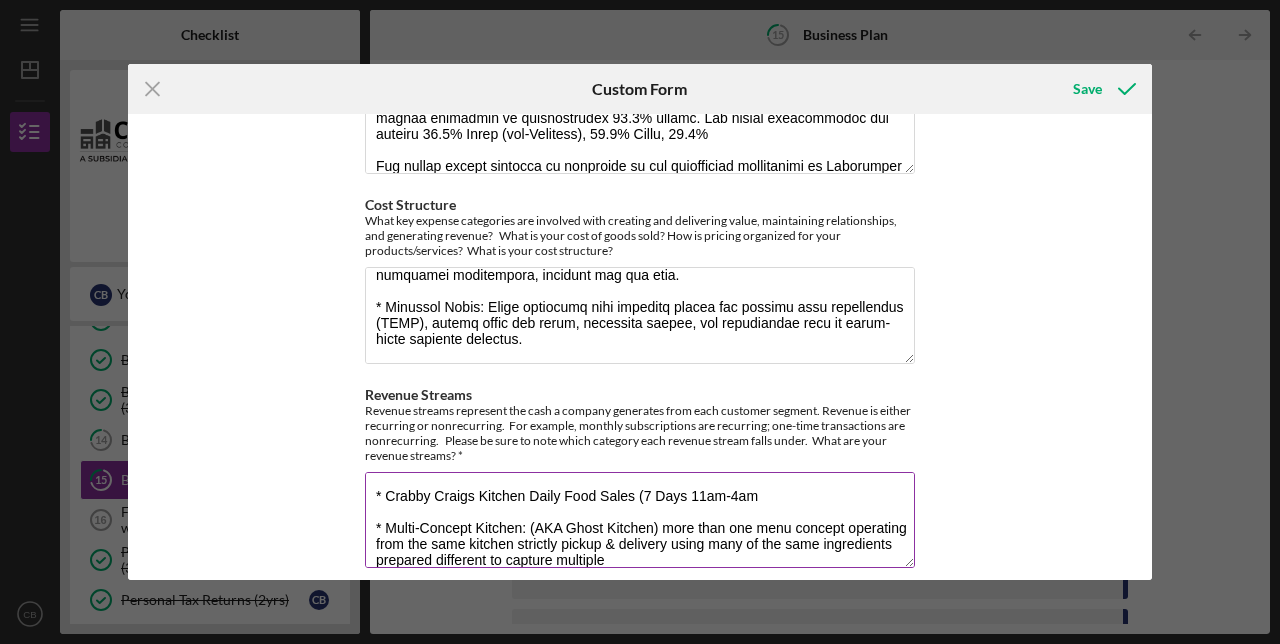 click on "* Crabby Craigs Kitchen Daily Food Sales (7 Days 11am-4am
* Multi-Concept Kitchen: (AKA Ghost Kitchen) more than one menu concept operating from the same kitchen strictly pickup & delivery using many of the same ingredients prepared different to capture multiple
market segments.
• Brand/Merch Sales; i.e. signature sauces, spices, apparel" at bounding box center (640, 520) 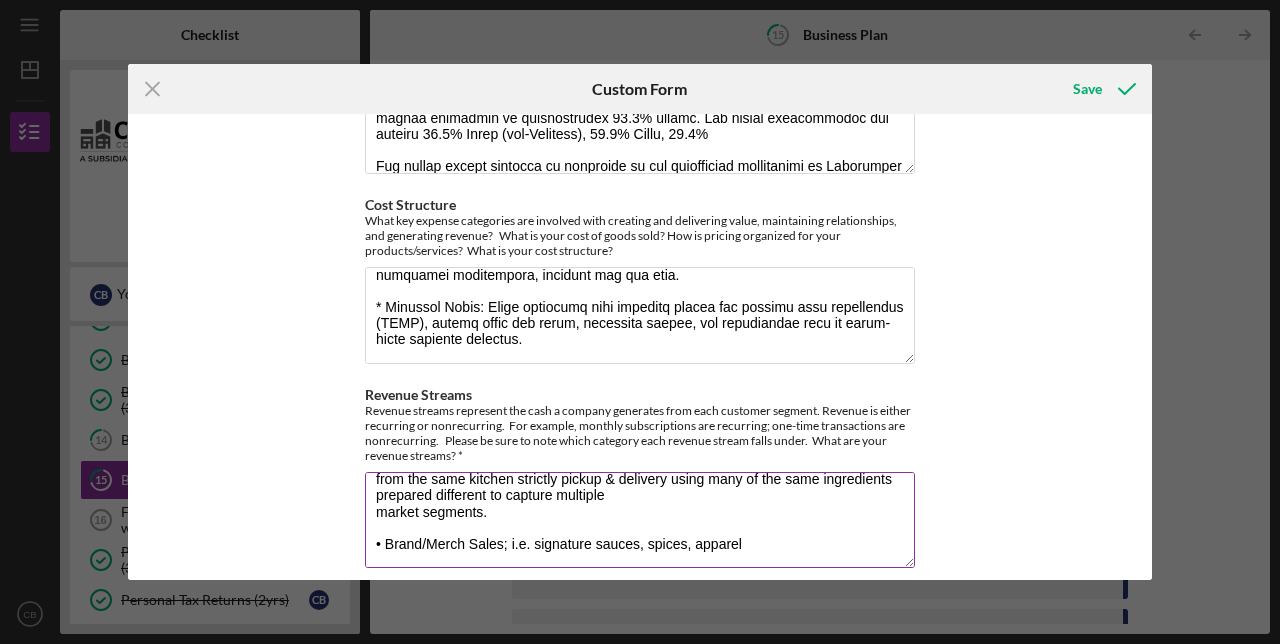 scroll, scrollTop: 93, scrollLeft: 0, axis: vertical 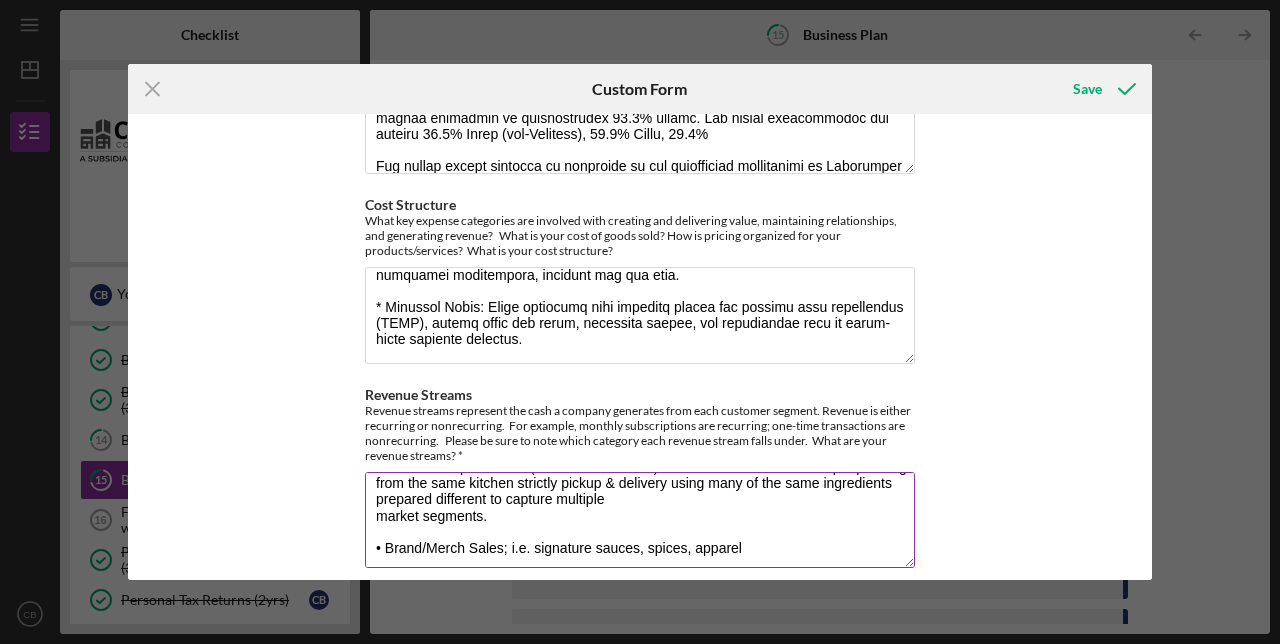 click on "* Crabby Craigs Kitchen Daily Food Sales (7 Days 11am-4am)
• Catering Orders
* Multi-Concept Kitchen: (AKA Ghost Kitchen) more than one menu concept operating from the same kitchen strictly pickup & delivery using many of the same ingredients prepared different to capture multiple
market segments.
• Brand/Merch Sales; i.e. signature sauces, spices, apparel" at bounding box center (640, 520) 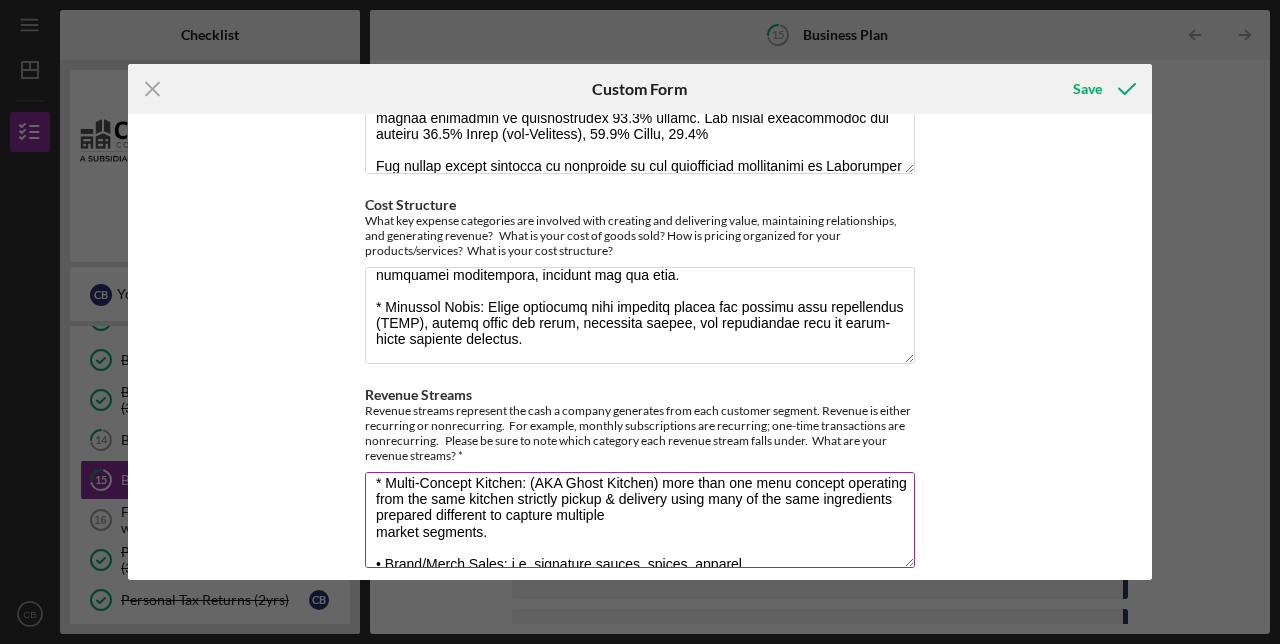 scroll, scrollTop: 97, scrollLeft: 0, axis: vertical 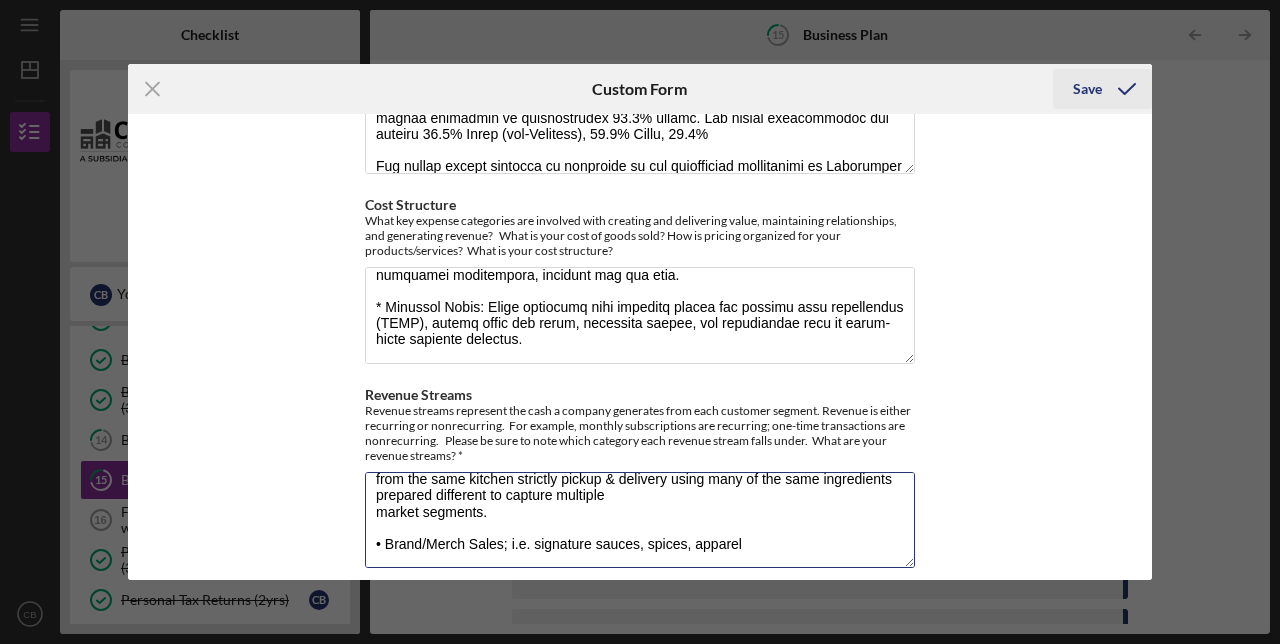 type on "* Crabby Craigs Kitchen Daily Food Sales (7 Days 11am-4am)
• Catering Orders
* Multi-Concept Kitchen: (AKA Ghost Kitchen) more than one menu concept operating from the same kitchen strictly pickup & delivery using many of the same ingredients prepared different to capture multiple
market segments.
• Brand/Merch Sales; i.e. signature sauces, spices, apparel" 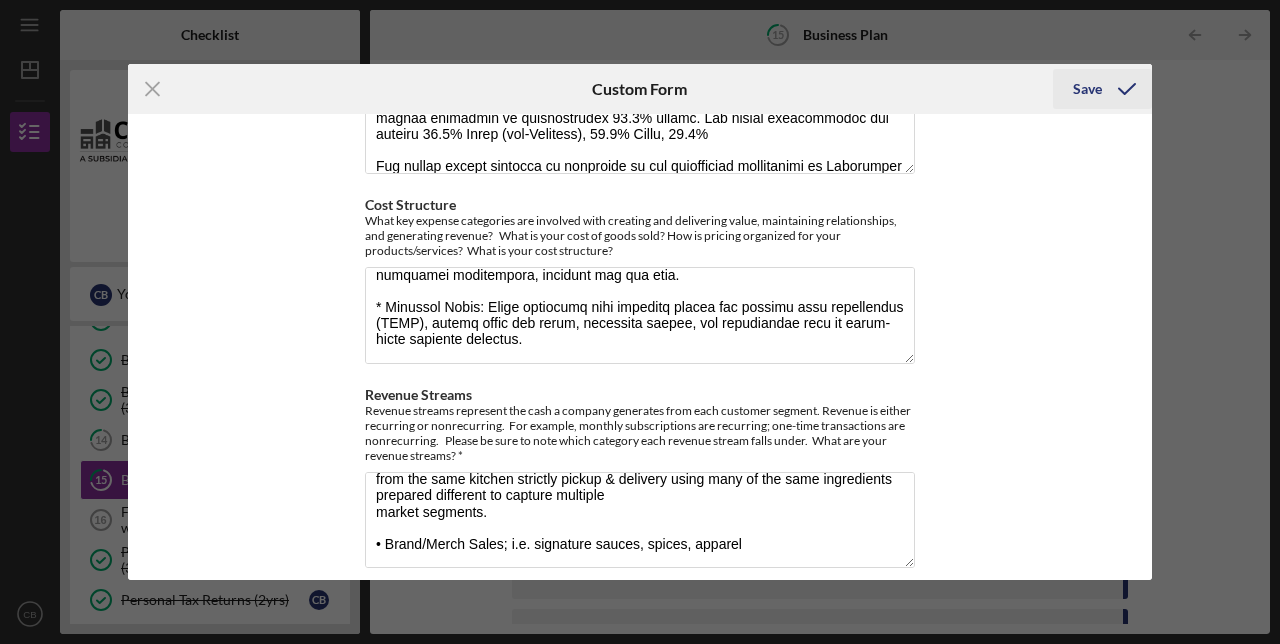 click on "Save" at bounding box center [1087, 89] 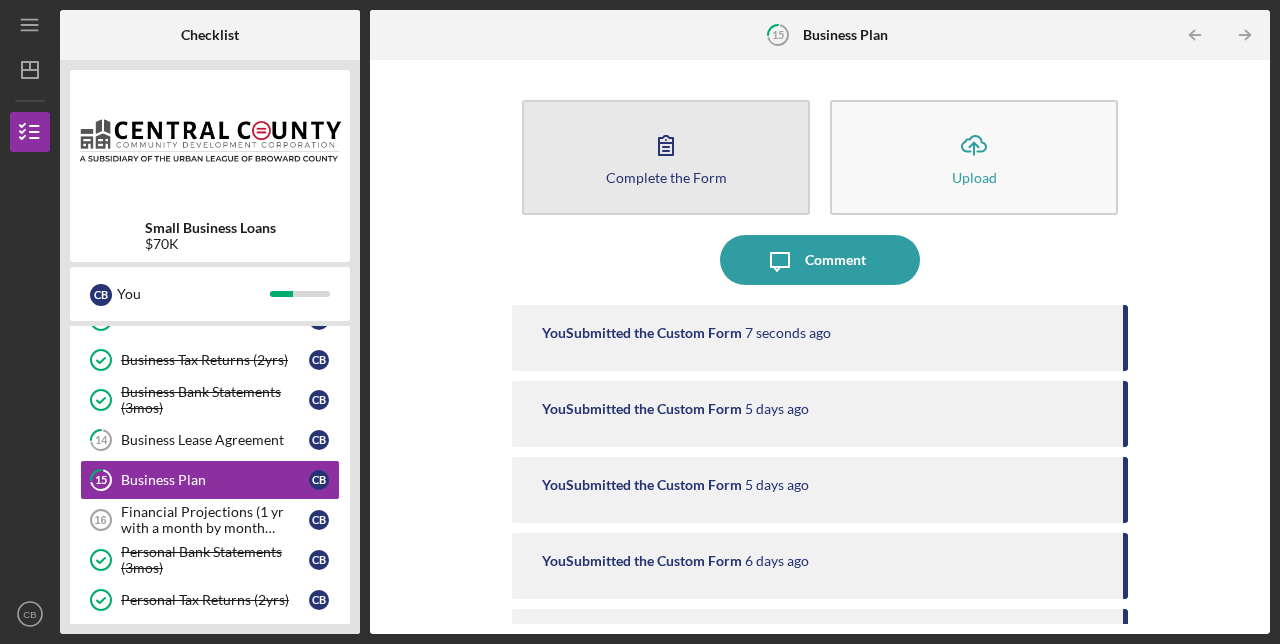 click on "Complete the Form Form" at bounding box center (666, 157) 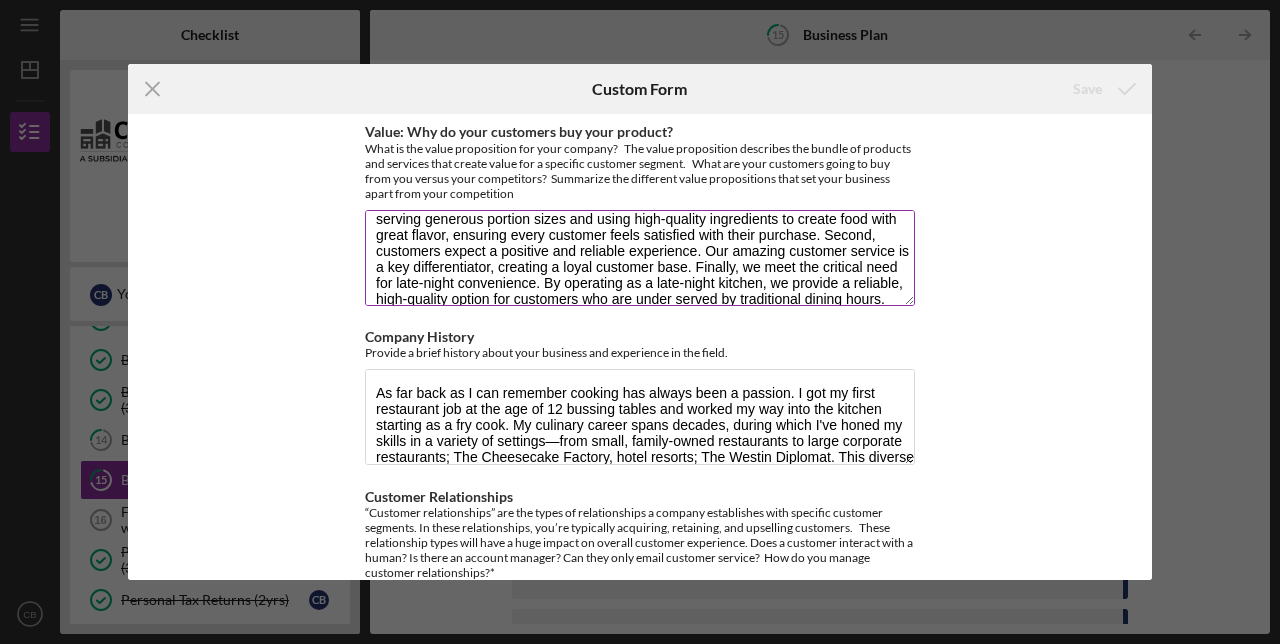 scroll, scrollTop: 80, scrollLeft: 0, axis: vertical 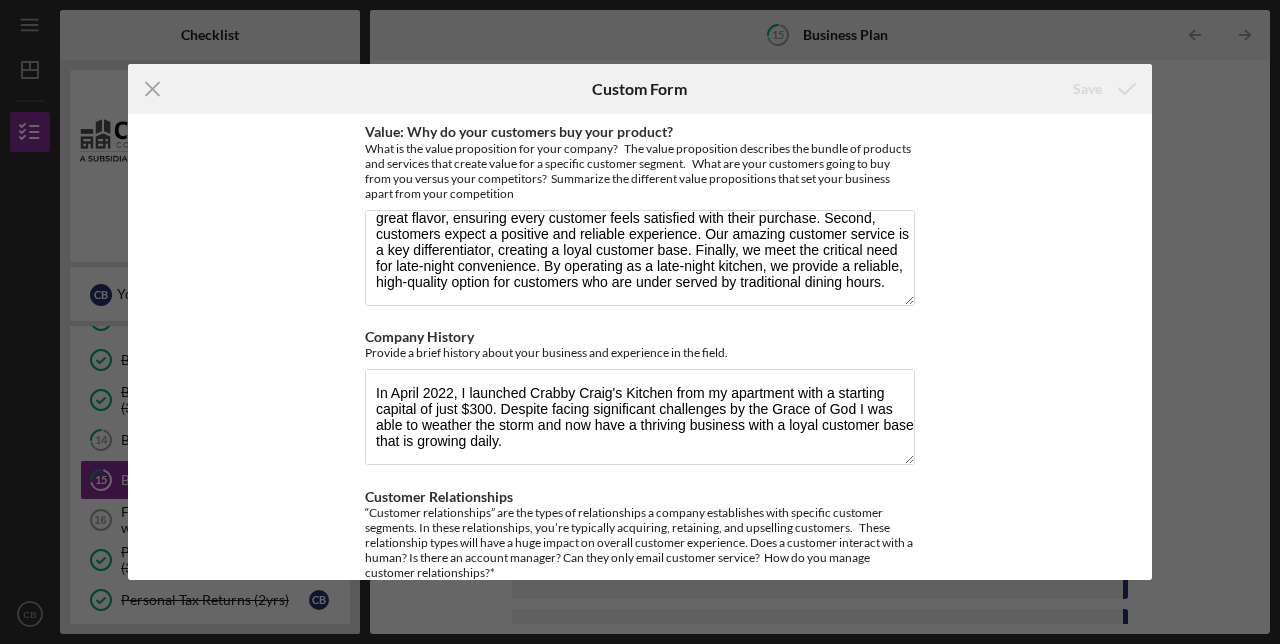 click on "Icon/Menu Close Custom Form Save Value: Why do your customers buy your product? What is the value proposition for your company?   The value proposition describes the bundle of products and services that create value for a specific customer segment.   What are your customers going to buy from you versus your competitors?  Summarize the different value propositions that set your business apart from your competition Company History Provide a brief history about your business and experience in the field. Customer Relationships “Customer relationships” are the types of relationships a company establishes with specific customer segments. In these relationships, you’re typically acquiring, retaining, and upselling customers.   These relationship types will have a huge impact on overall customer experience. Does a customer interact with a human? Is there an account manager? Can they only email customer service?  How do you manage customer relationships?* Channels Customer Segments Cost Structure Revenue Streams" at bounding box center [640, 322] 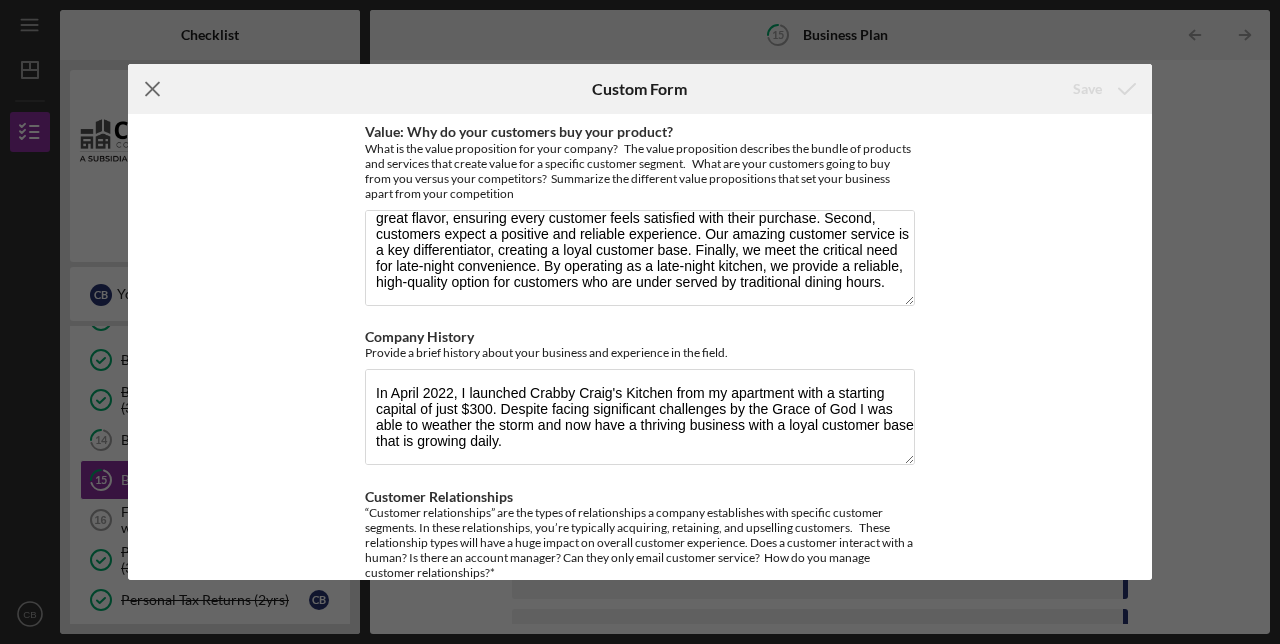 click on "Icon/Menu Close" 